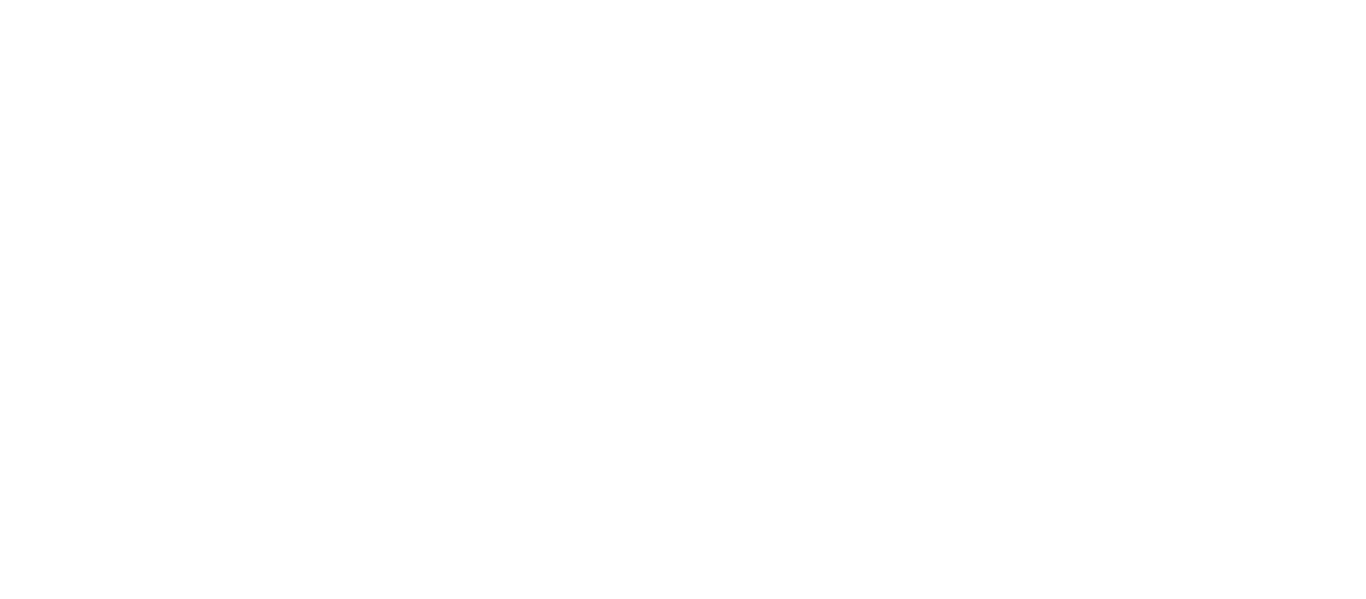 scroll, scrollTop: 0, scrollLeft: 0, axis: both 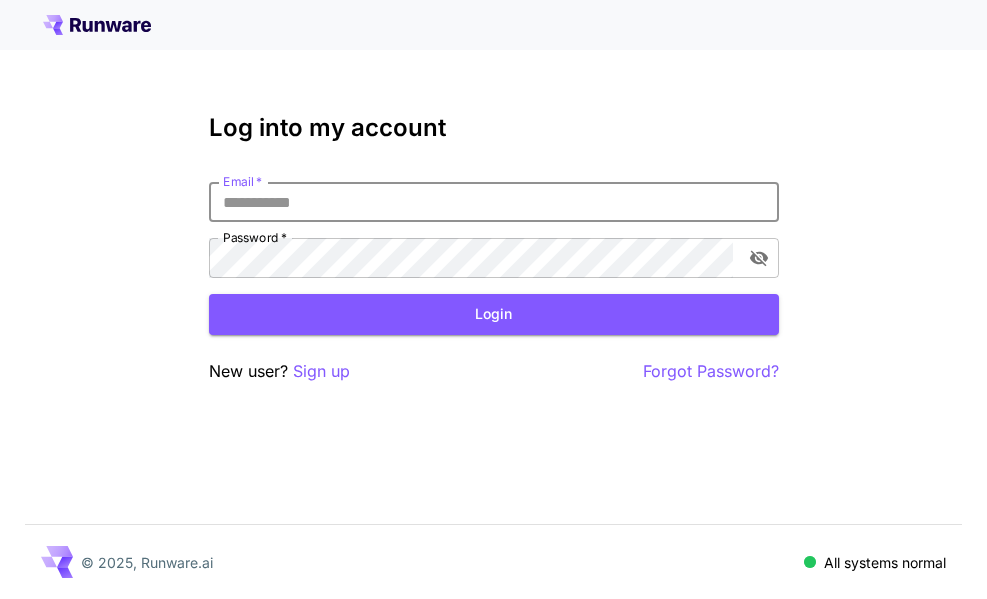 click on "Email   *" at bounding box center [494, 202] 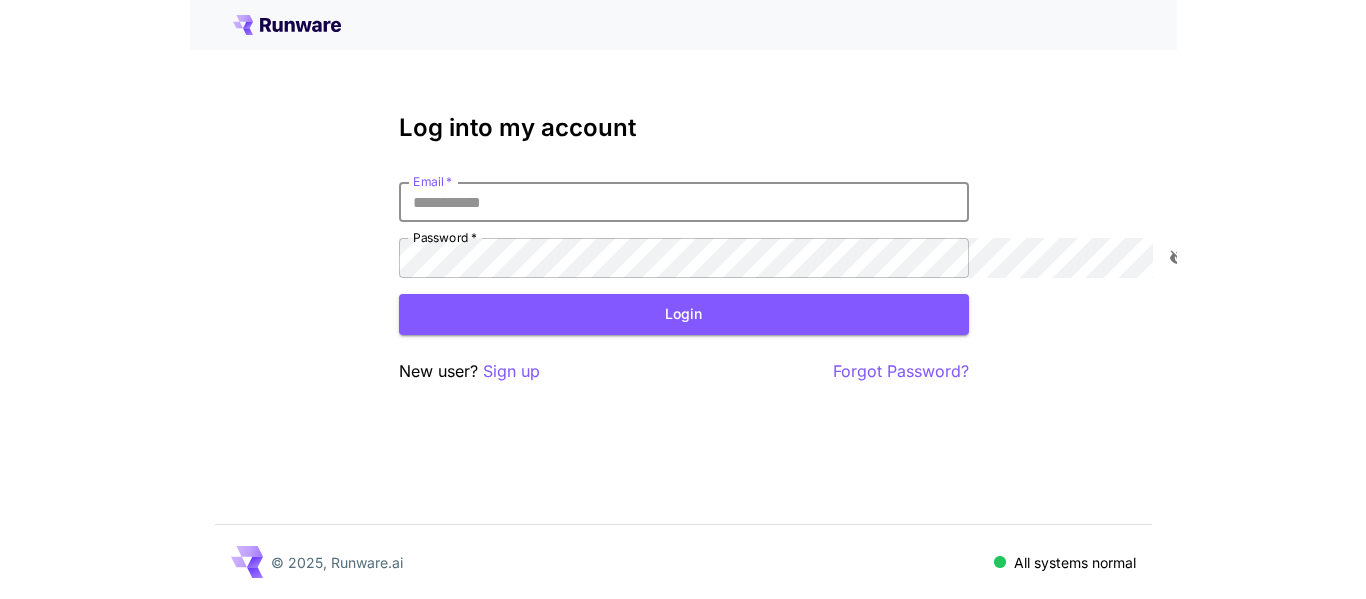 scroll, scrollTop: 0, scrollLeft: 0, axis: both 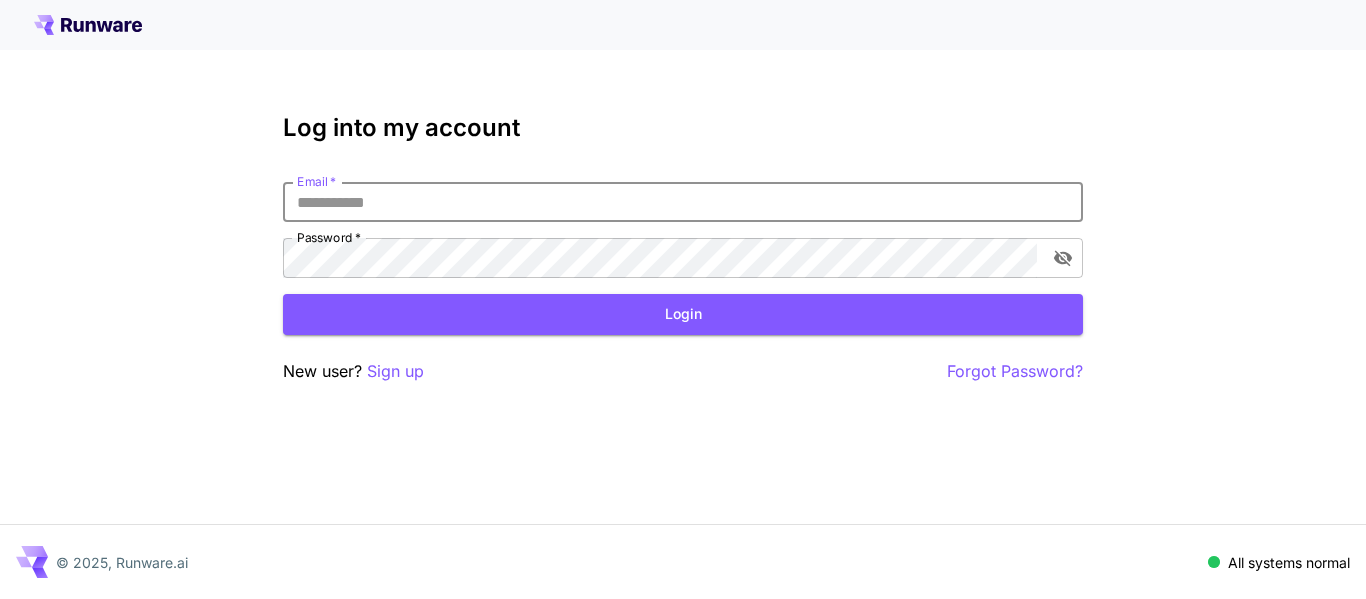 click on "Email   *" at bounding box center [683, 202] 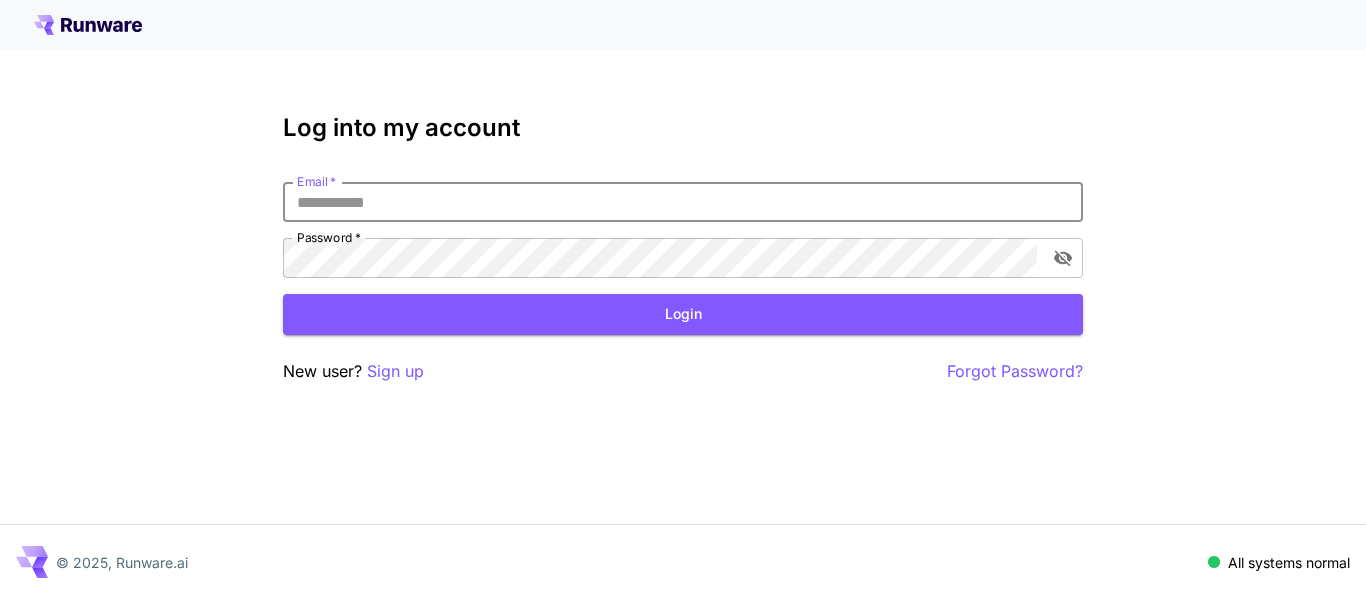type on "**********" 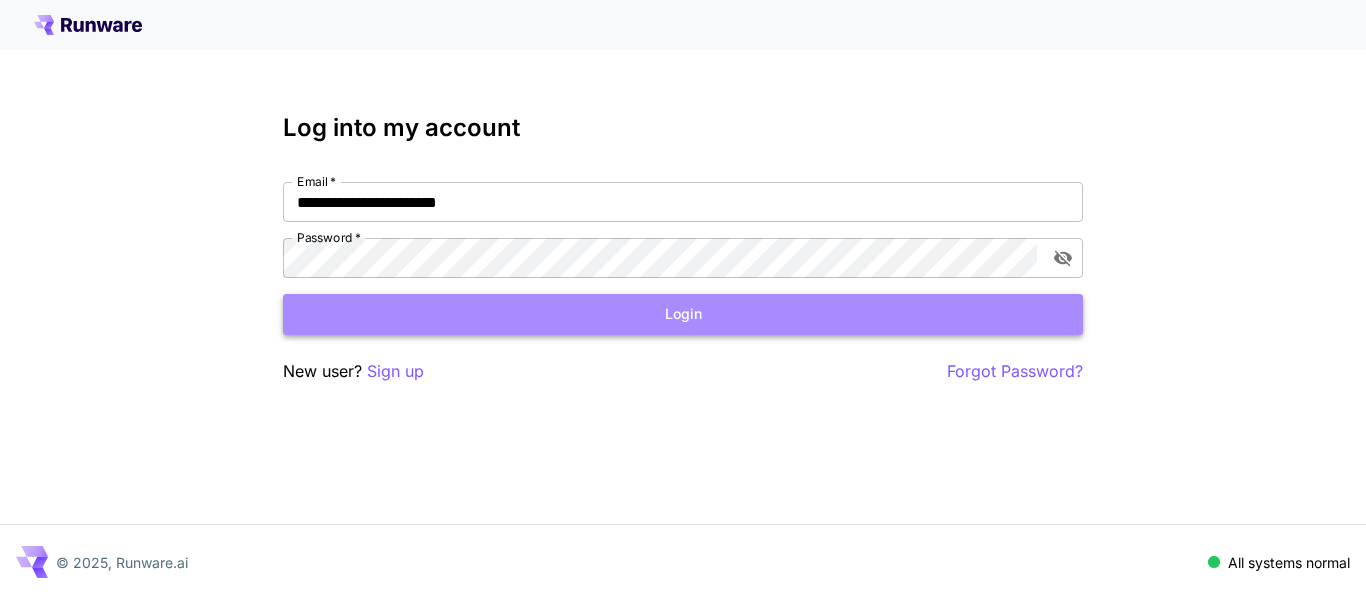 click on "Login" at bounding box center (683, 314) 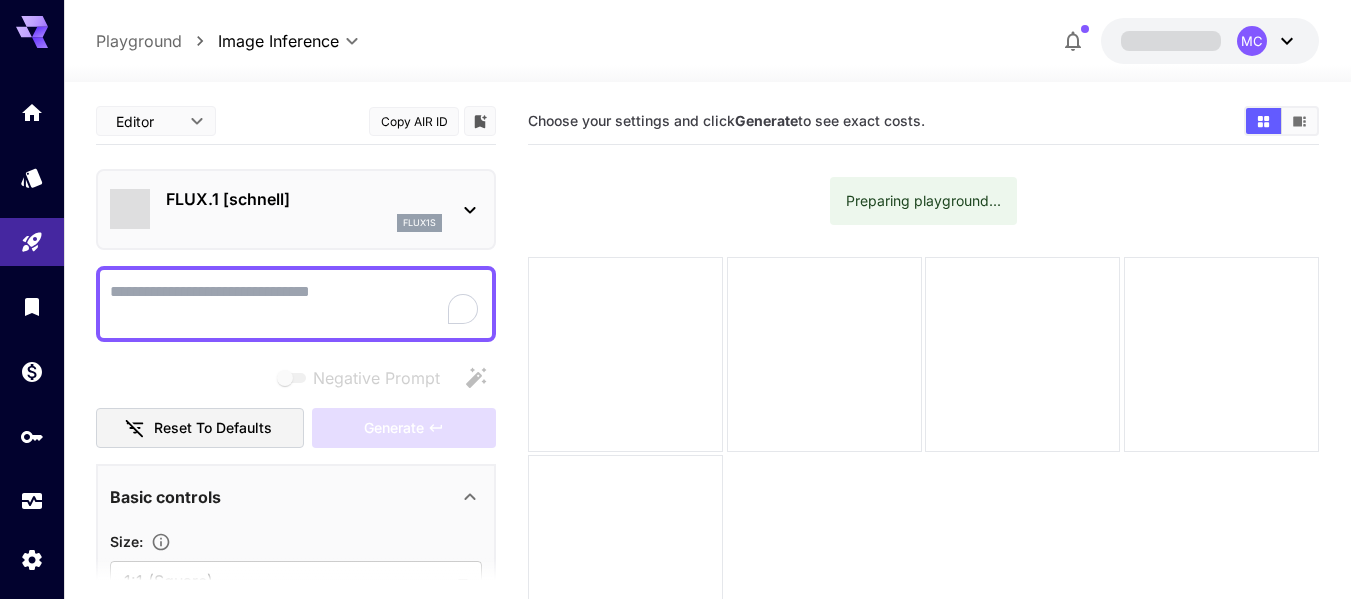 type on "**********" 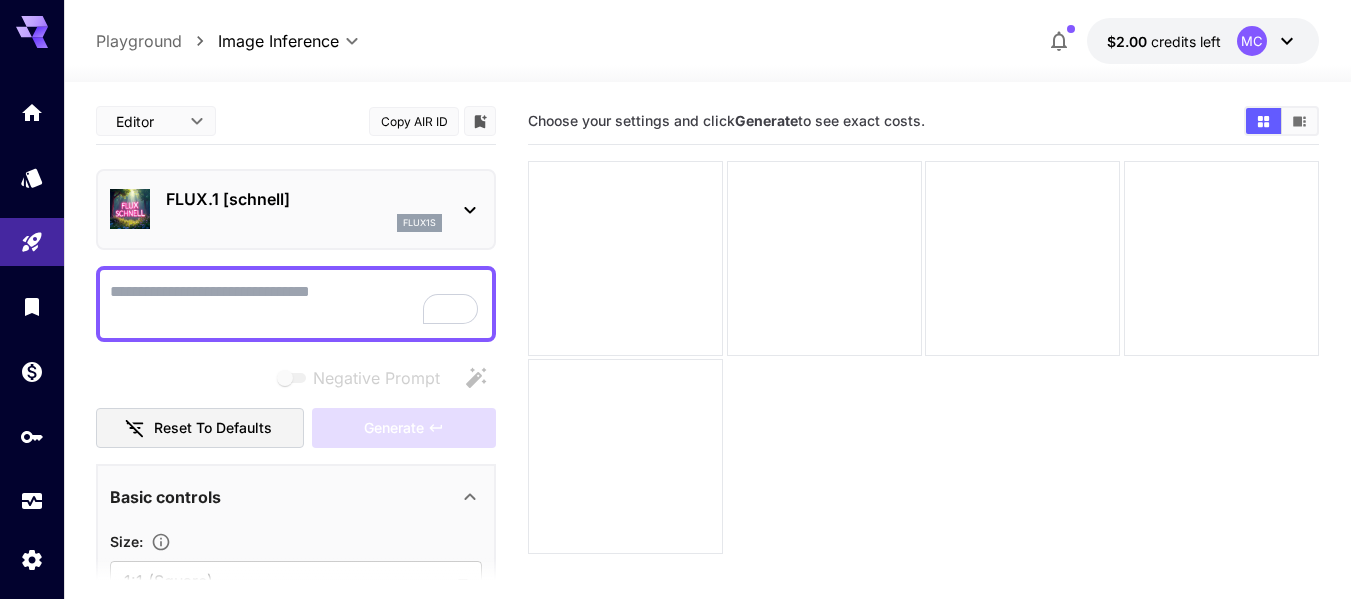 click on "Negative Prompt" at bounding box center (296, 304) 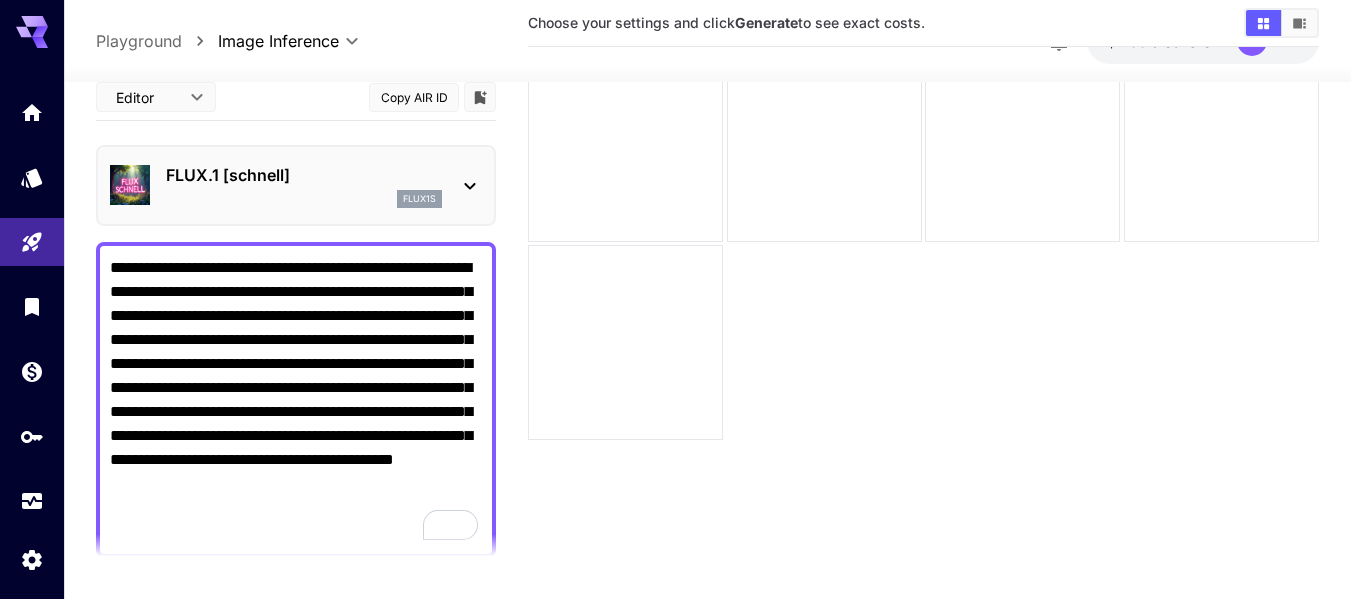 scroll, scrollTop: 158, scrollLeft: 0, axis: vertical 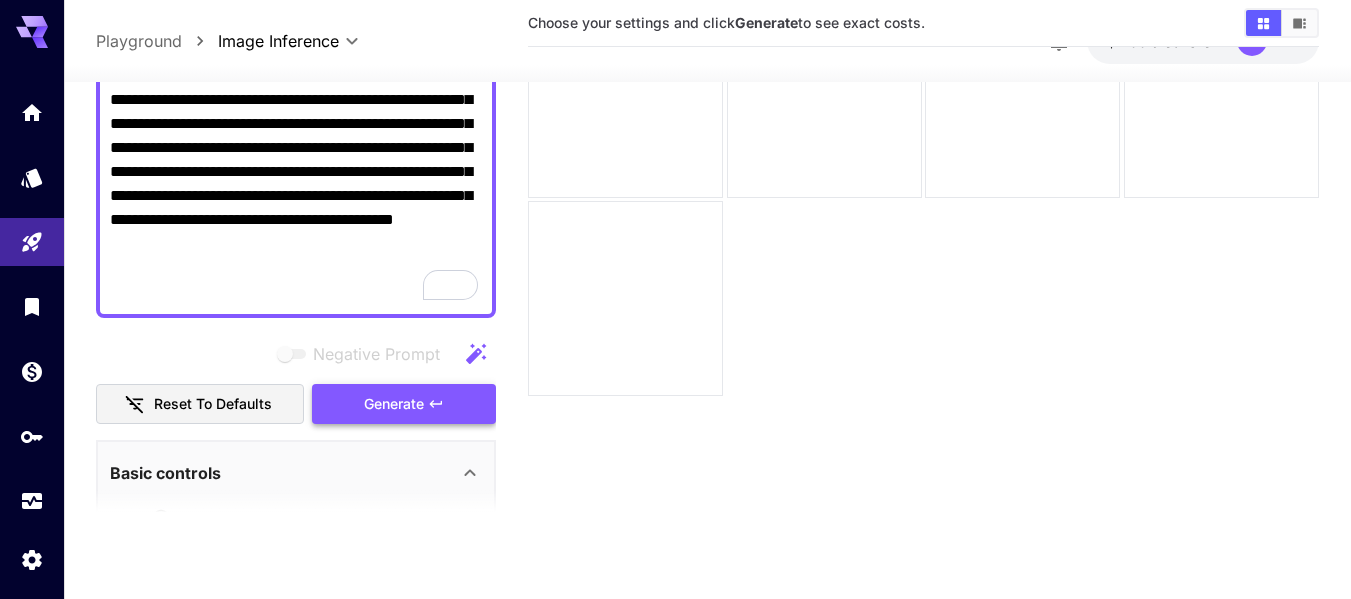 type on "**********" 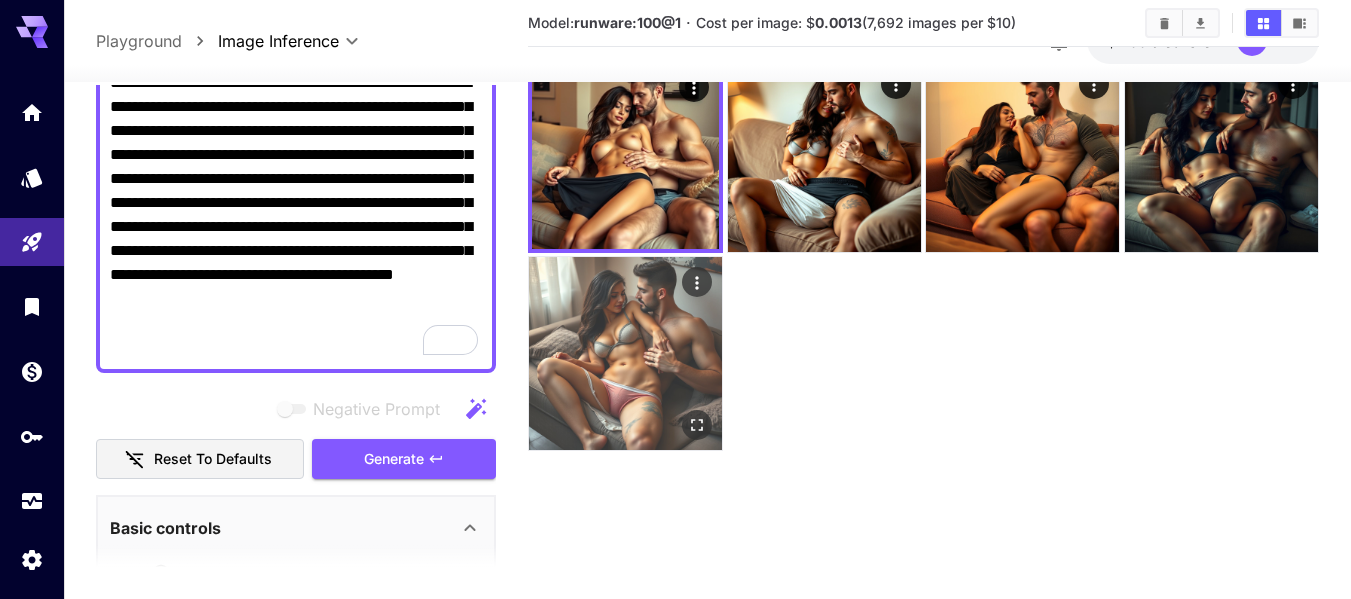 scroll, scrollTop: 124, scrollLeft: 0, axis: vertical 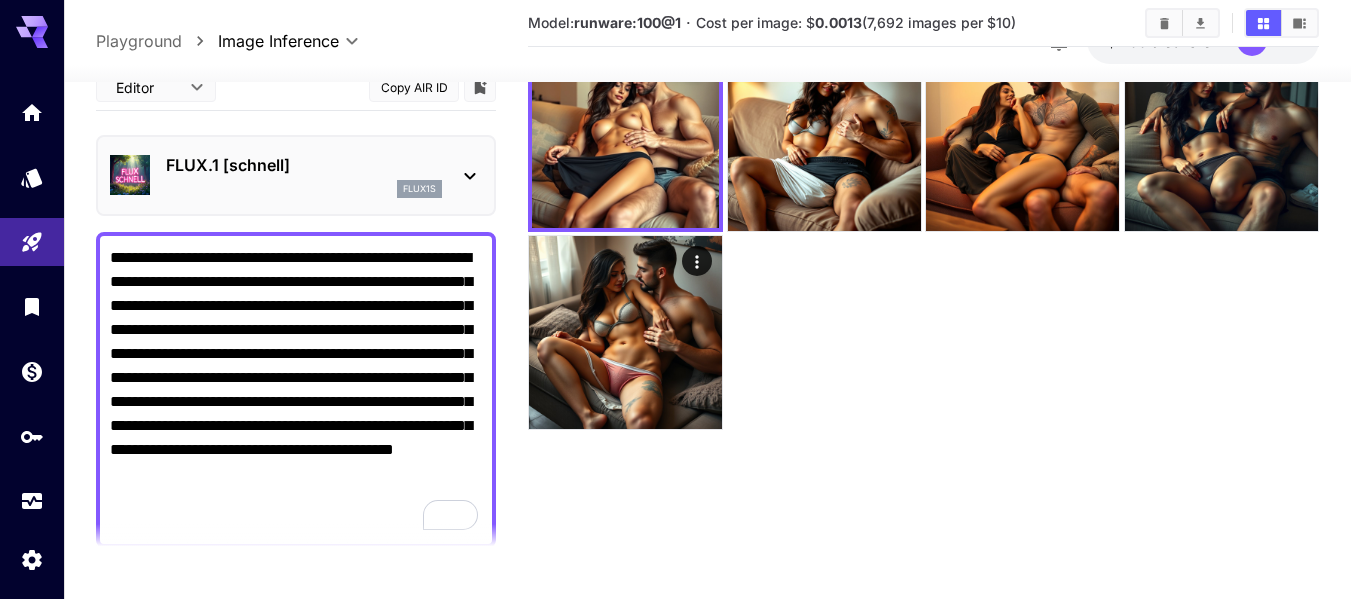 click 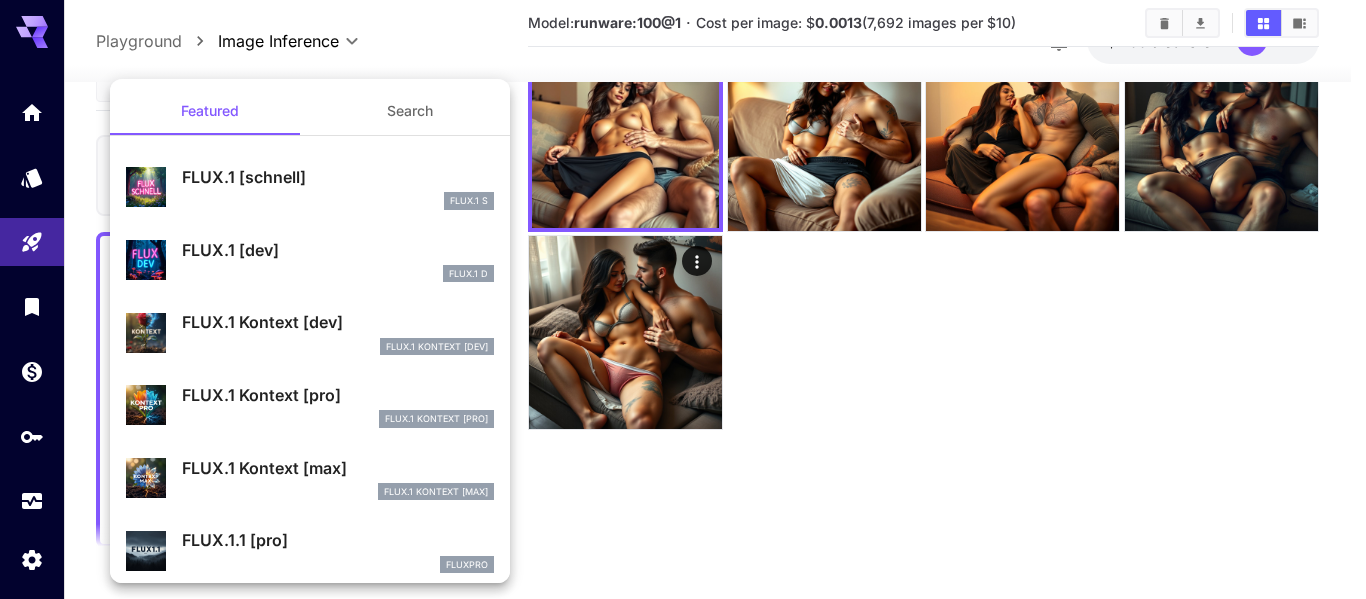 click at bounding box center (683, 299) 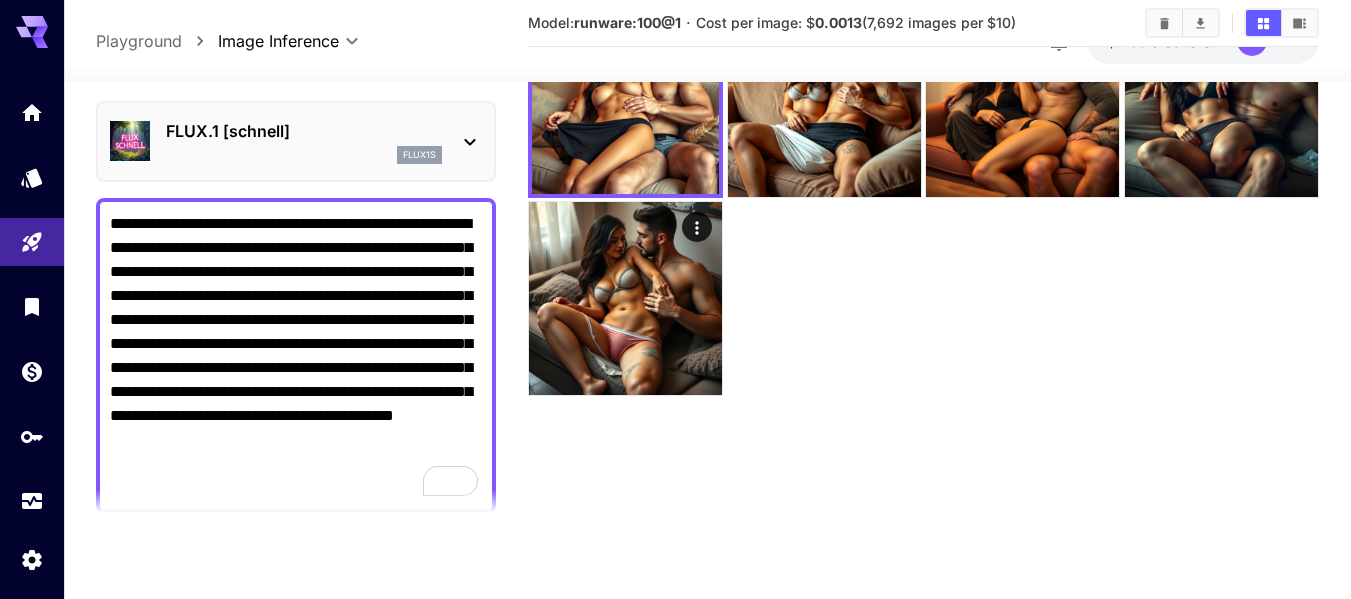 scroll, scrollTop: 0, scrollLeft: 0, axis: both 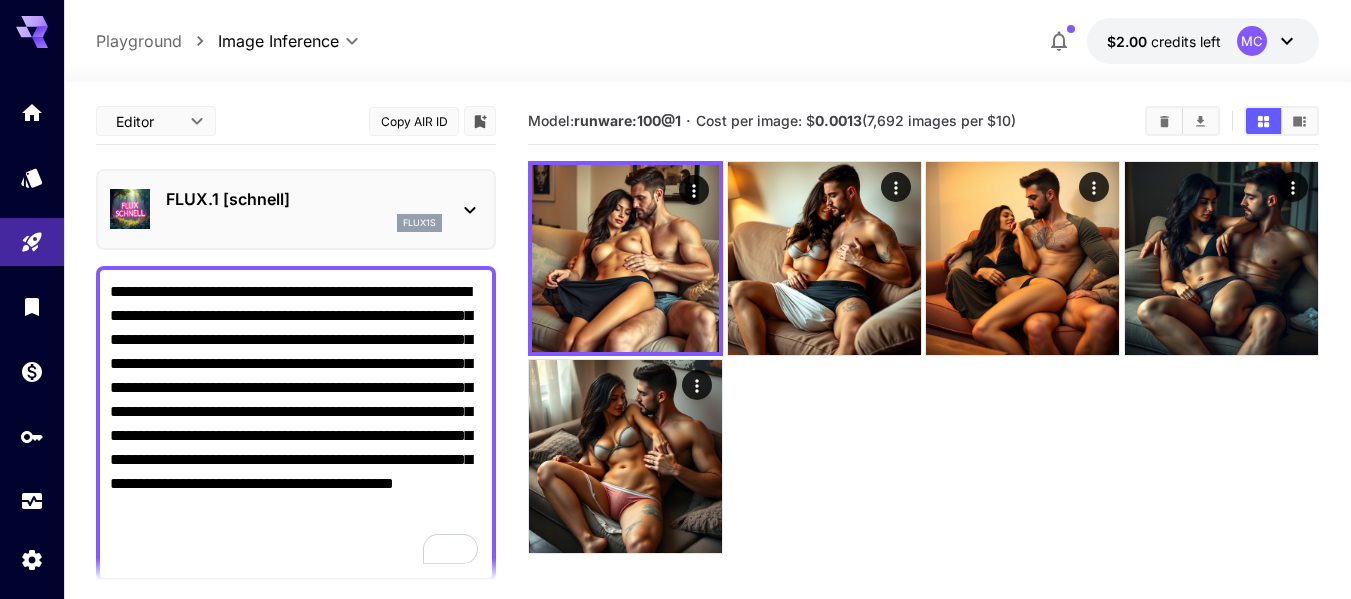 click on "Cost per image: $ 0.0013  (7,692 images per $10)" at bounding box center [856, 120] 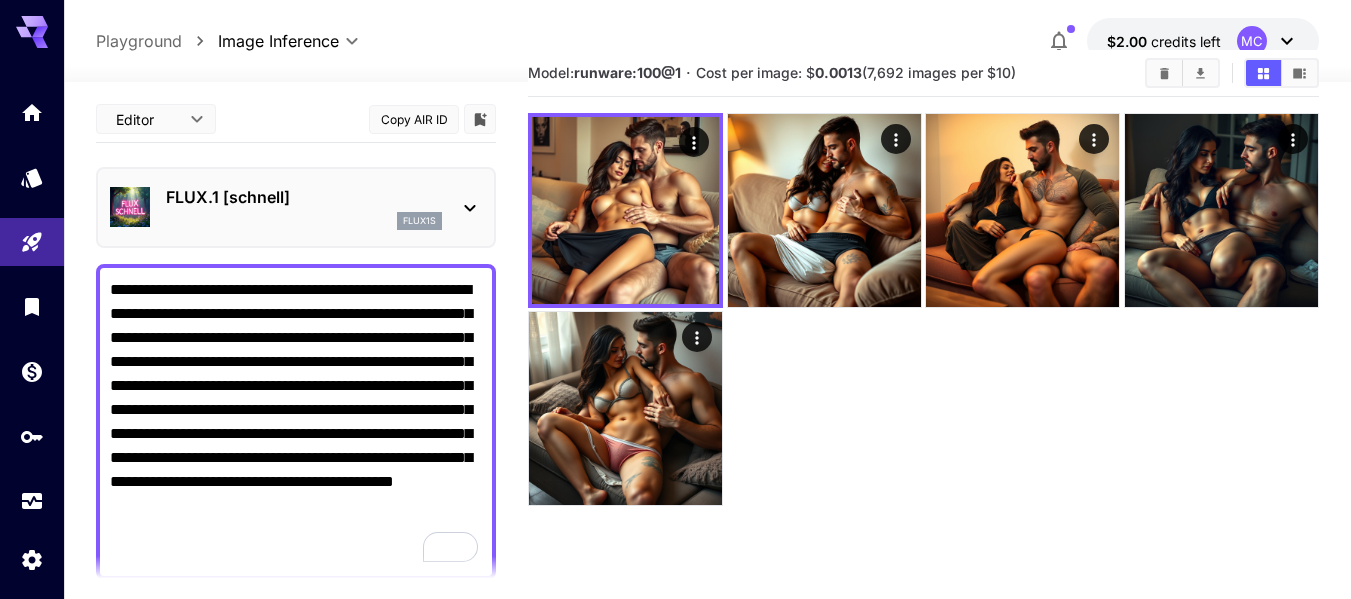 scroll, scrollTop: 47, scrollLeft: 0, axis: vertical 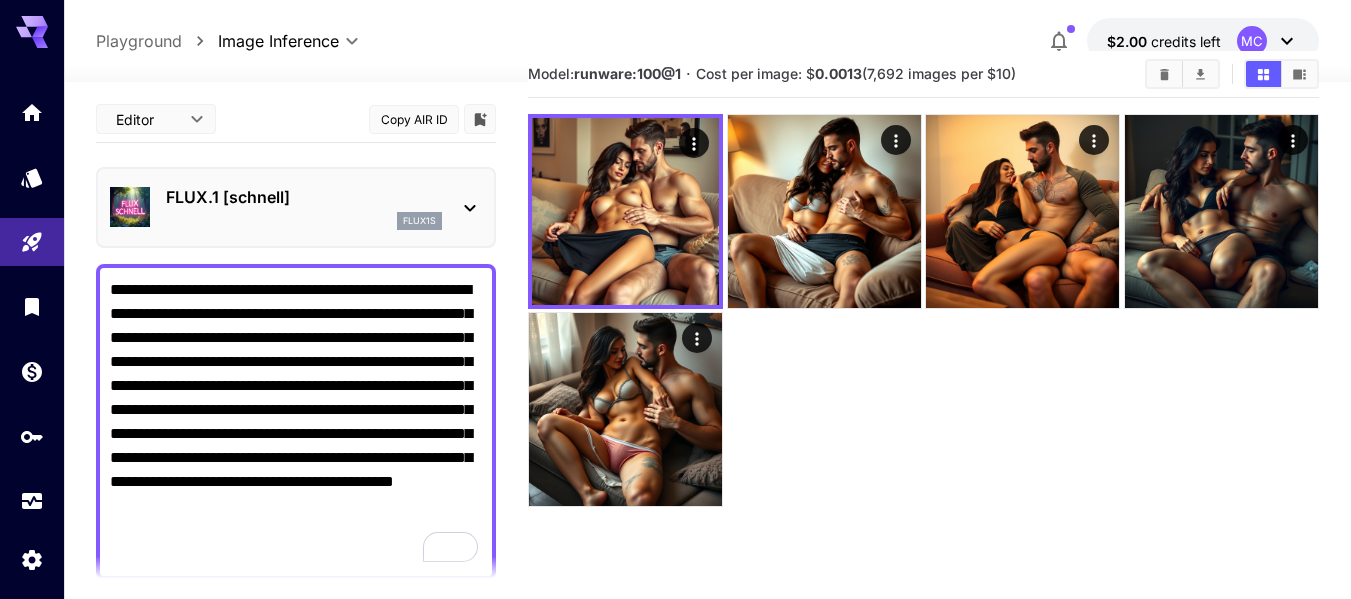 click on "FLUX.1 [schnell] flux1s" at bounding box center (296, 207) 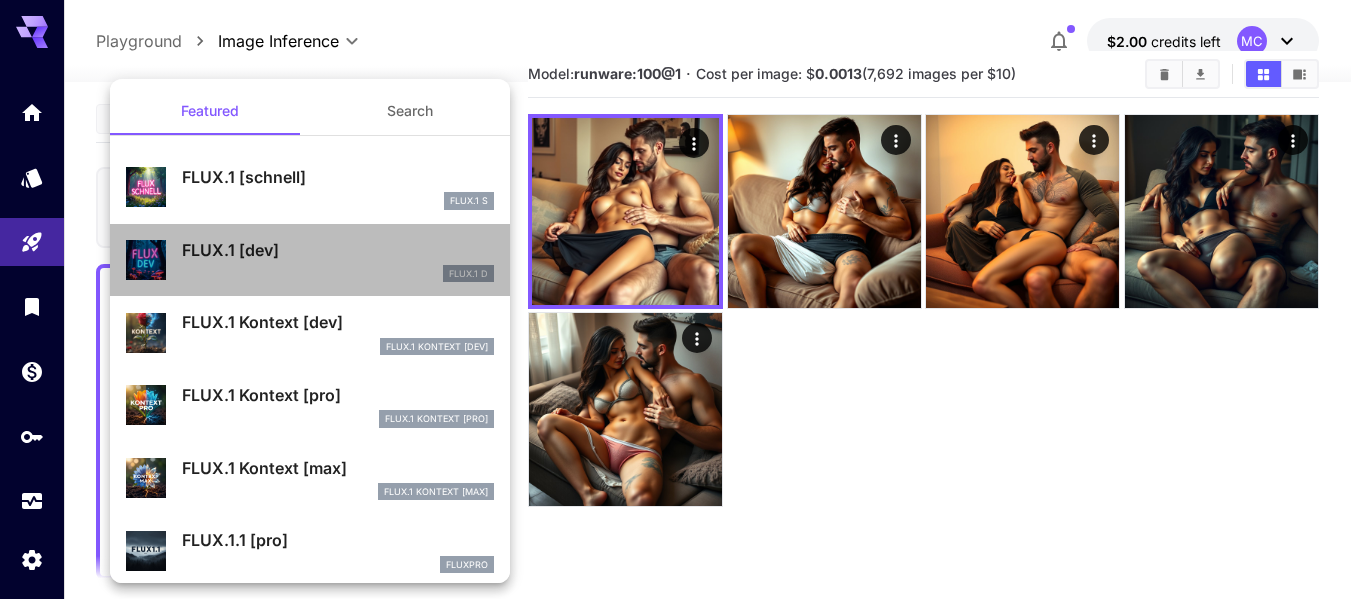 click on "FLUX.1 [dev]" at bounding box center (338, 250) 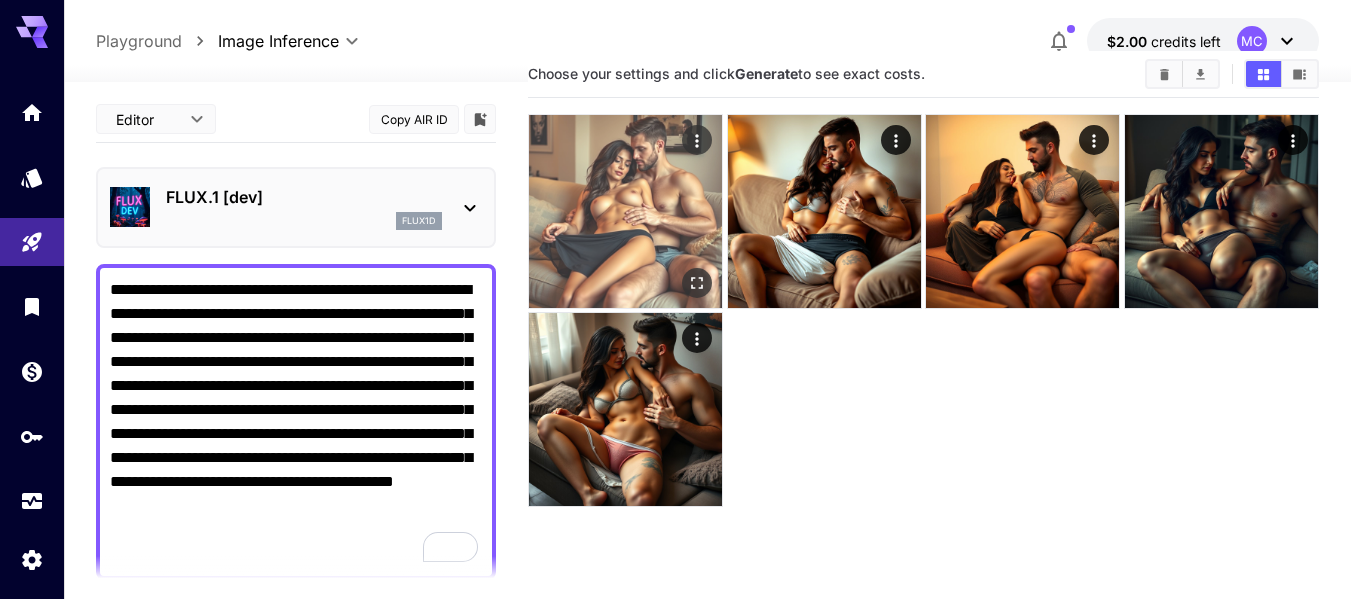 click at bounding box center [625, 211] 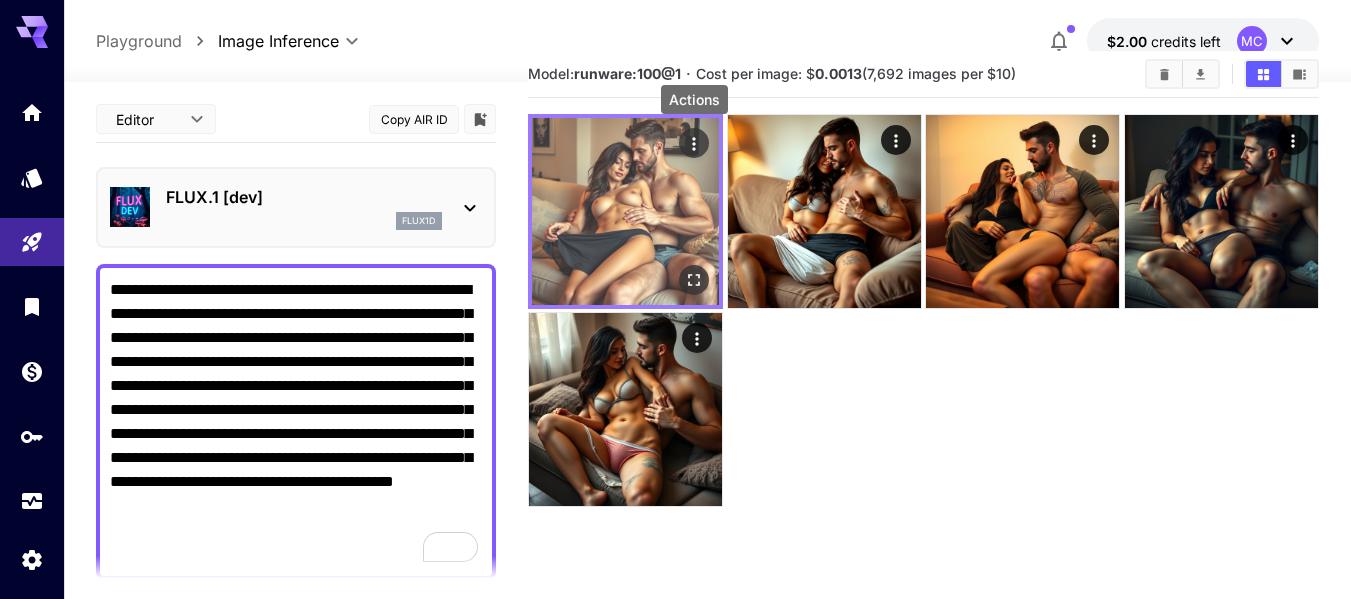 click 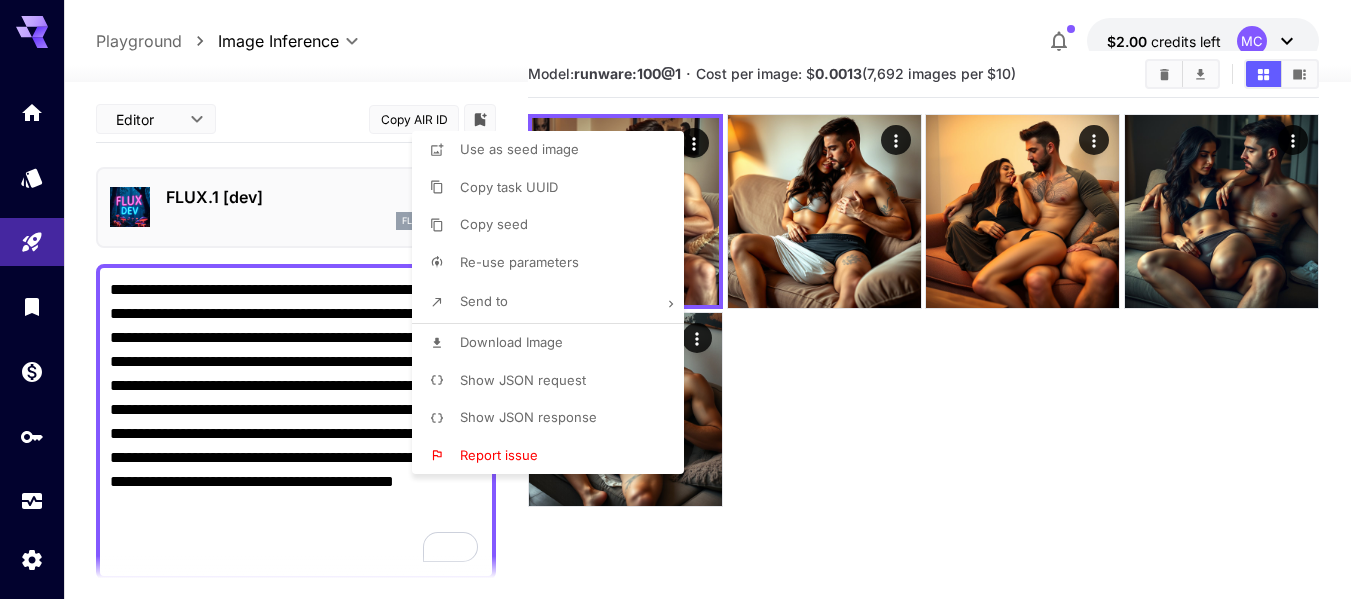 click at bounding box center [683, 299] 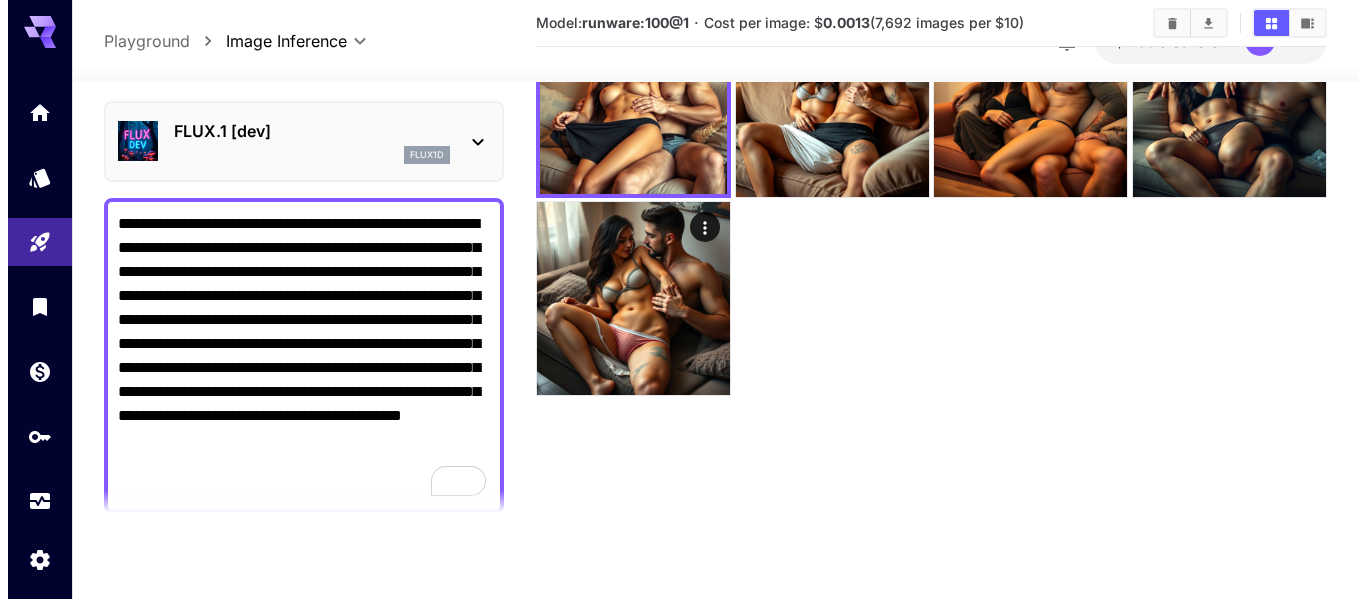 scroll, scrollTop: 0, scrollLeft: 0, axis: both 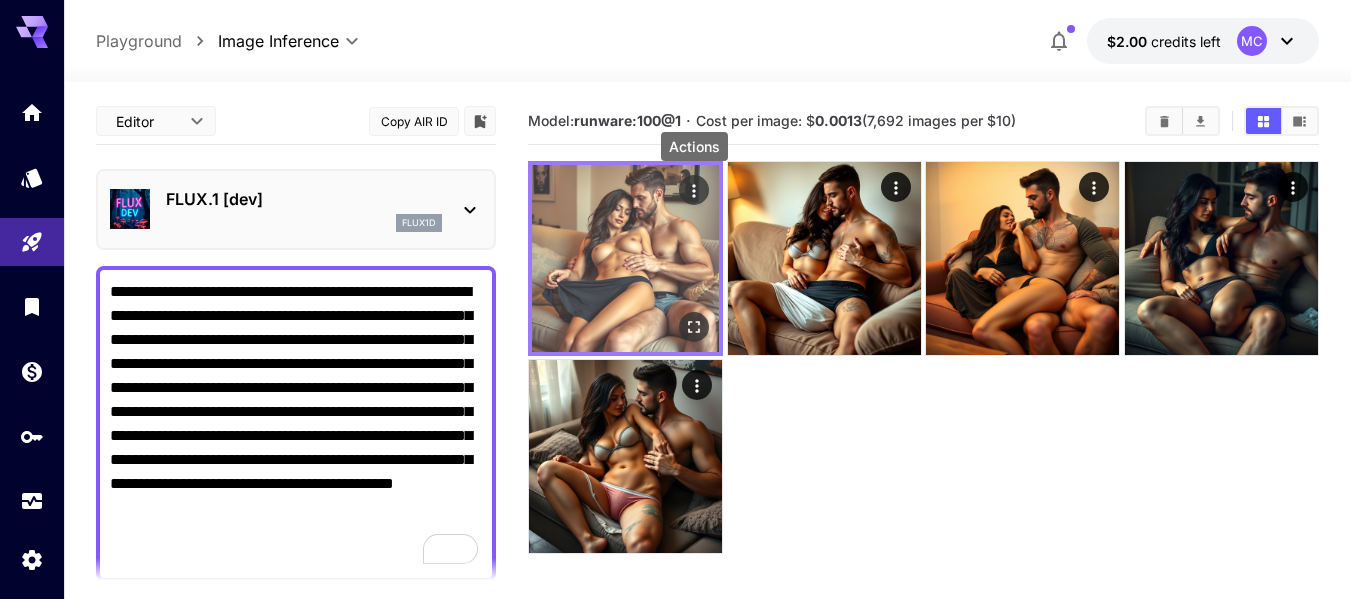 click 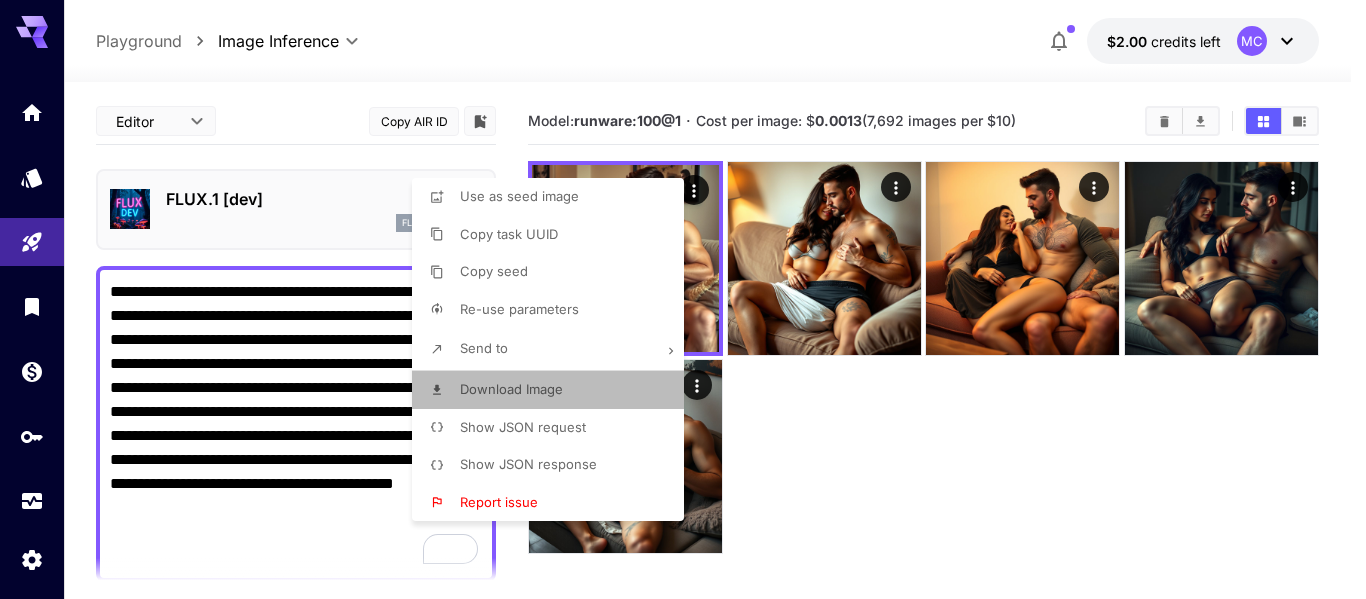click on "Download Image" at bounding box center [554, 390] 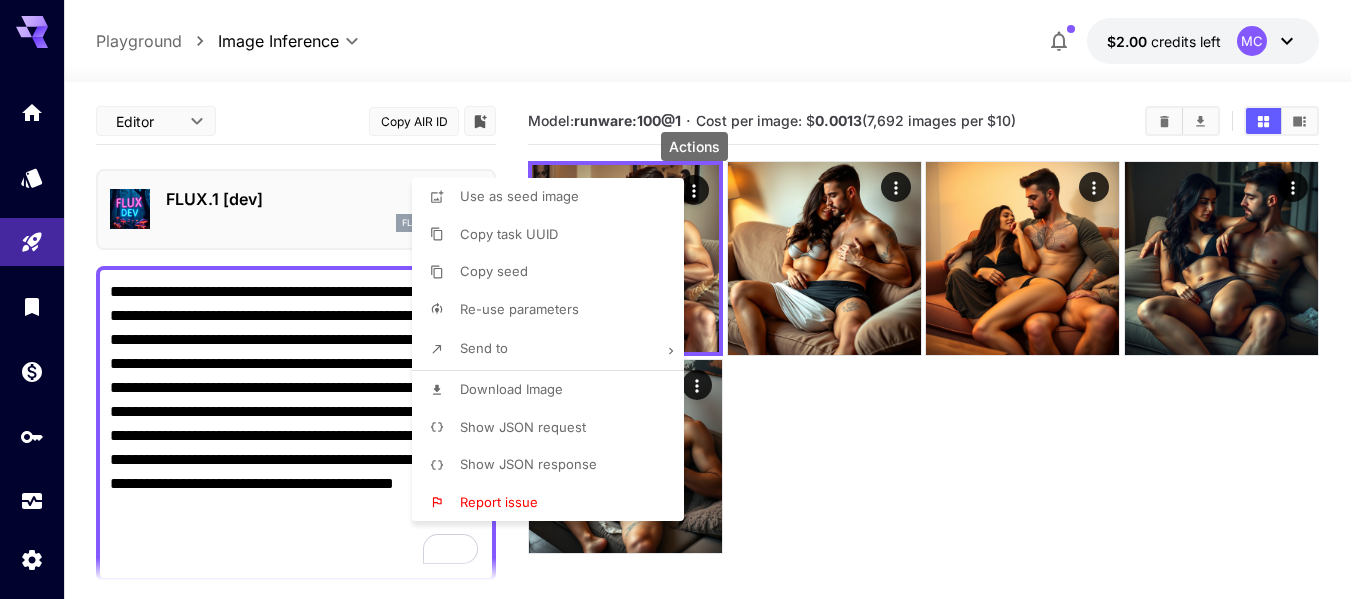 click on "Use as seed image" at bounding box center [554, 197] 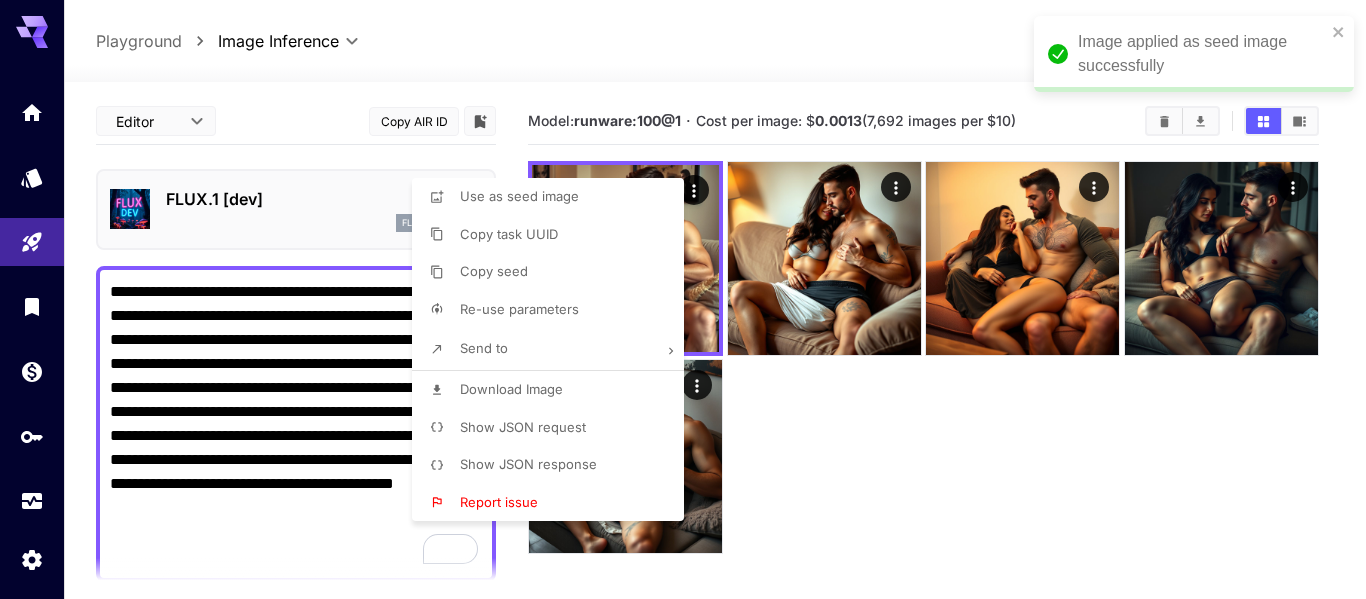type on "**********" 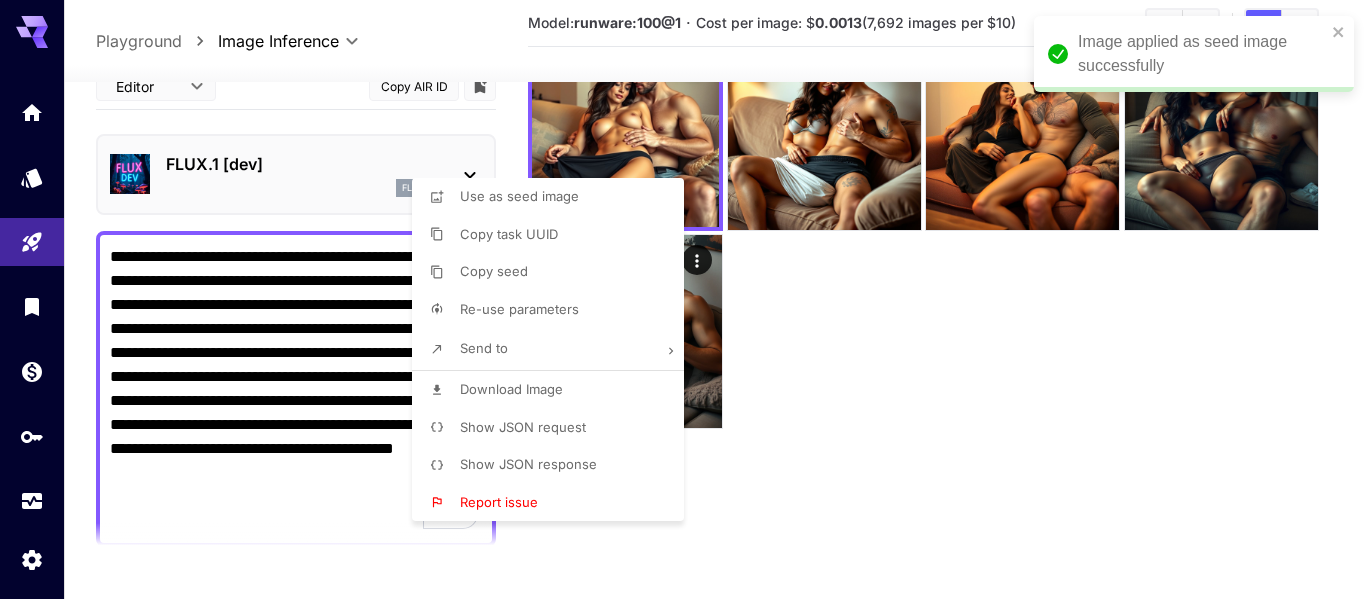 scroll, scrollTop: 252, scrollLeft: 0, axis: vertical 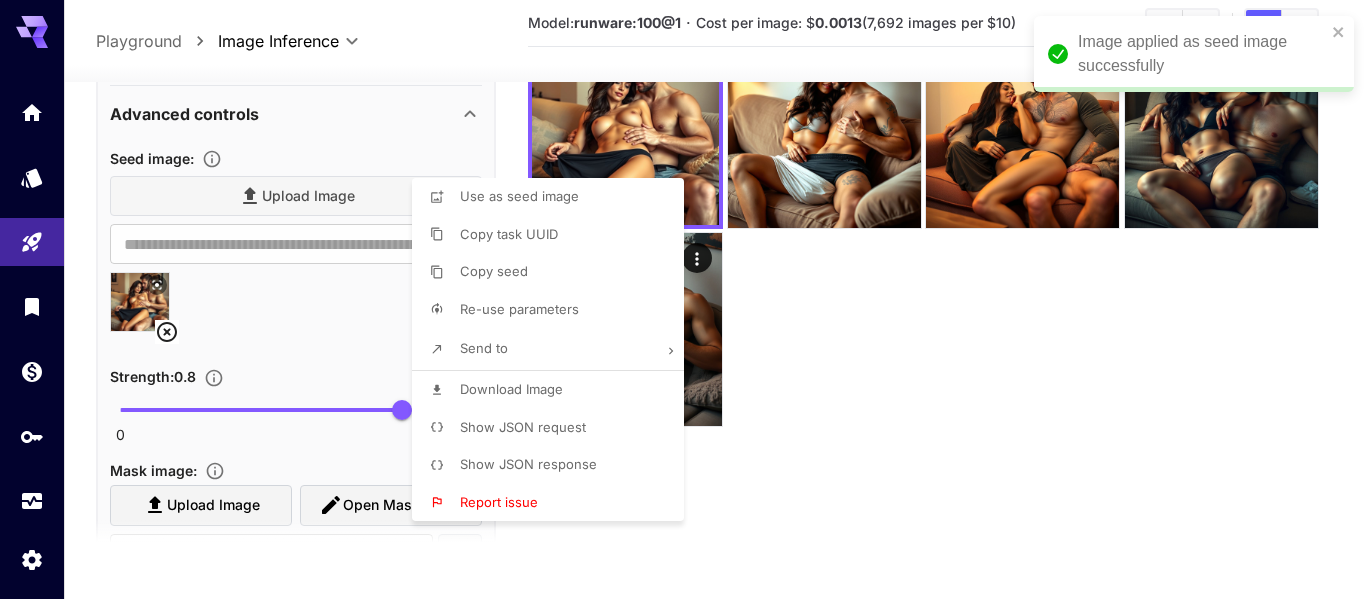 click at bounding box center [683, 299] 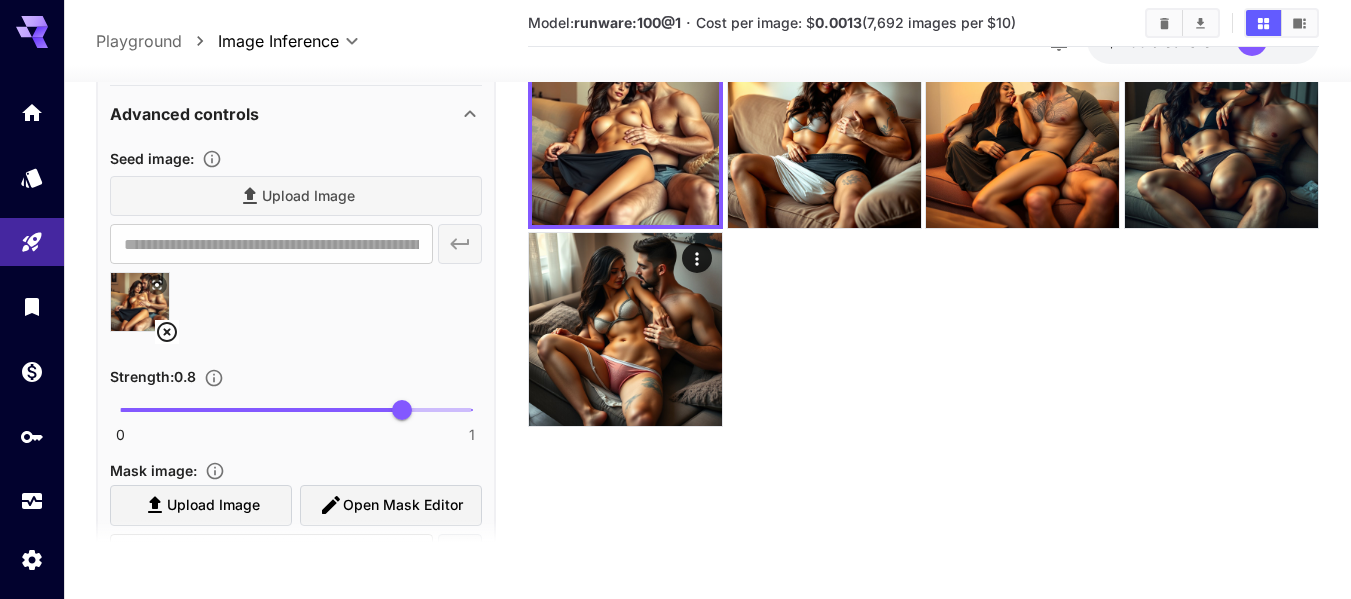 scroll, scrollTop: 1086, scrollLeft: 0, axis: vertical 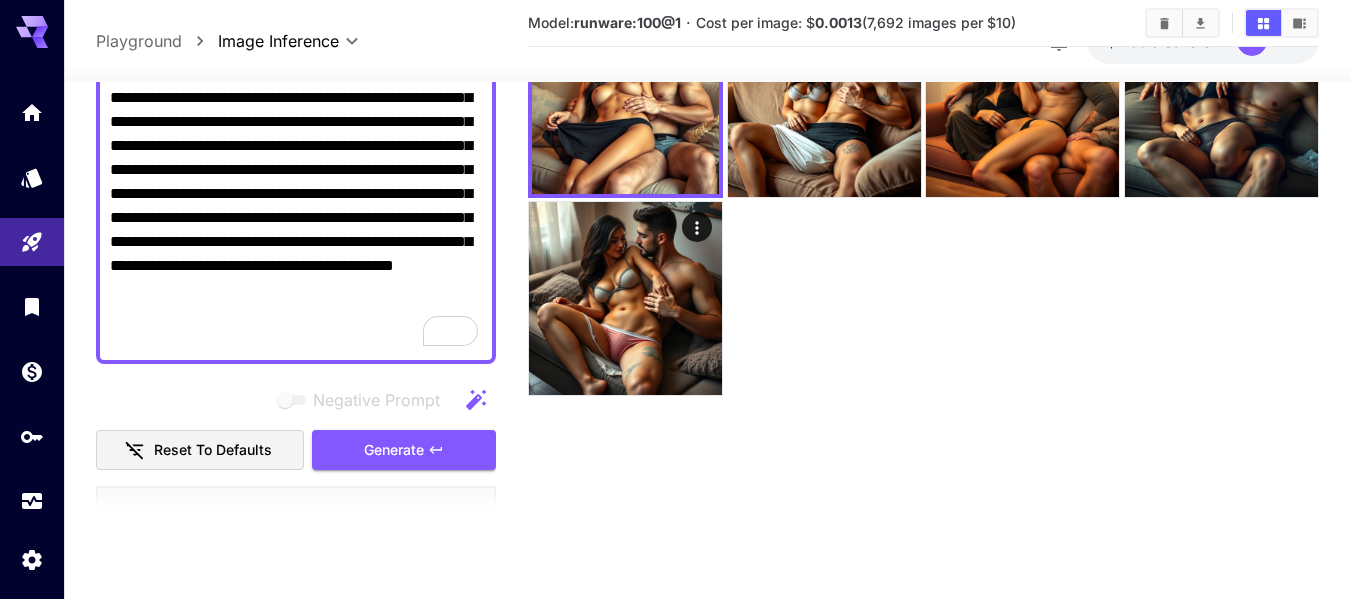 drag, startPoint x: 397, startPoint y: 492, endPoint x: 375, endPoint y: 271, distance: 222.09232 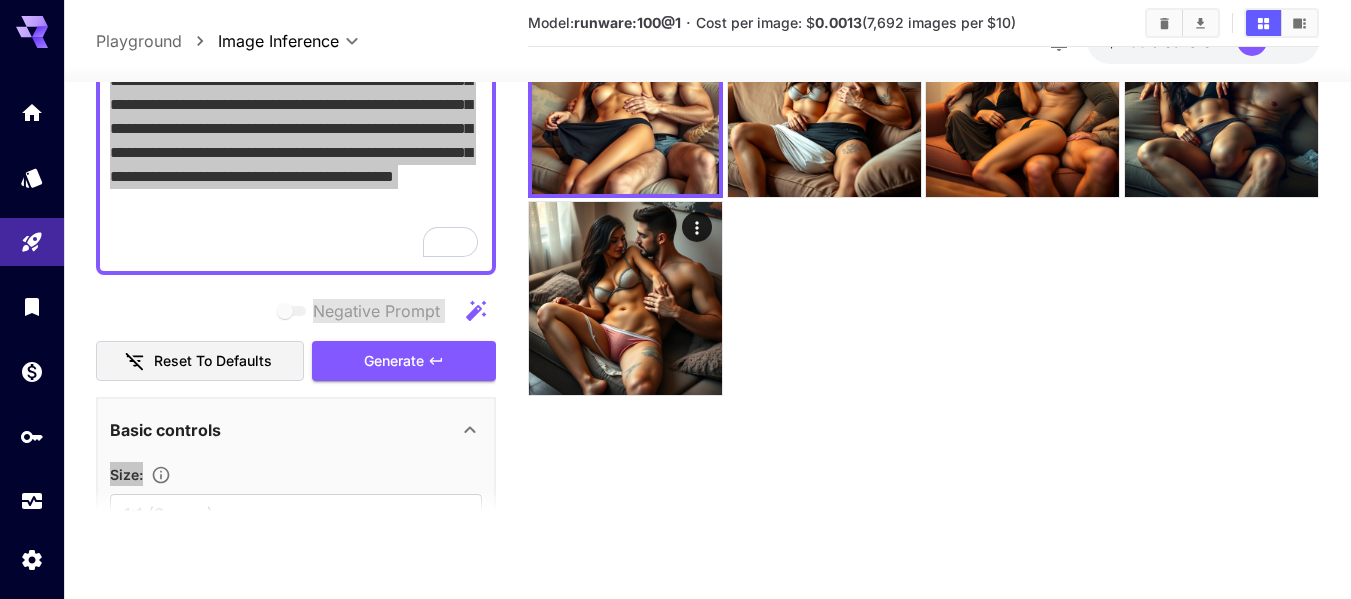 click on "Negative Prompt" at bounding box center [296, 311] 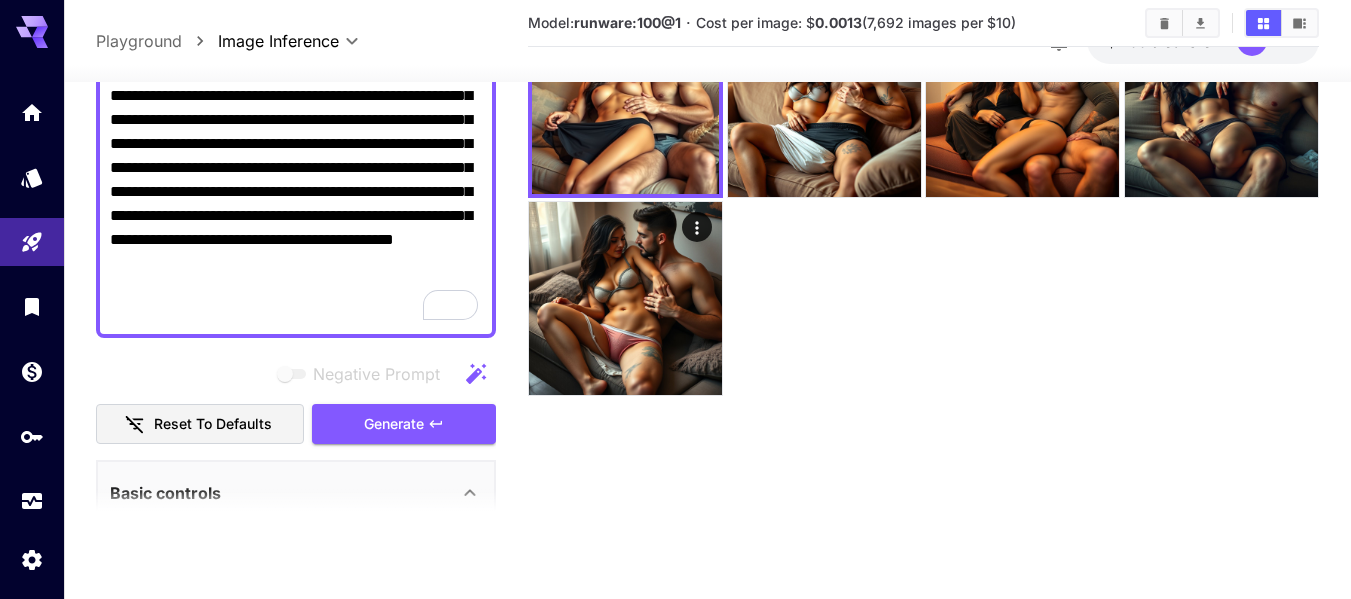 click on "**********" at bounding box center [296, 180] 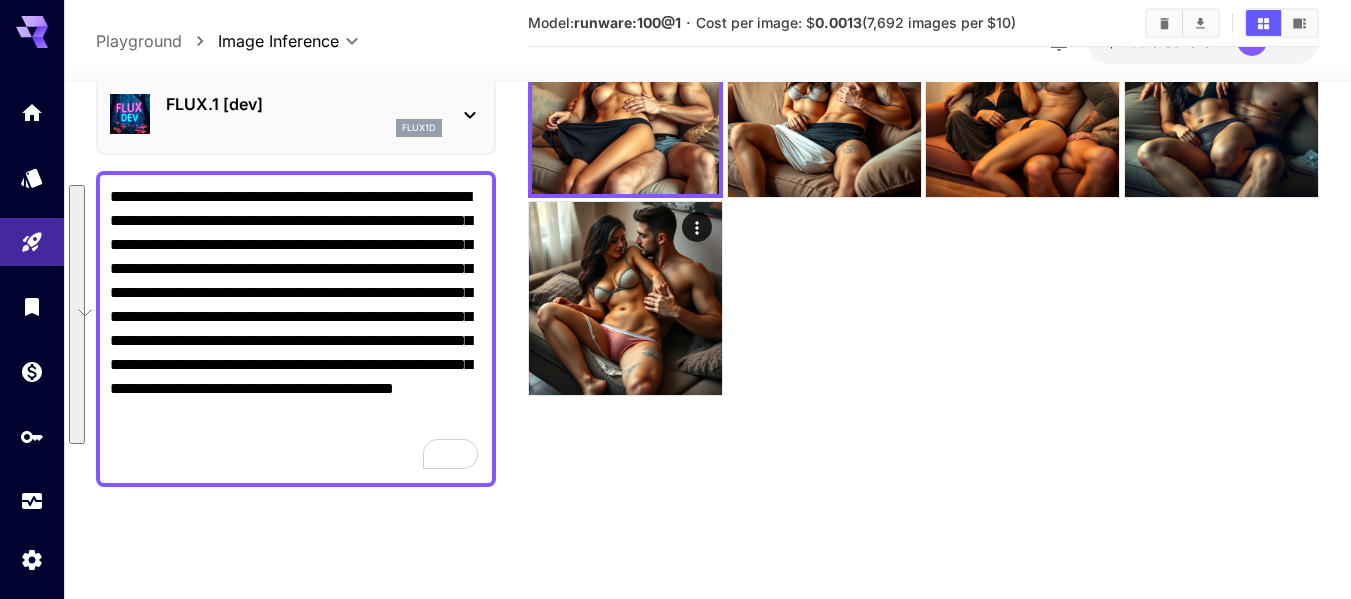 paste 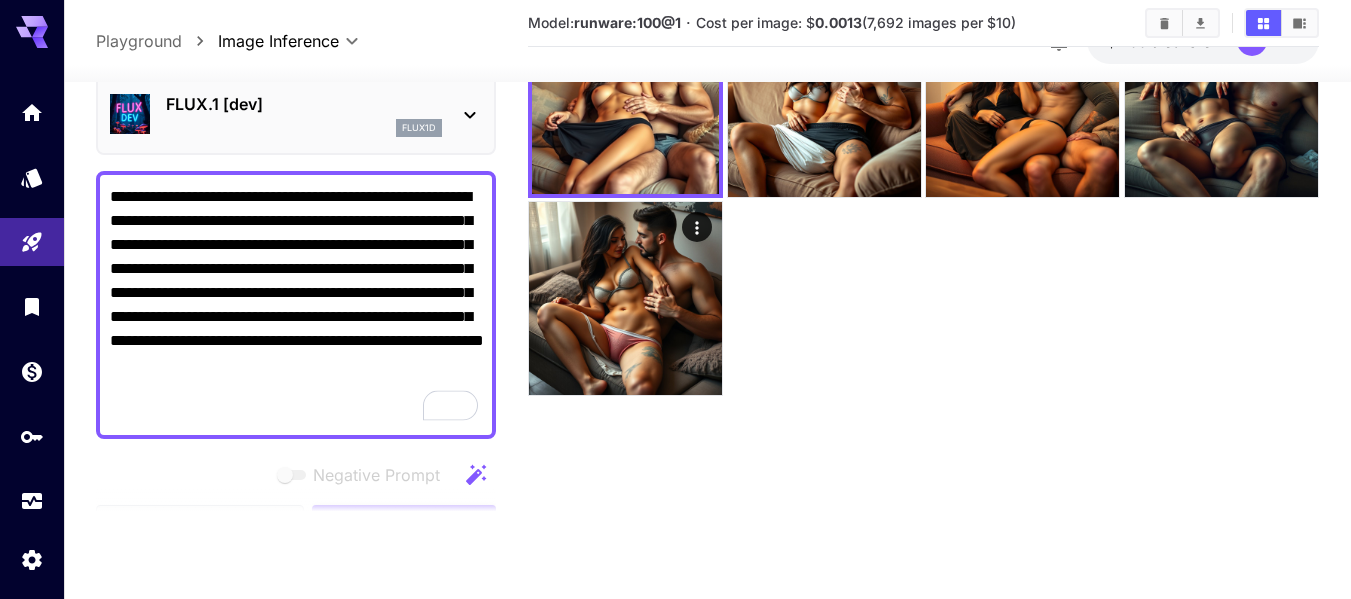 click on "**********" at bounding box center (707, 247) 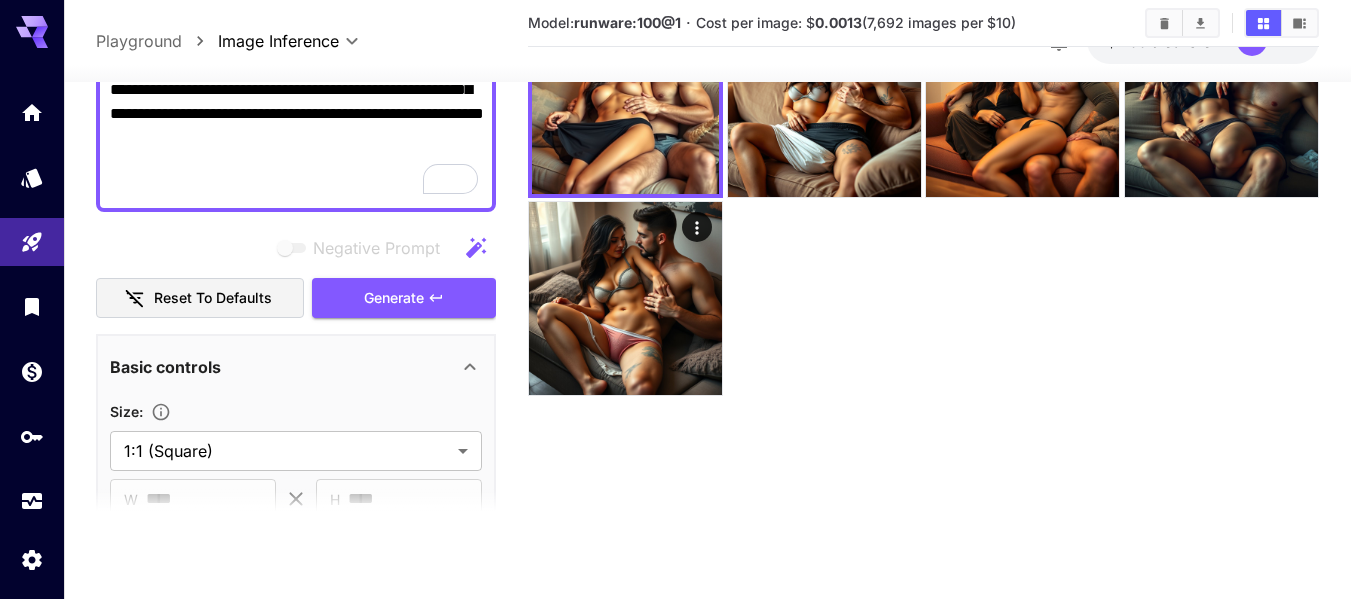 click on "Negative Prompt Reset to defaults Generate" at bounding box center [296, 273] 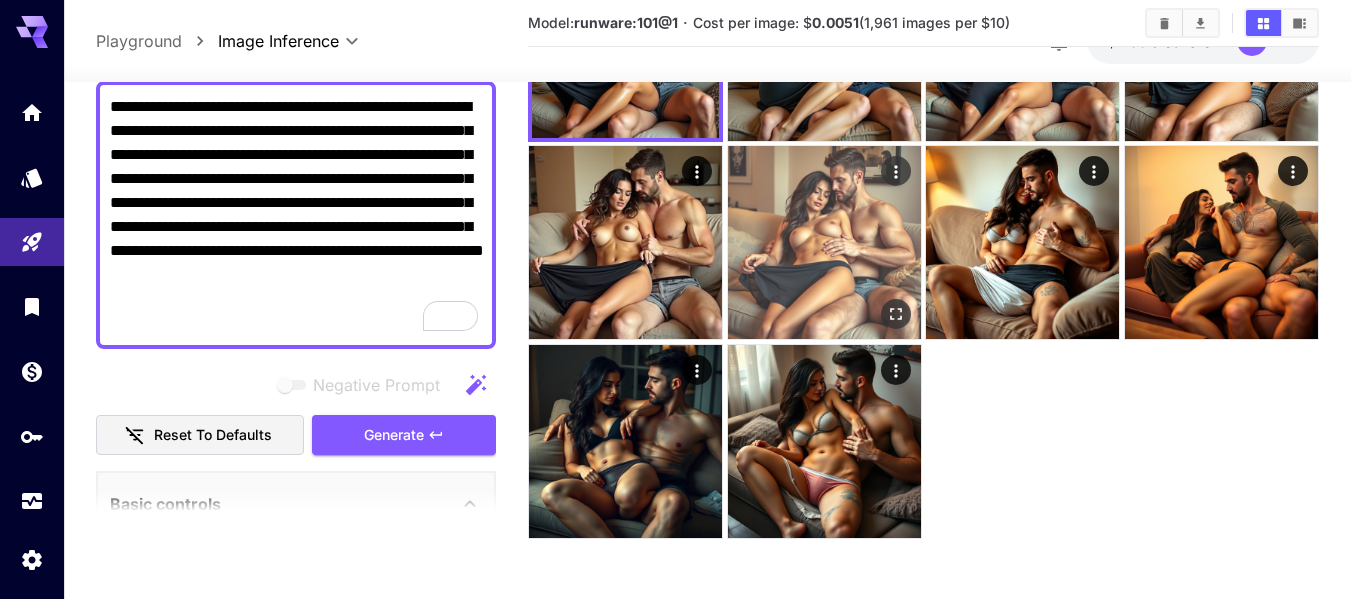 scroll, scrollTop: 0, scrollLeft: 0, axis: both 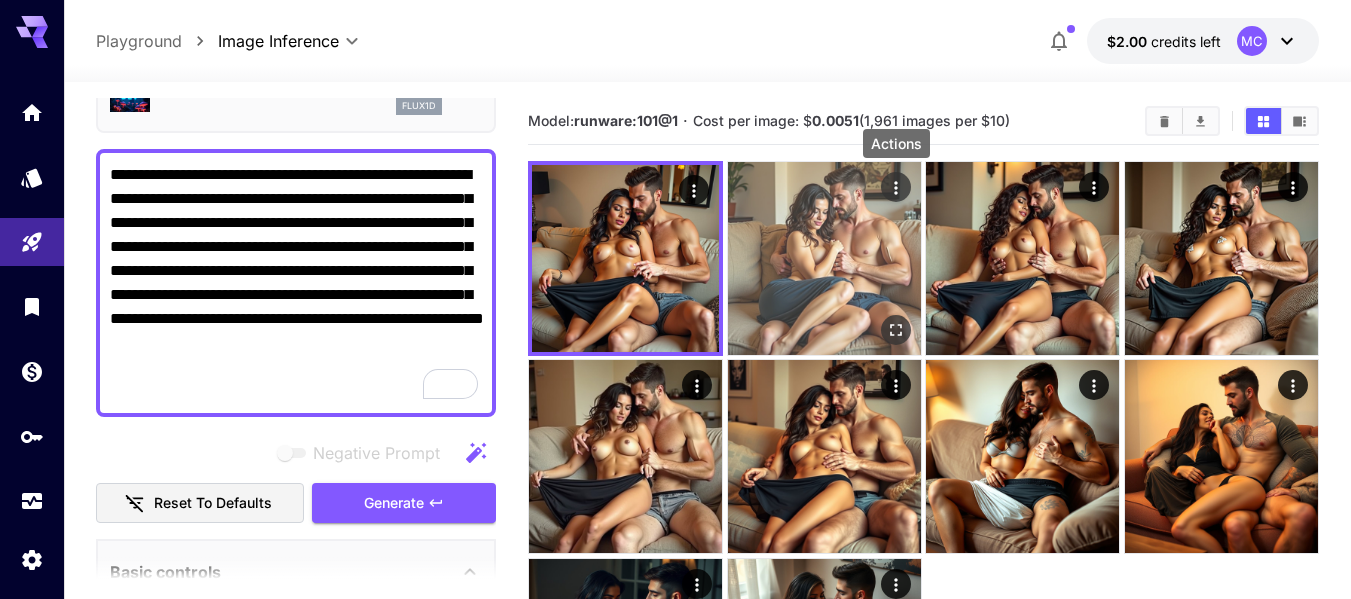 click 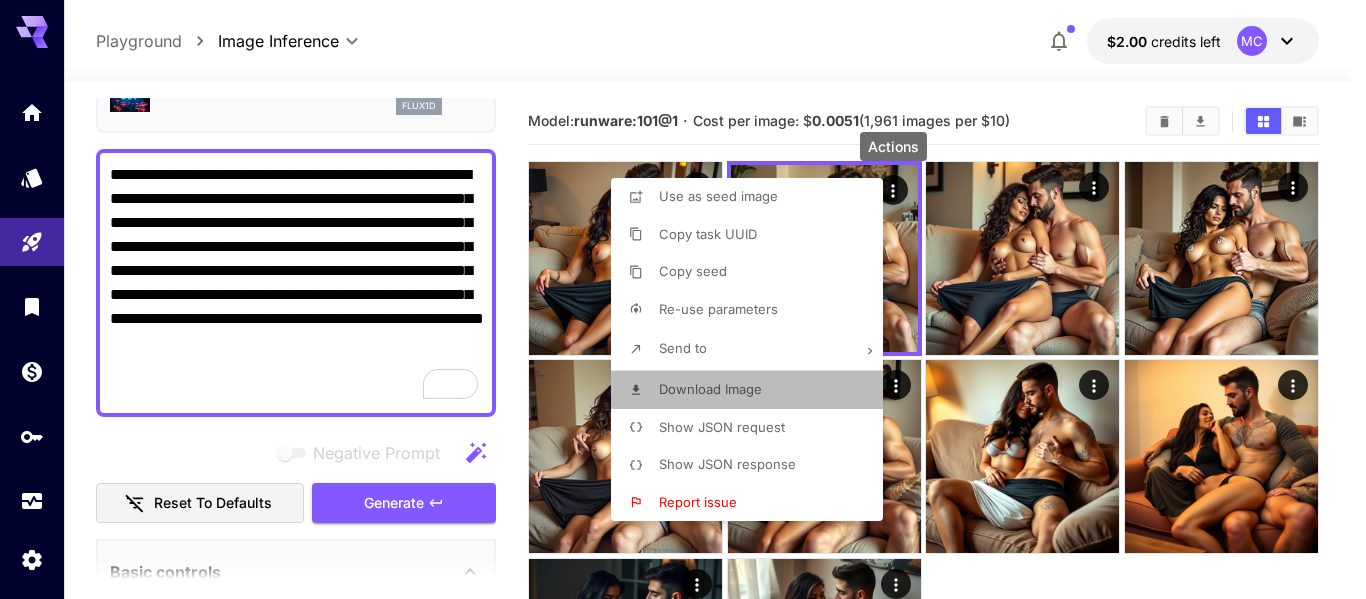 click on "Download Image" at bounding box center (710, 390) 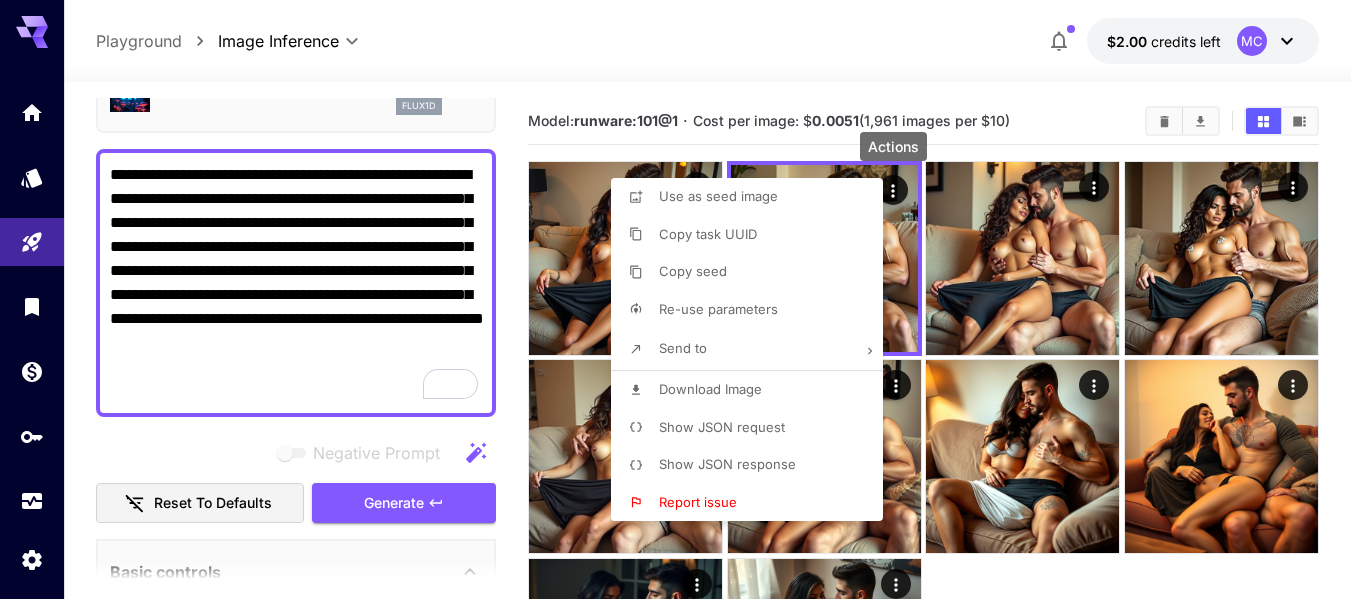 click at bounding box center (683, 299) 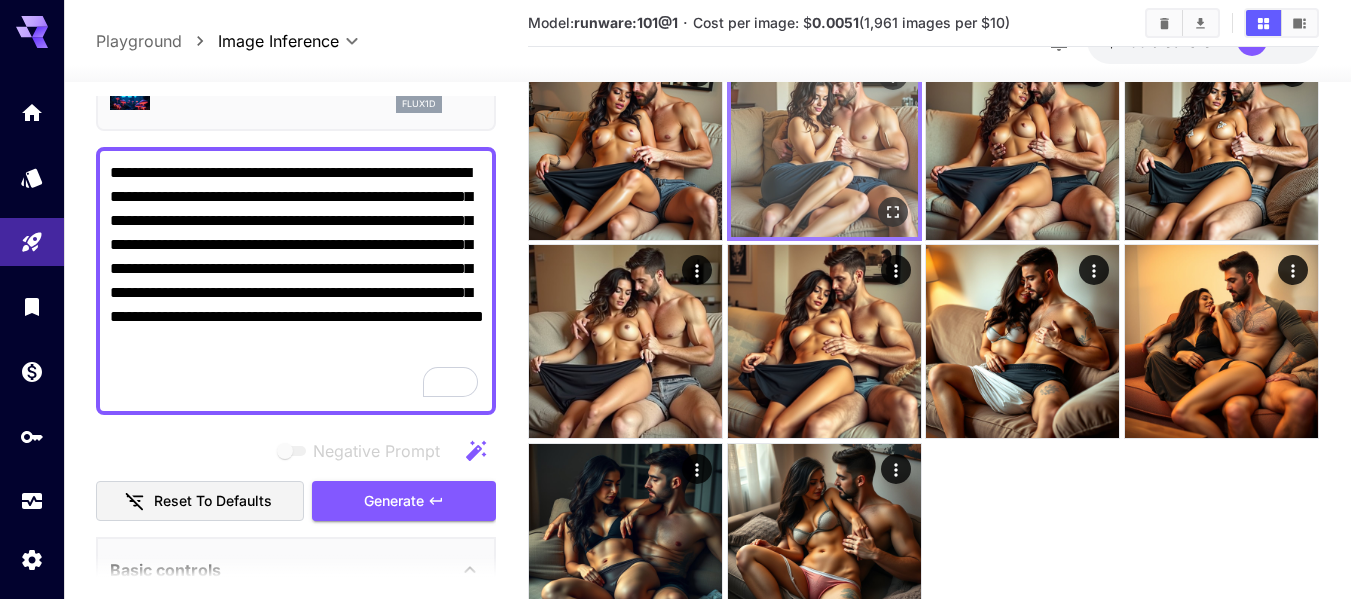 scroll, scrollTop: 116, scrollLeft: 0, axis: vertical 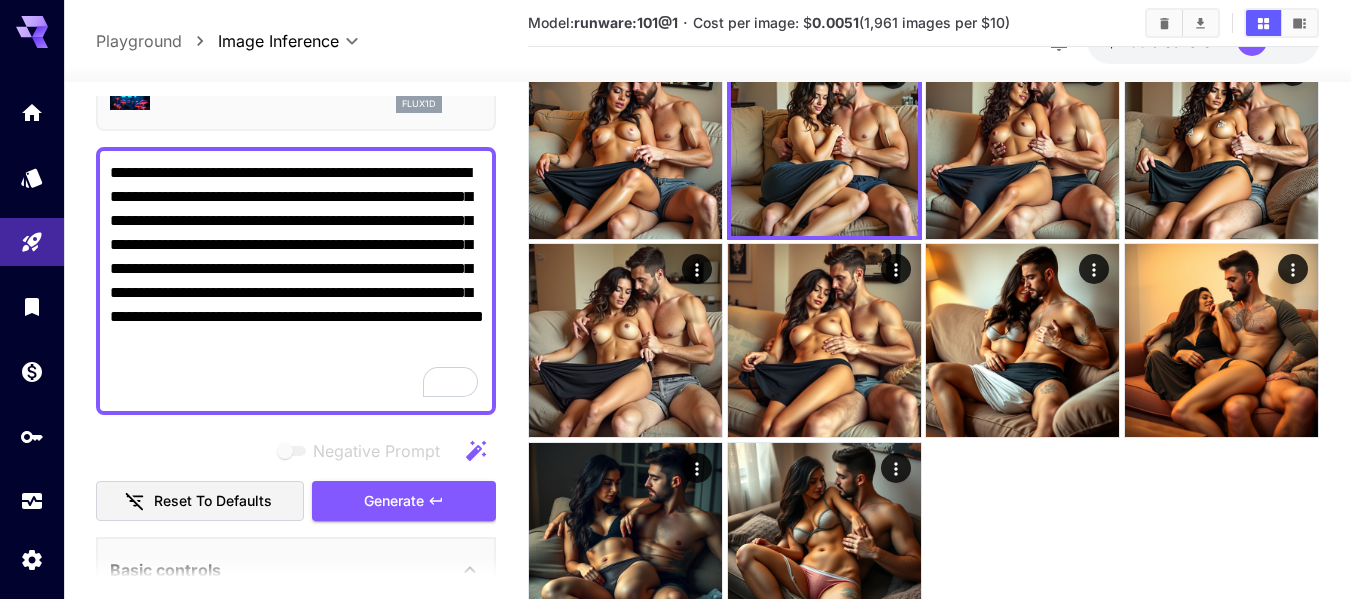 click on "**********" at bounding box center [296, 281] 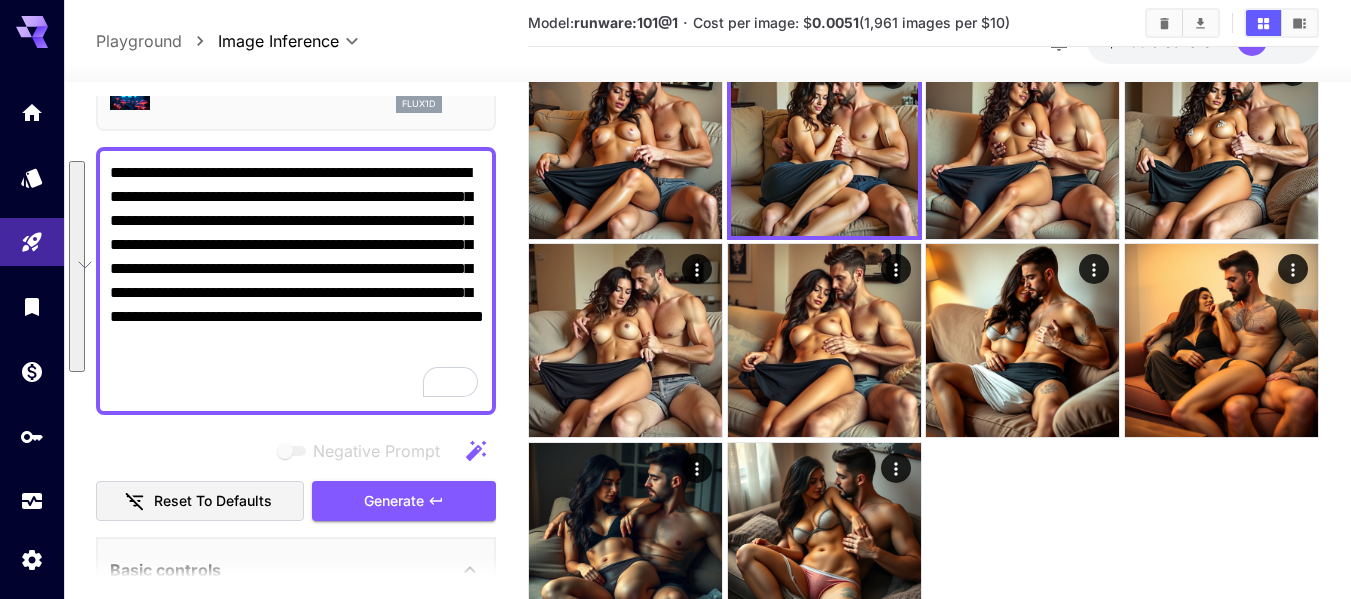 paste 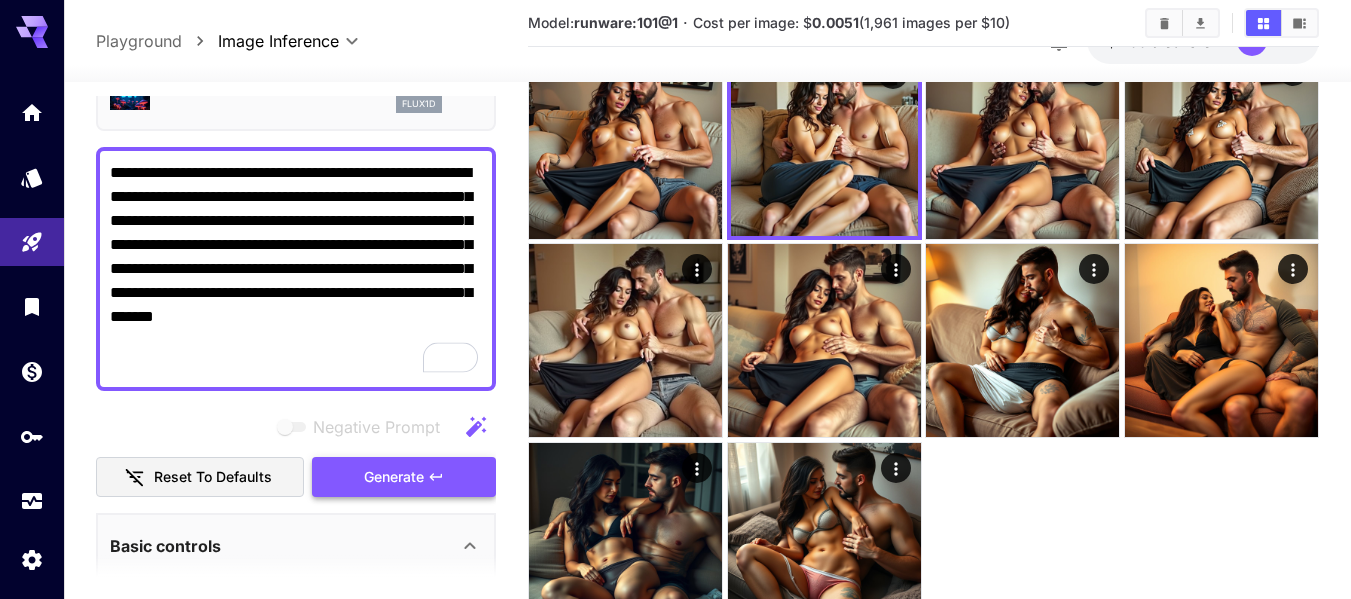 type on "**********" 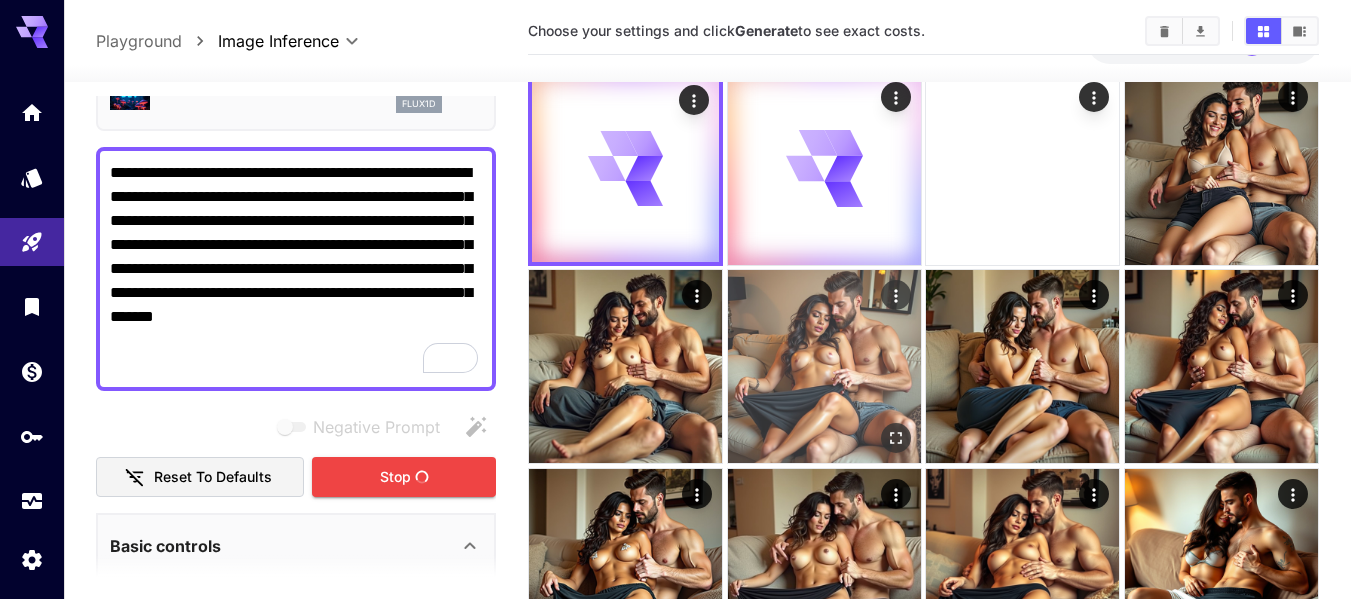 scroll, scrollTop: 45, scrollLeft: 0, axis: vertical 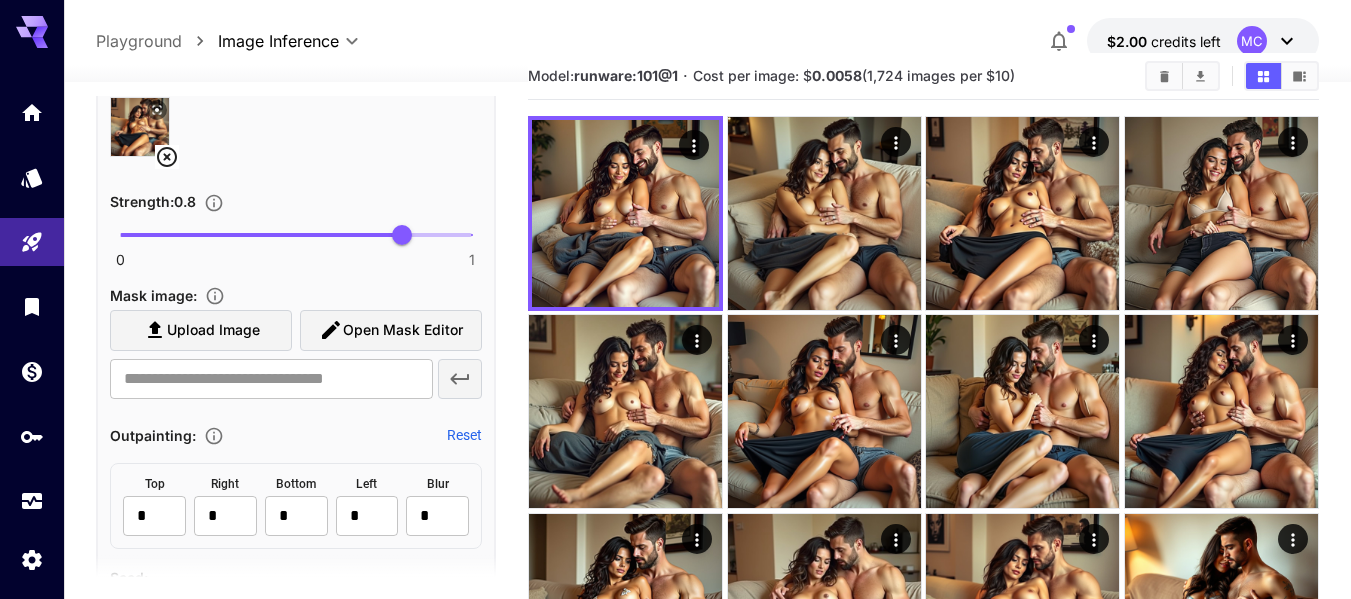 click on "Upload Image" at bounding box center (213, 330) 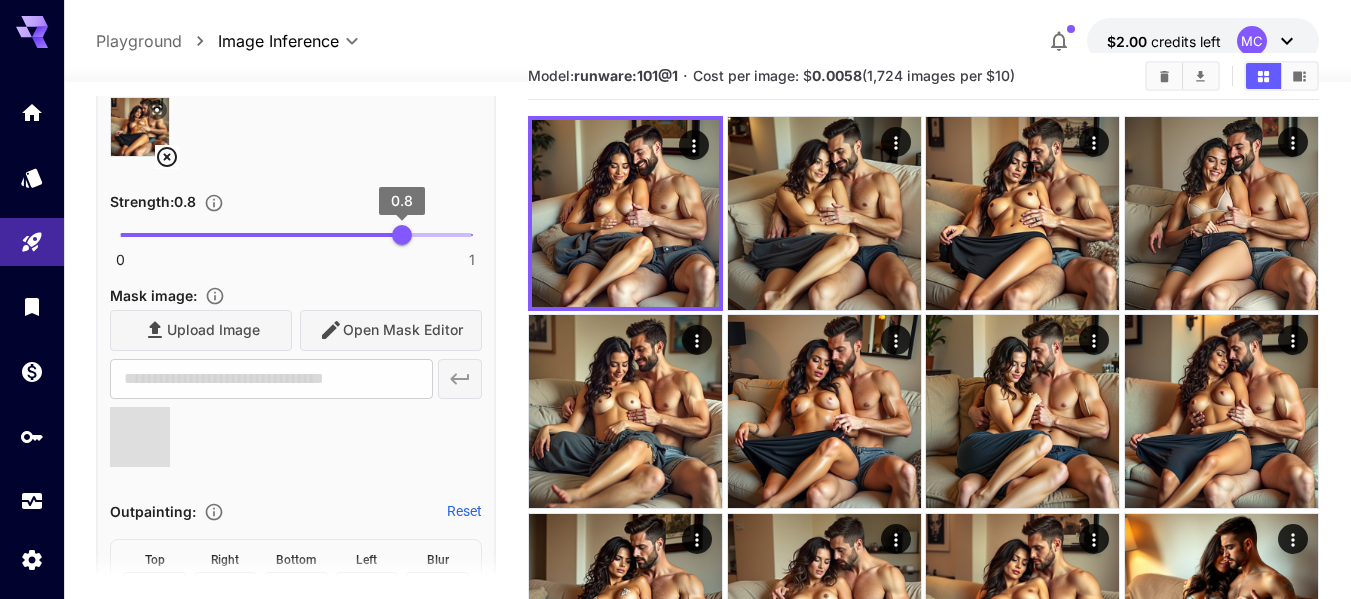 type on "**********" 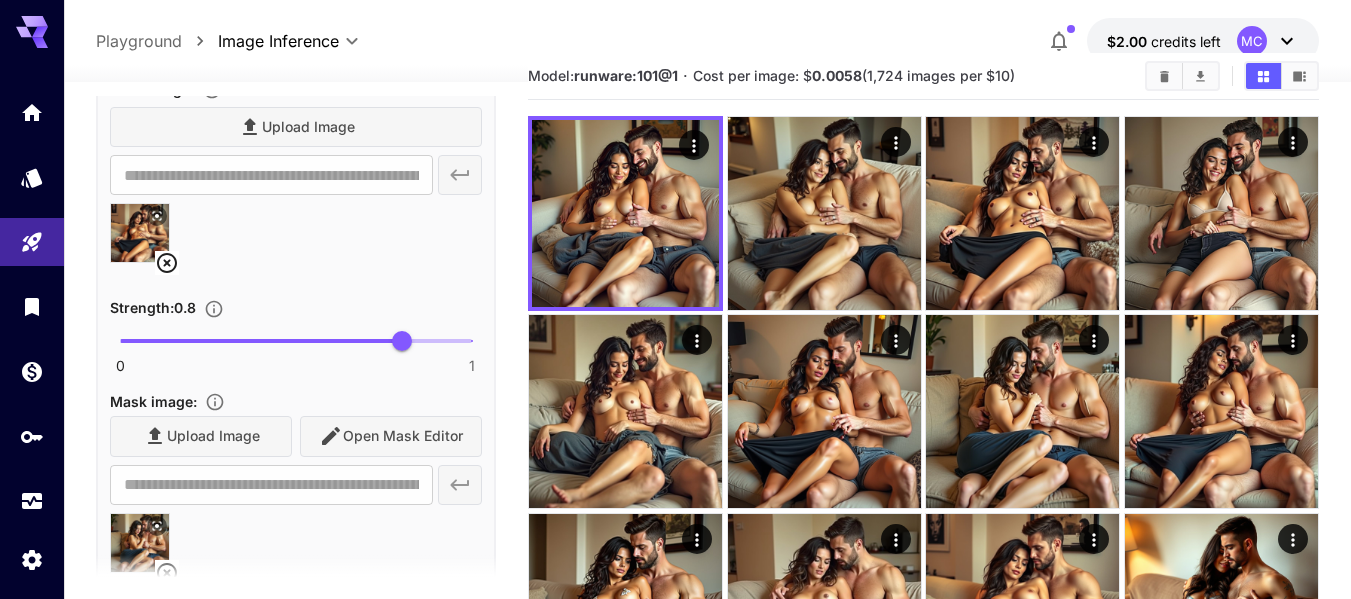 click 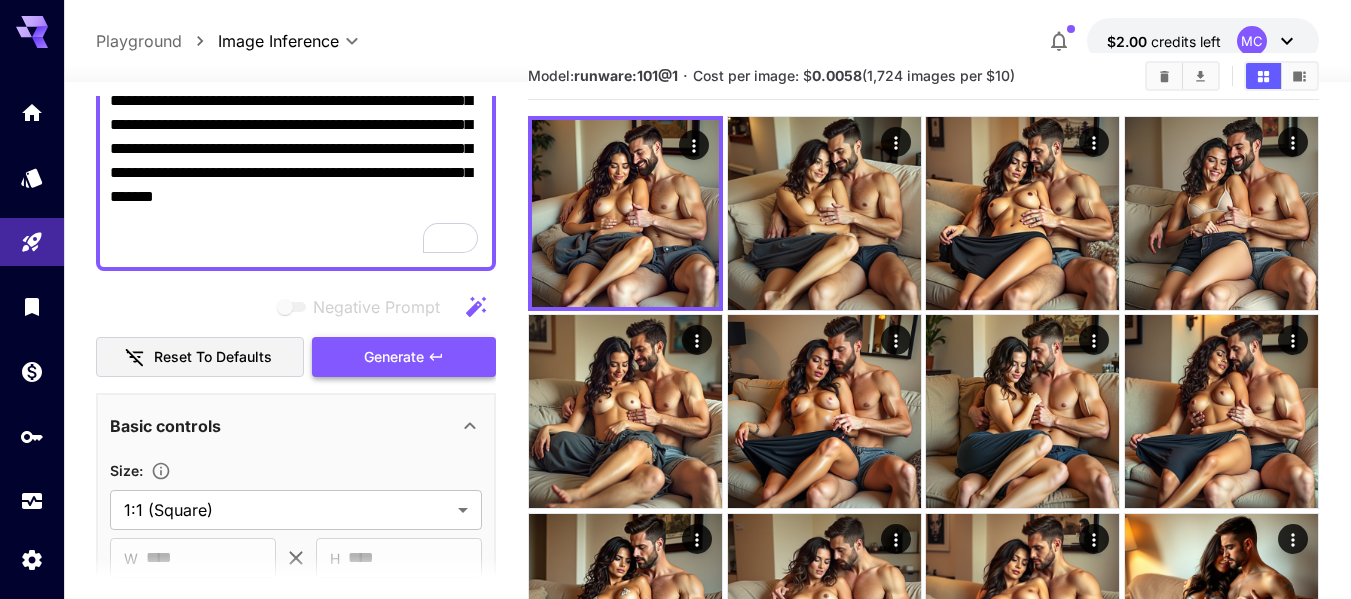 drag, startPoint x: 385, startPoint y: 583, endPoint x: 368, endPoint y: 365, distance: 218.66183 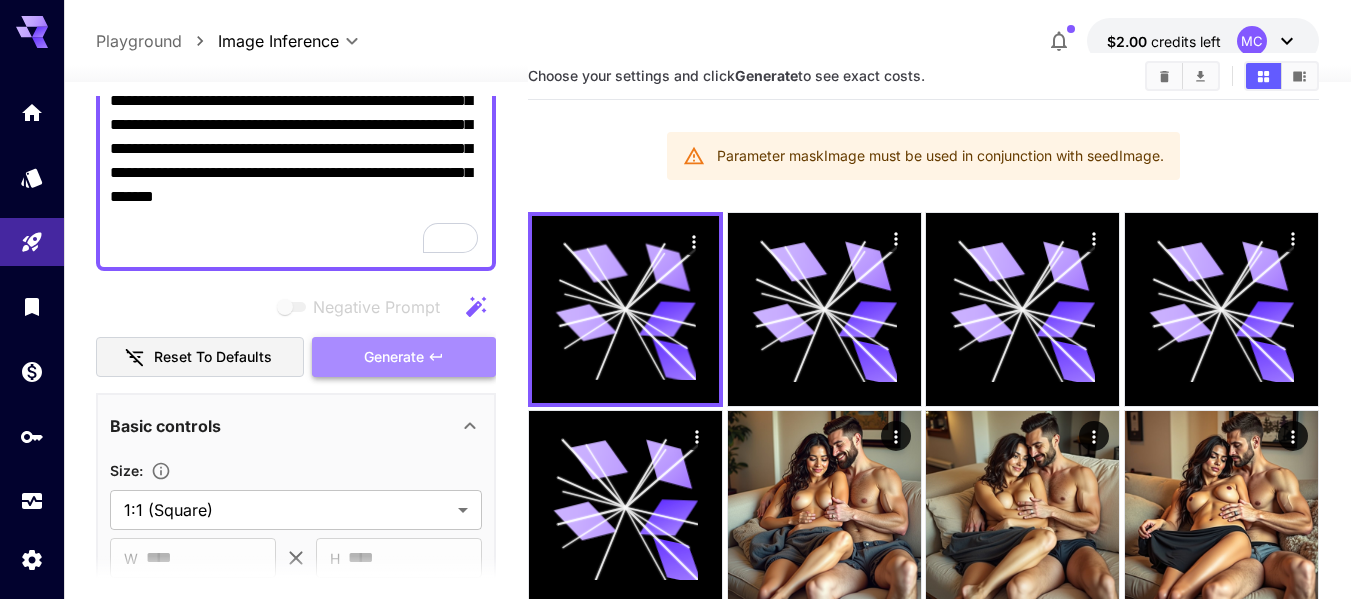 click on "Generate" at bounding box center (394, 357) 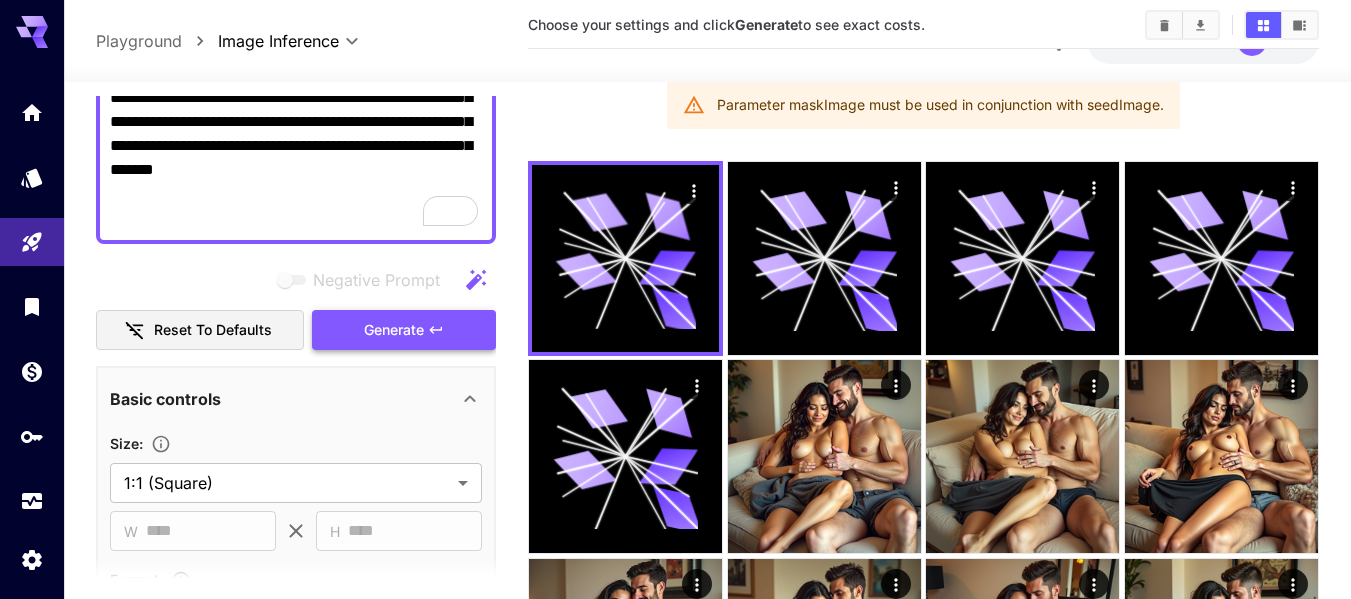 click on "Generate" at bounding box center [404, 330] 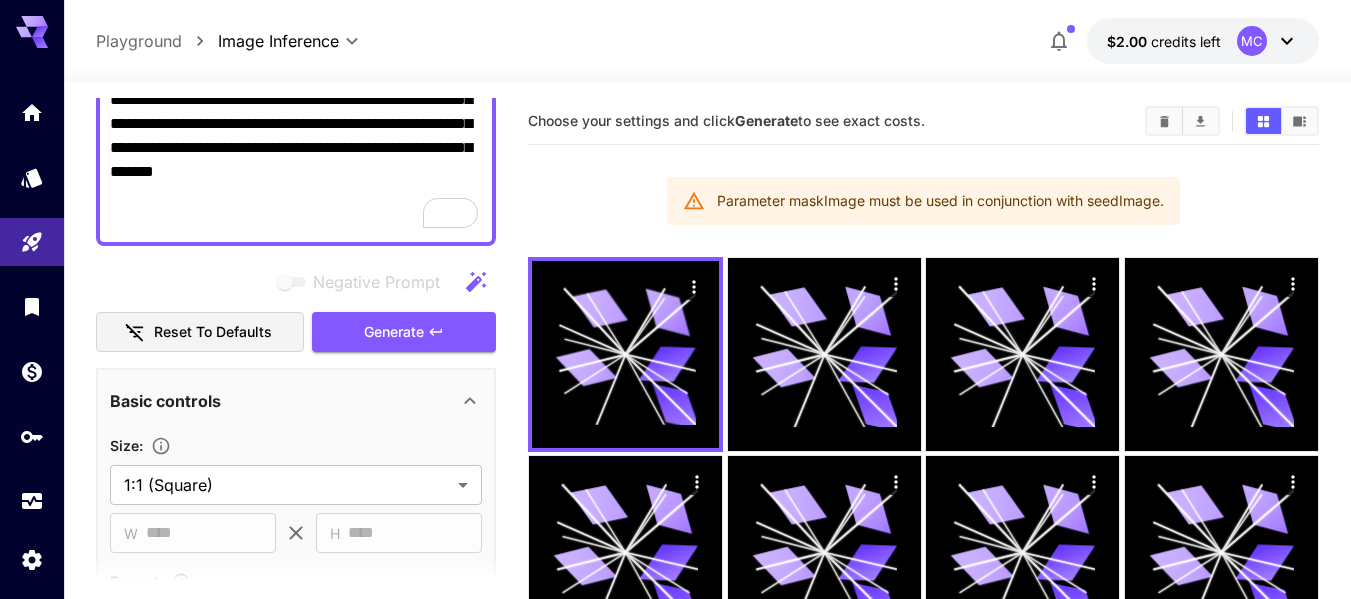 click on "Parameter maskImage must be used in conjunction with seedImage." at bounding box center [940, 201] 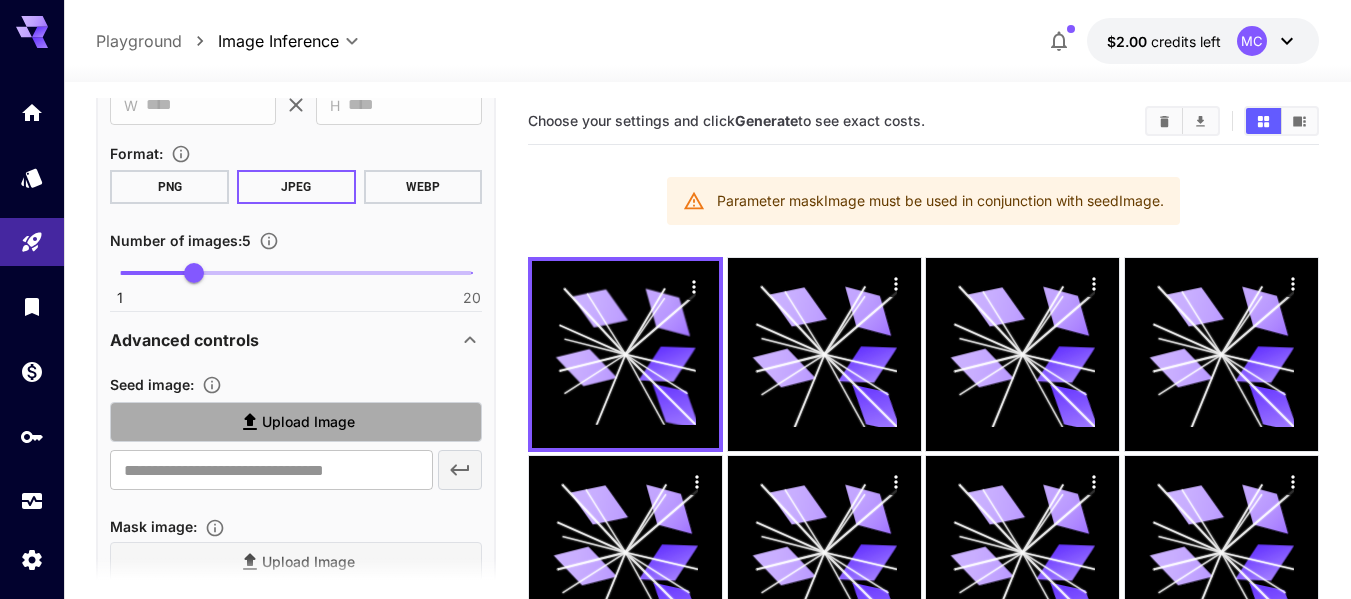 click on "Upload Image" at bounding box center (296, 422) 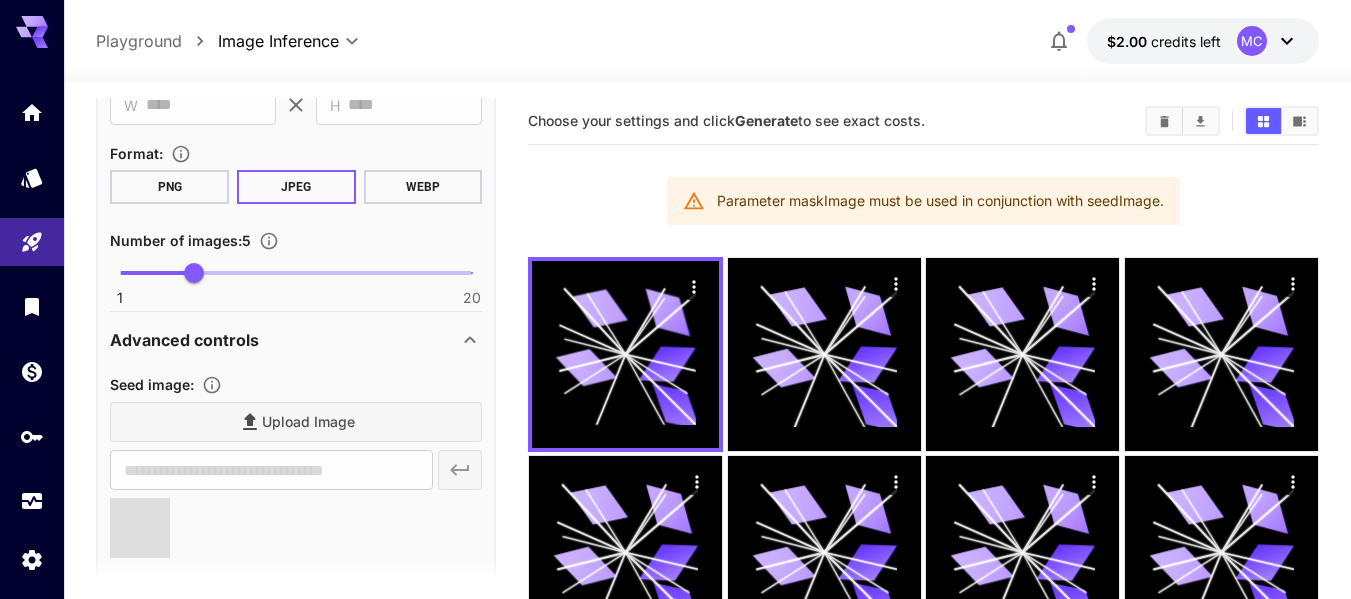 type on "**********" 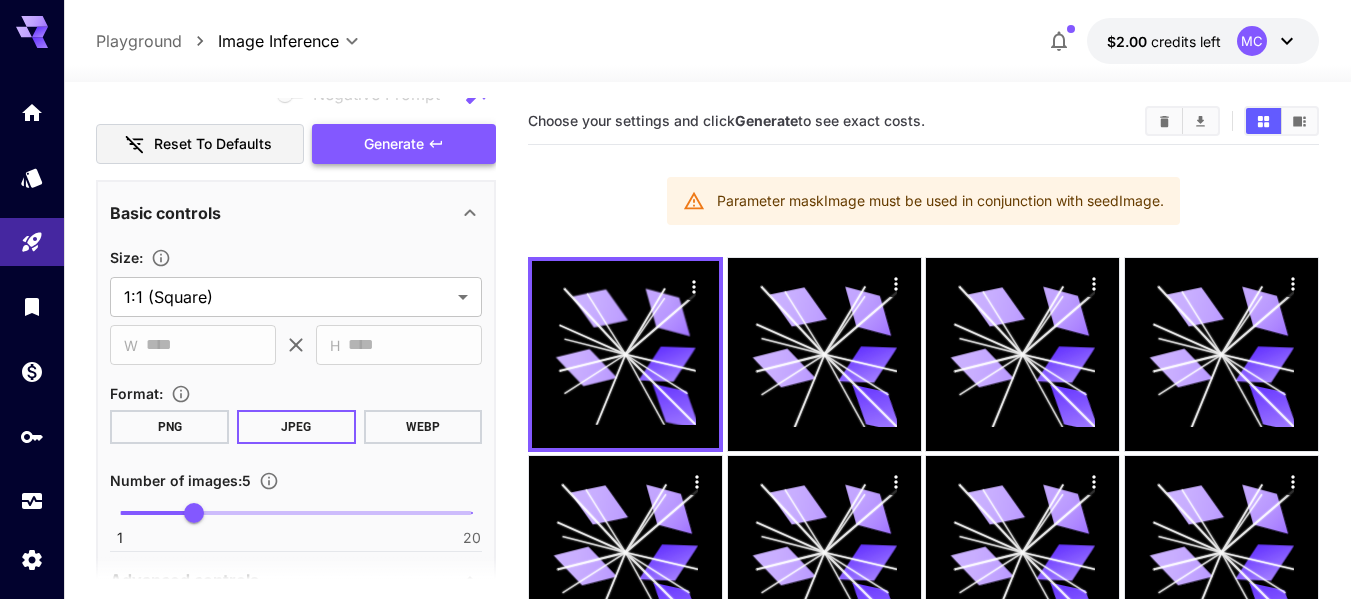 click on "Generate" at bounding box center [404, 144] 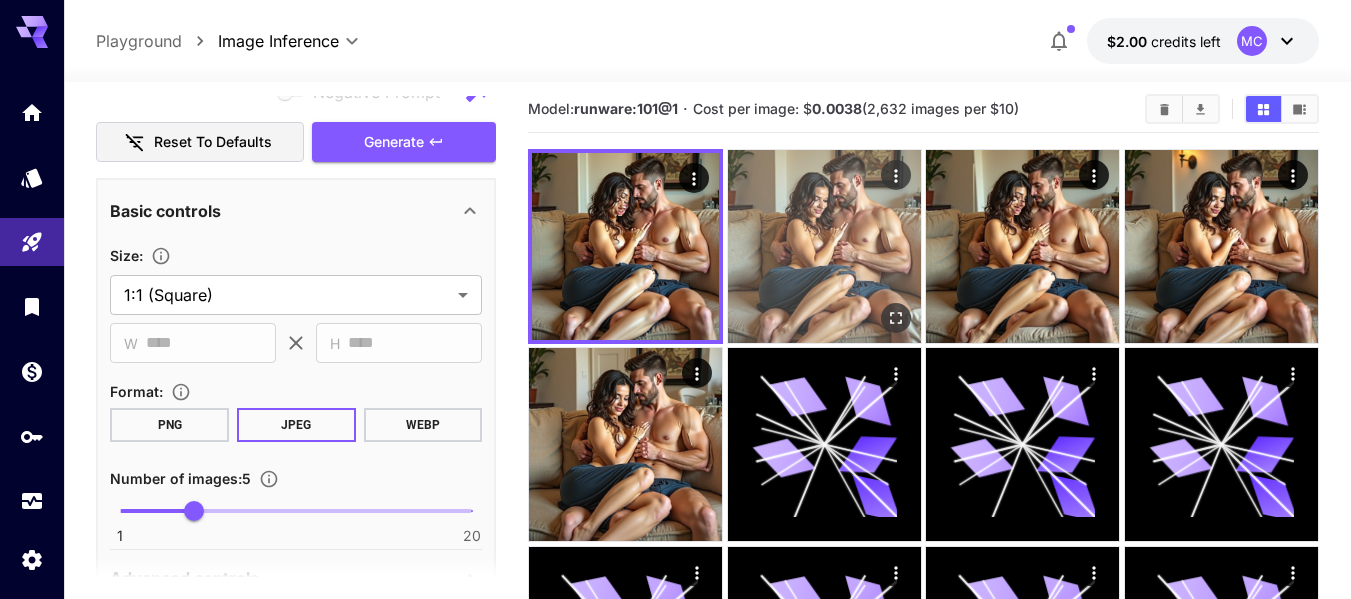 scroll, scrollTop: 0, scrollLeft: 0, axis: both 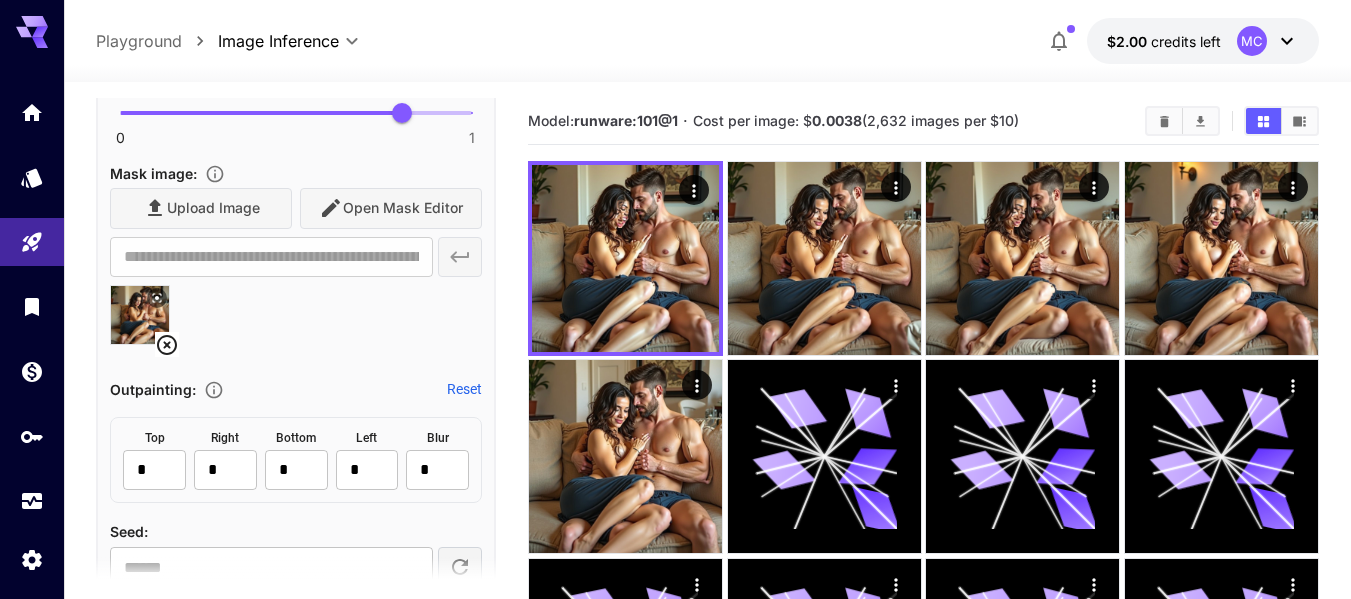 click 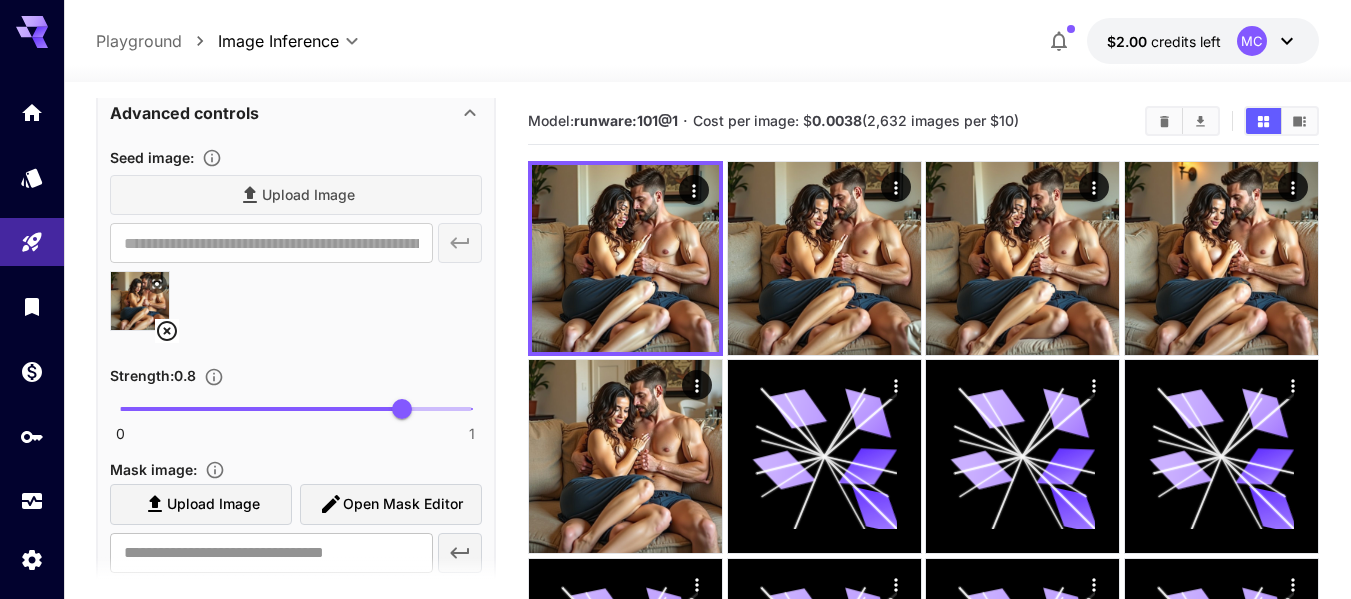 click 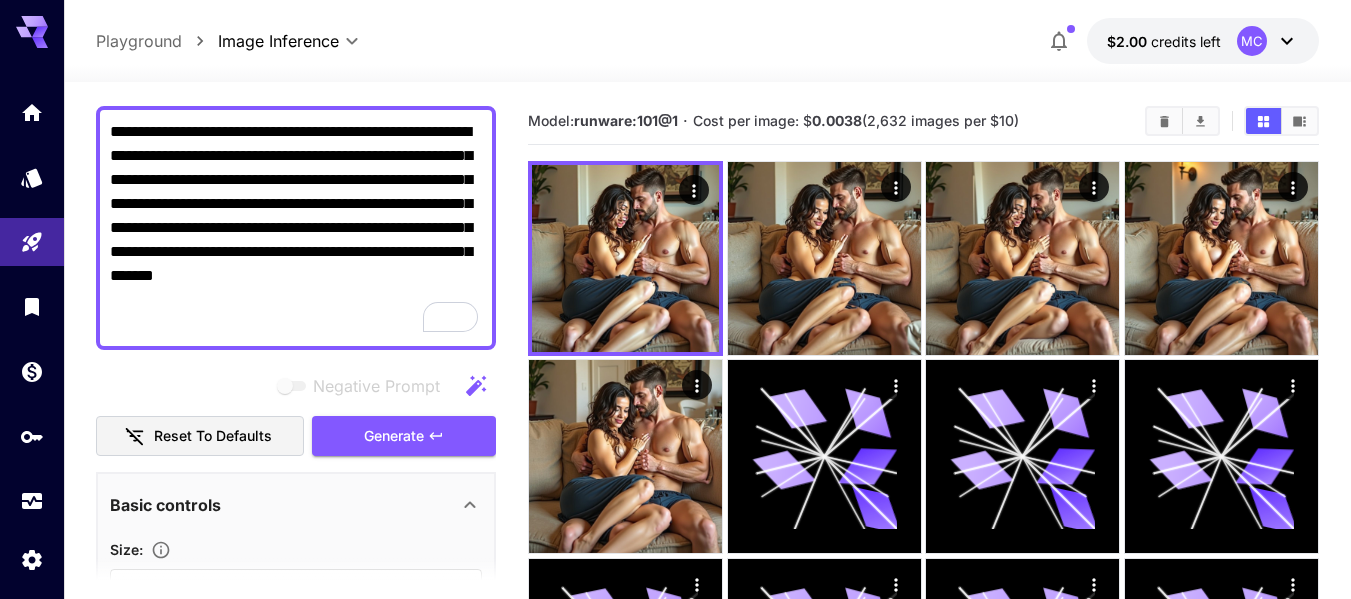 click on "Generate" at bounding box center [394, 436] 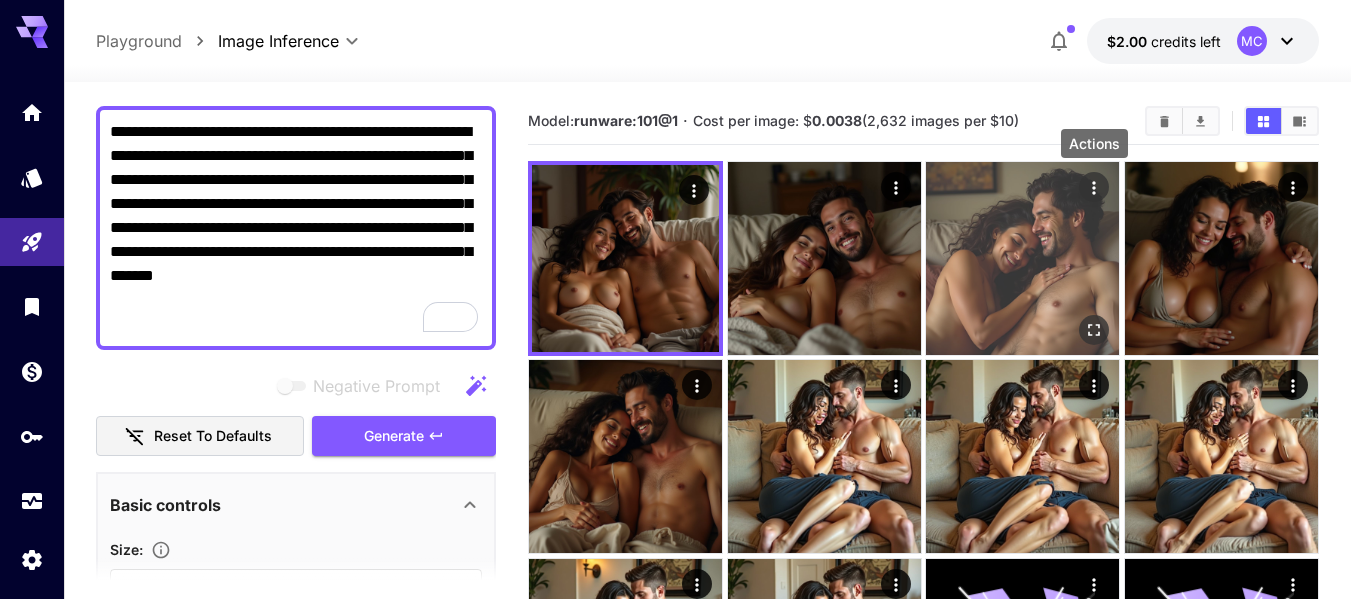 click 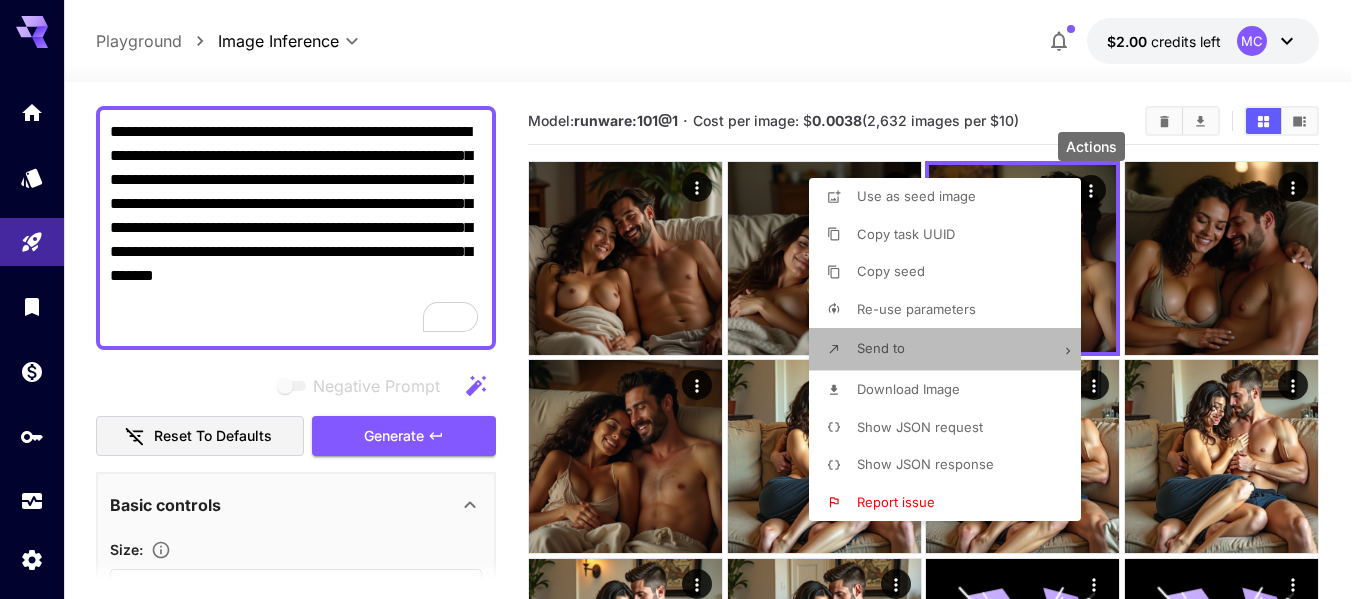 click on "Send to" at bounding box center (881, 348) 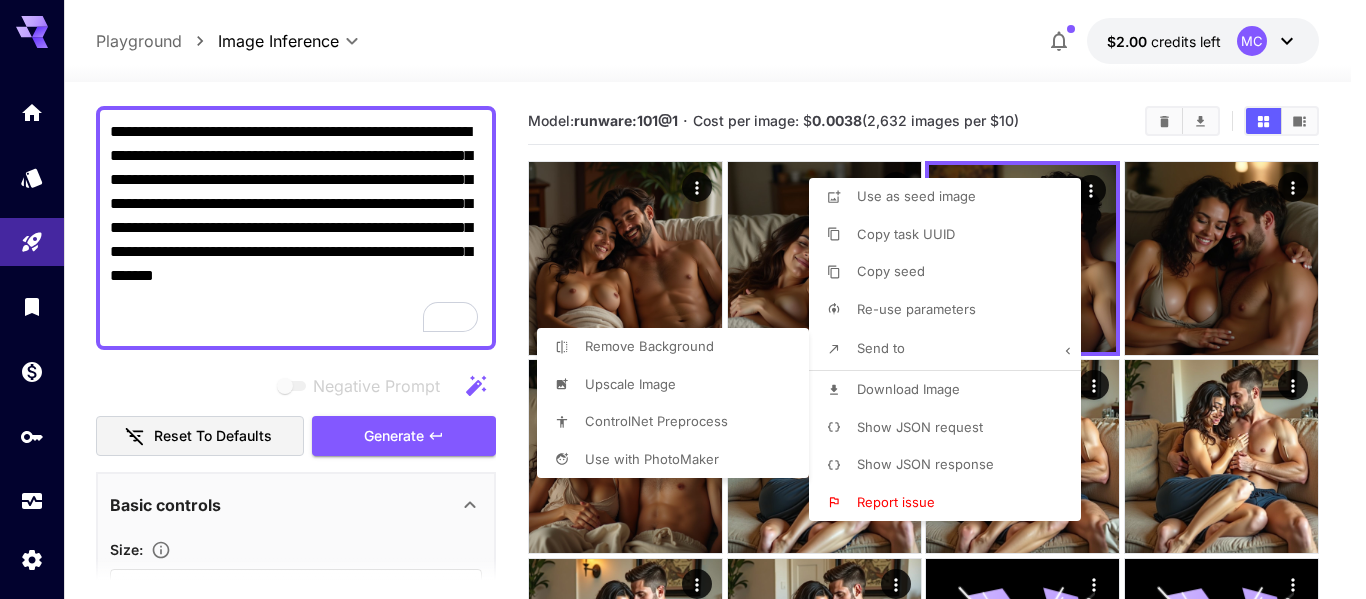 click at bounding box center (683, 299) 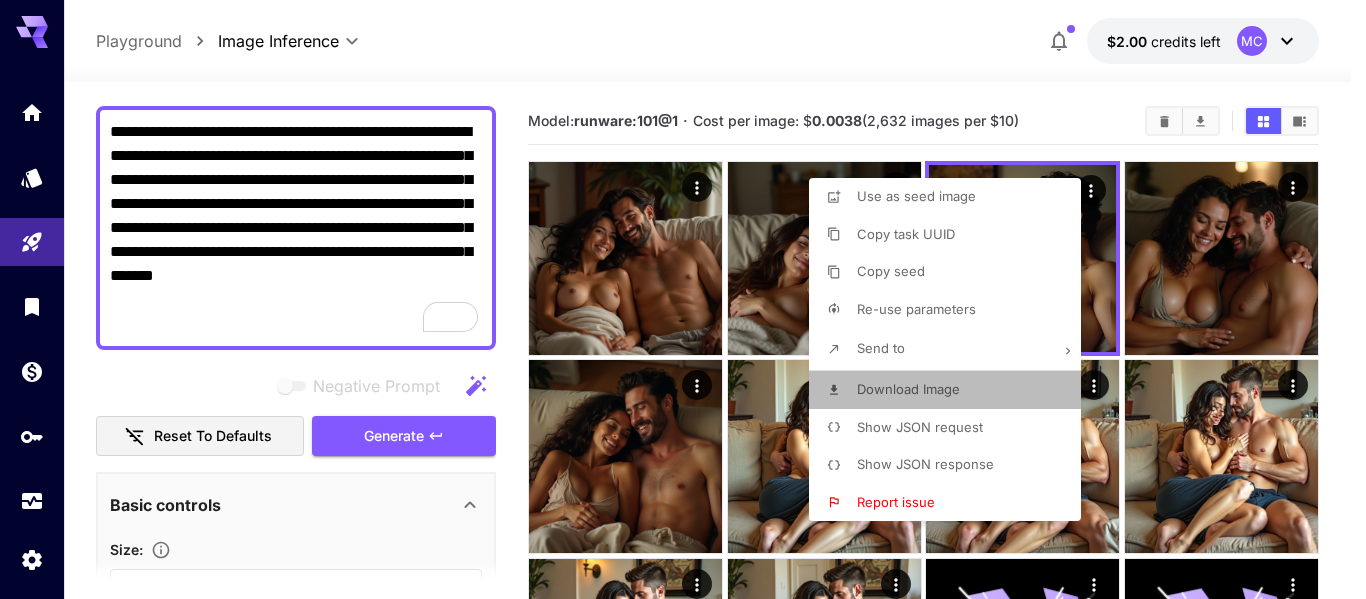 click on "Download Image" at bounding box center (908, 389) 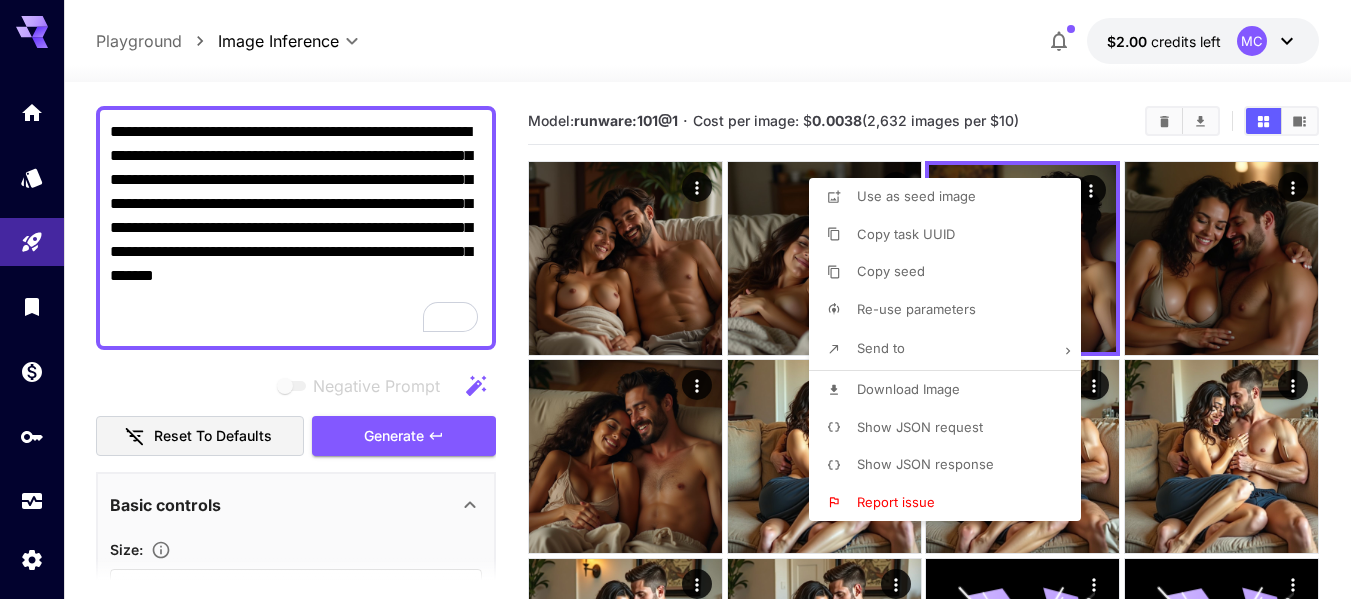 click at bounding box center (683, 299) 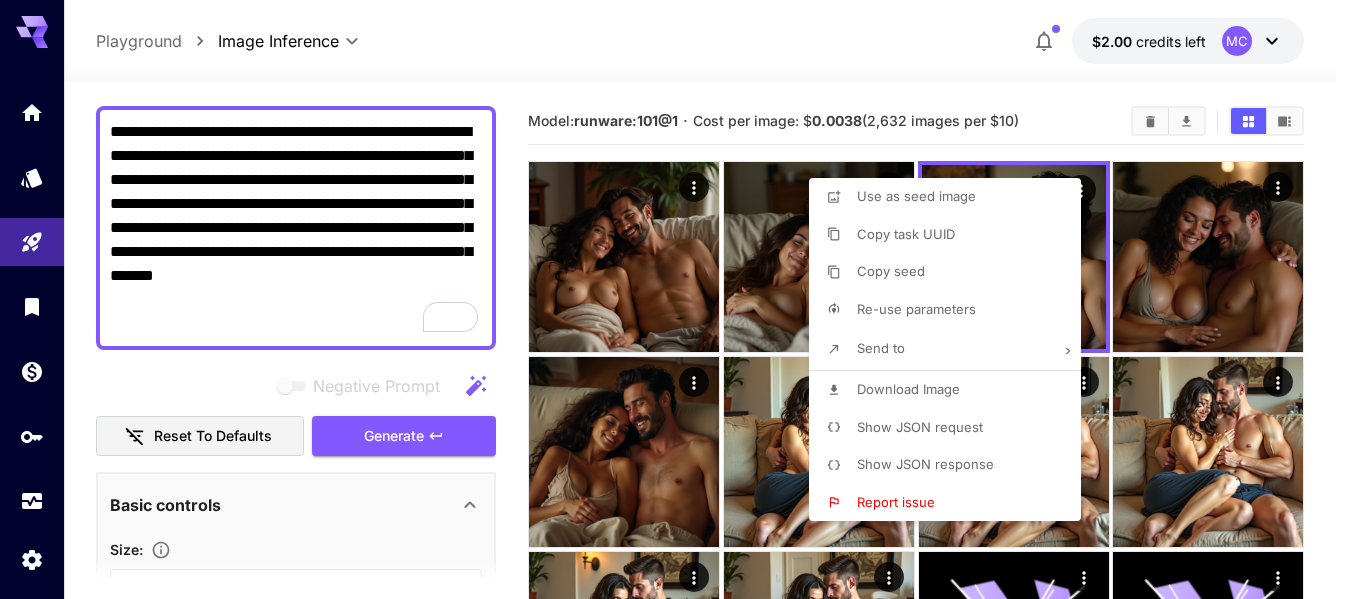 type 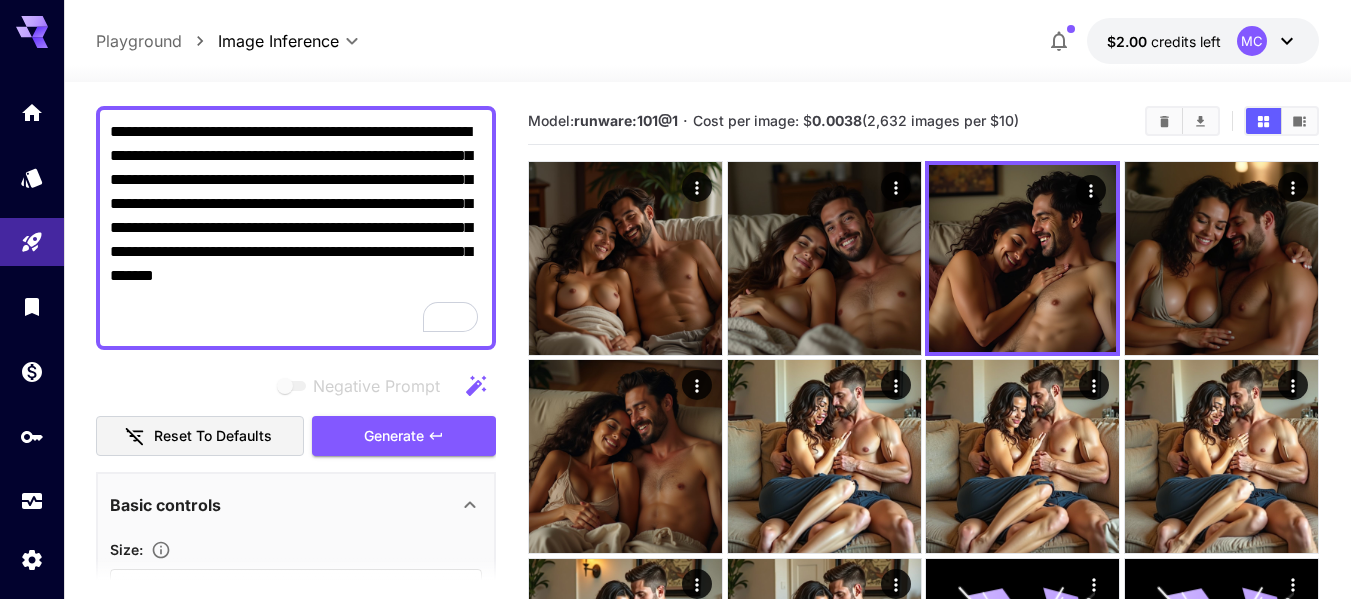 click on "**********" at bounding box center [296, 228] 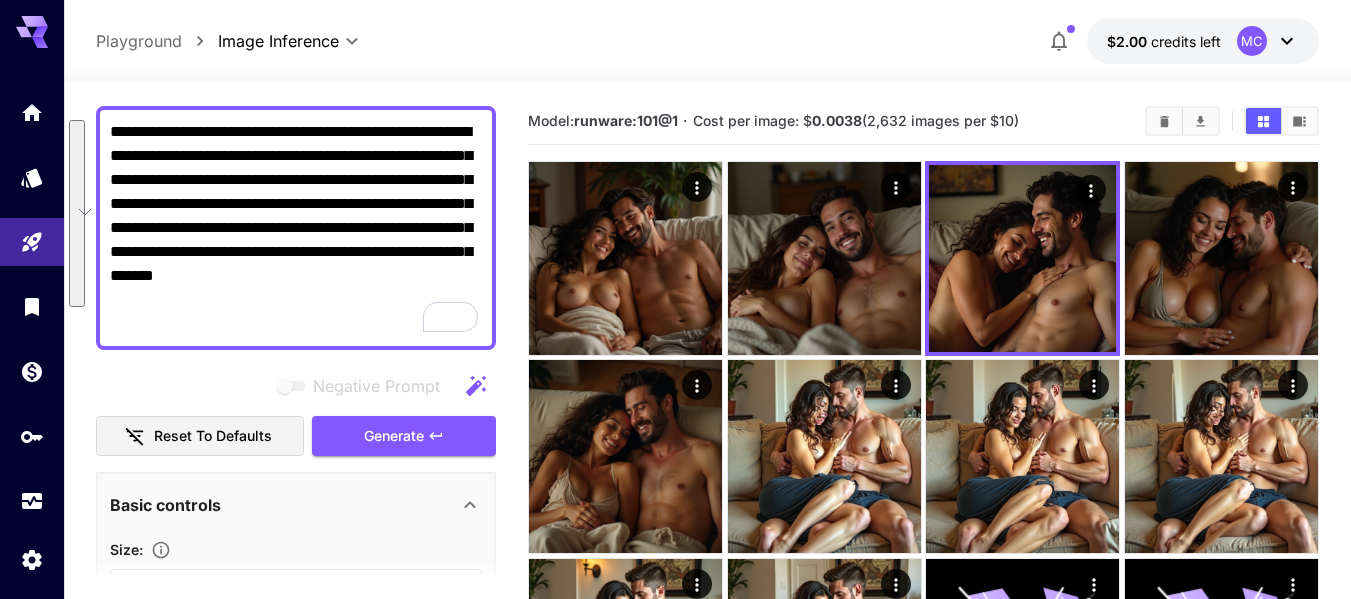paste on "**********" 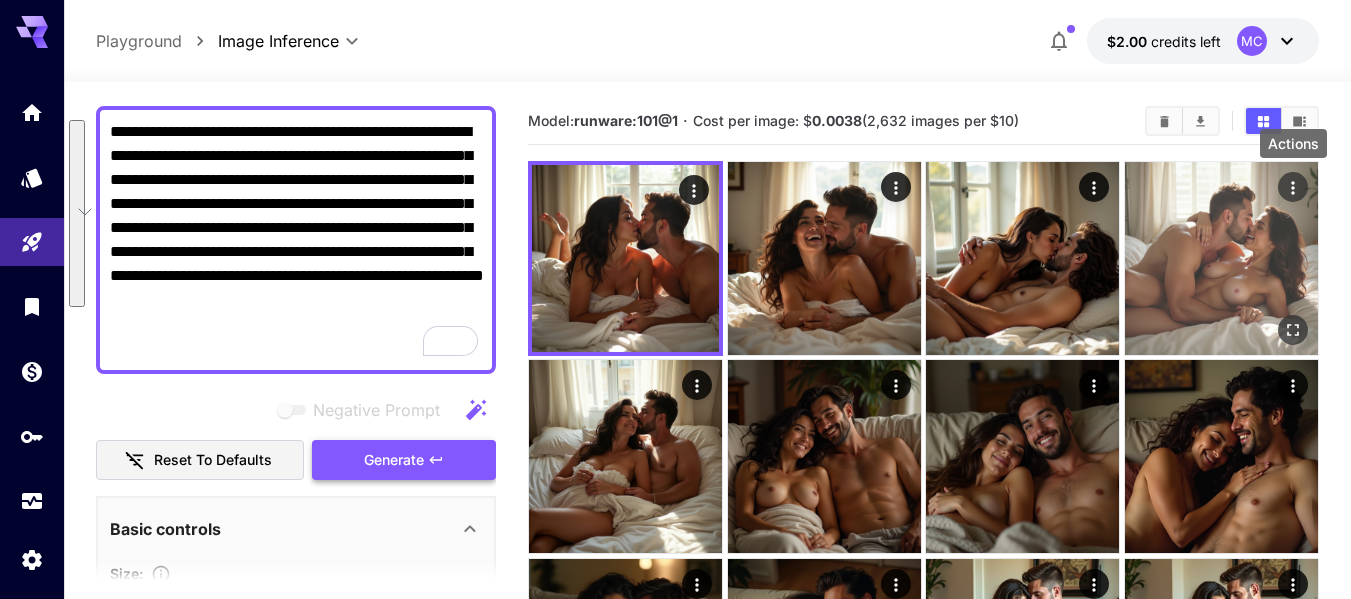 click 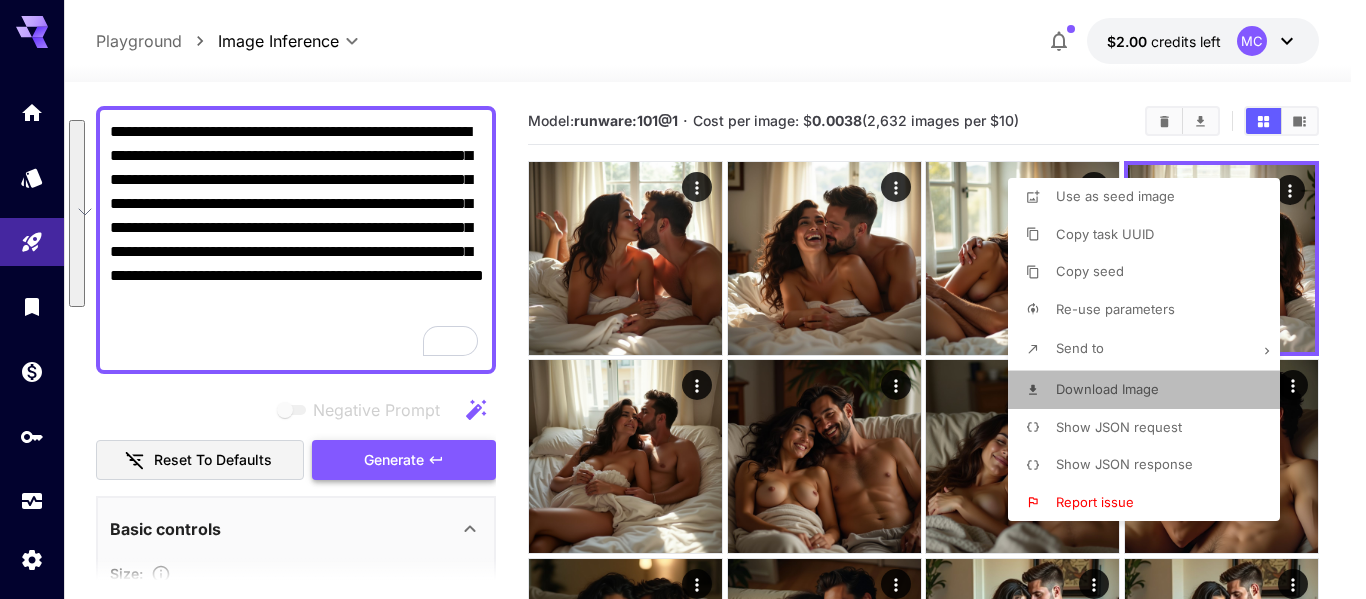 click on "Download Image" at bounding box center (1107, 389) 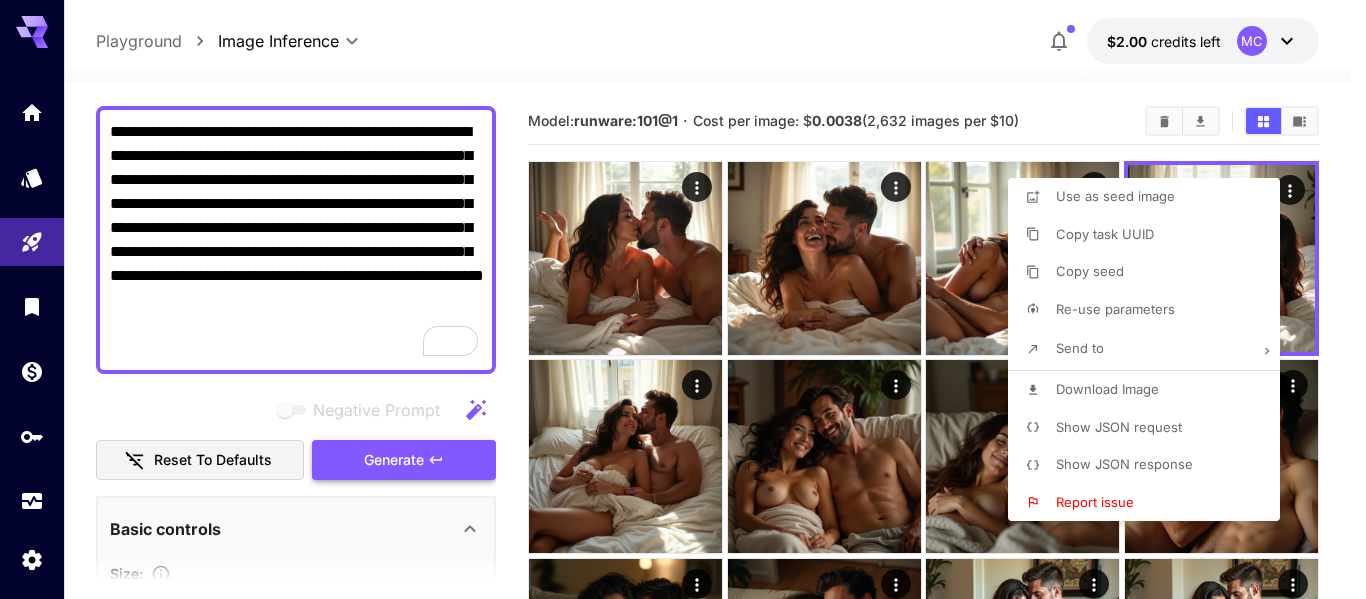 click at bounding box center (683, 299) 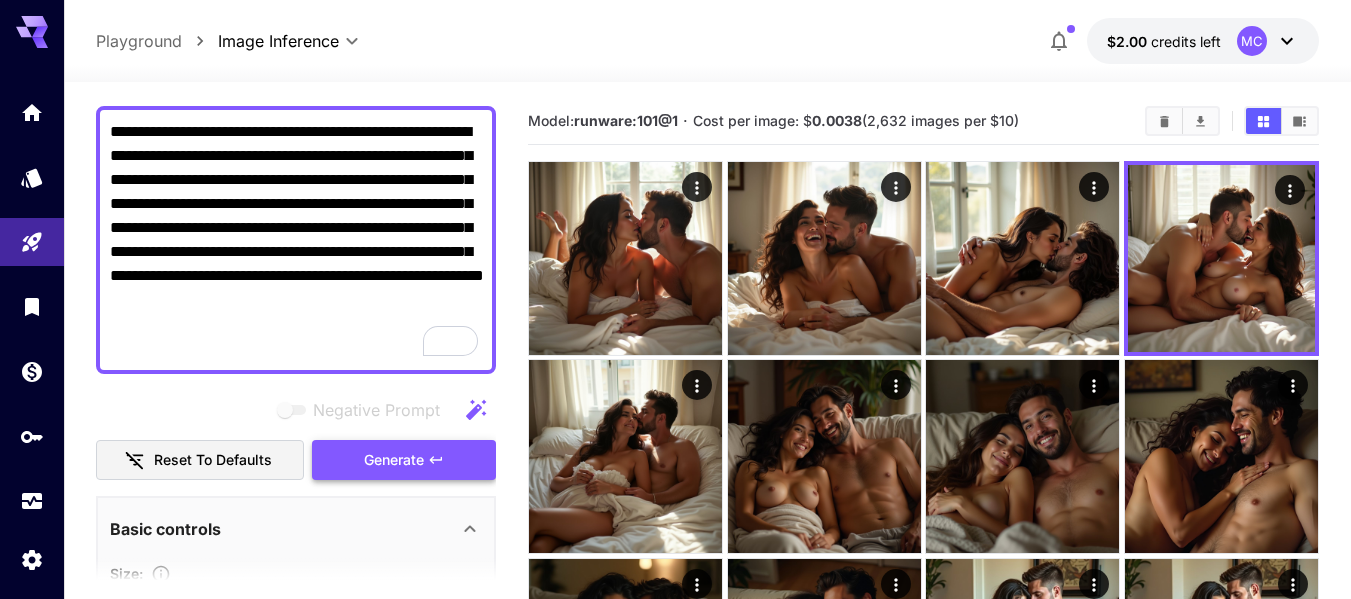 click on "**********" at bounding box center (296, 240) 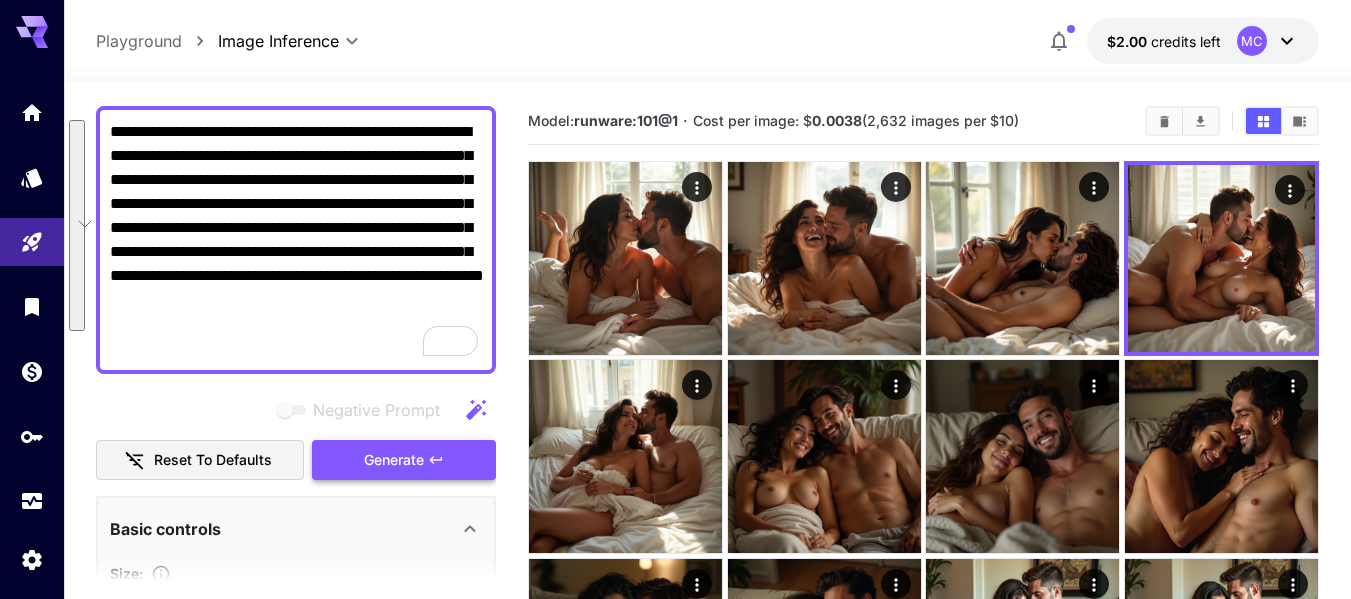paste on "**********" 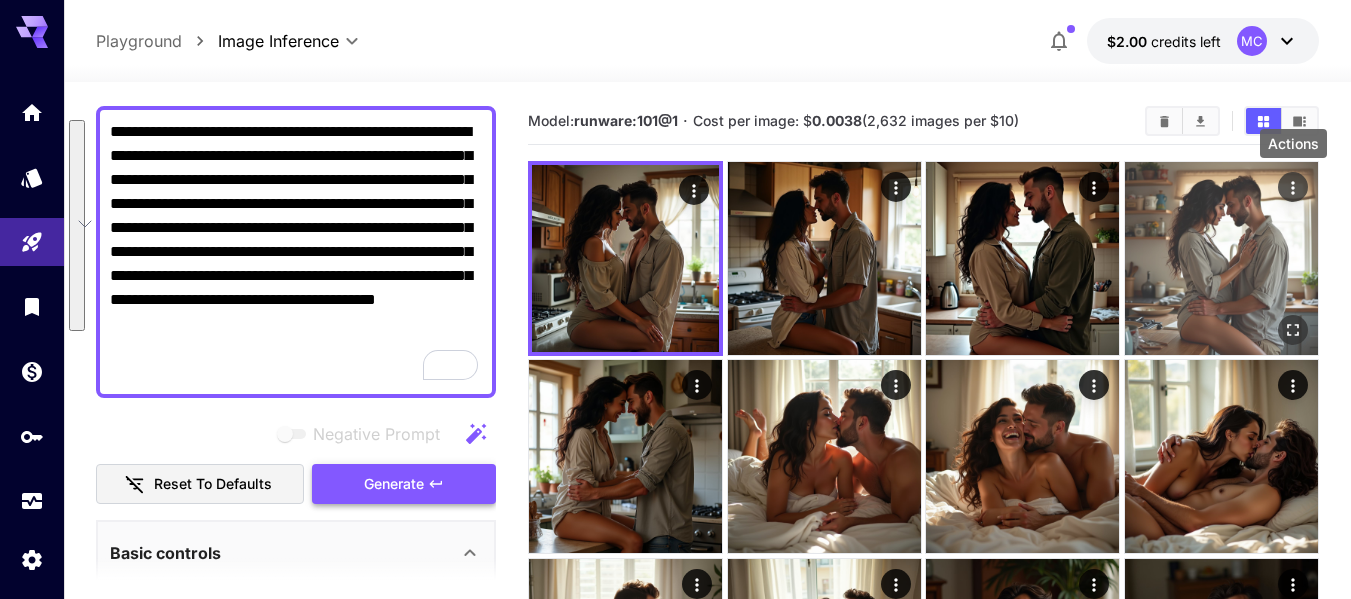 type on "**********" 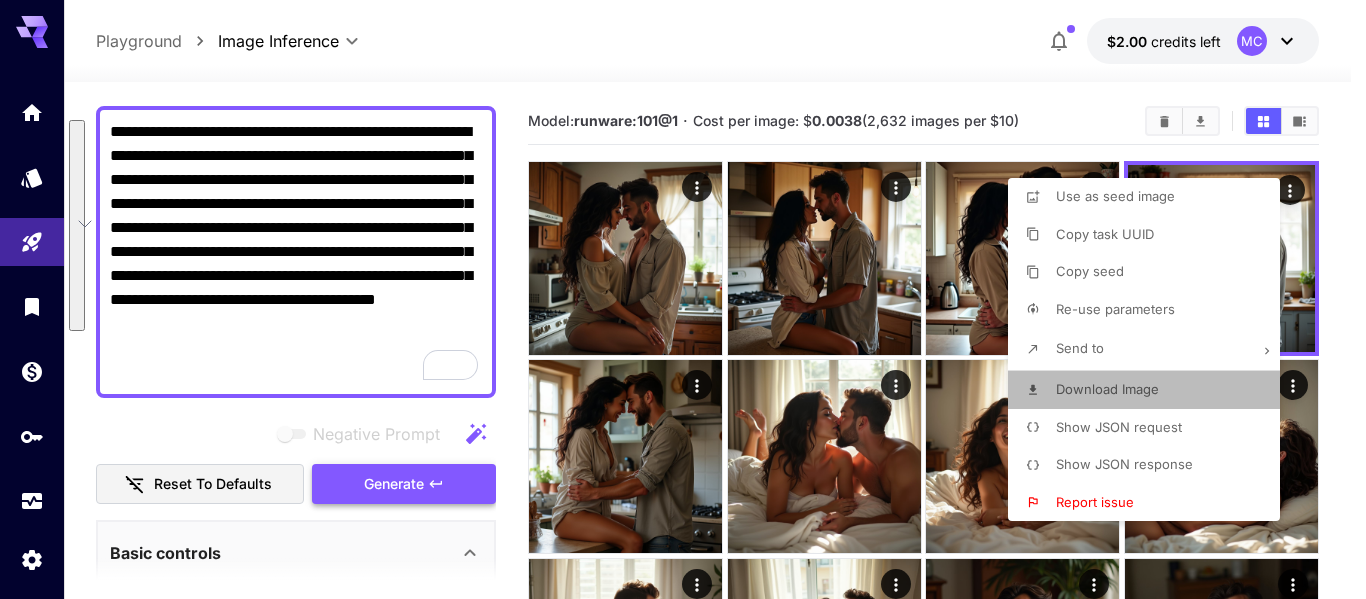 click on "Download Image" at bounding box center [1107, 389] 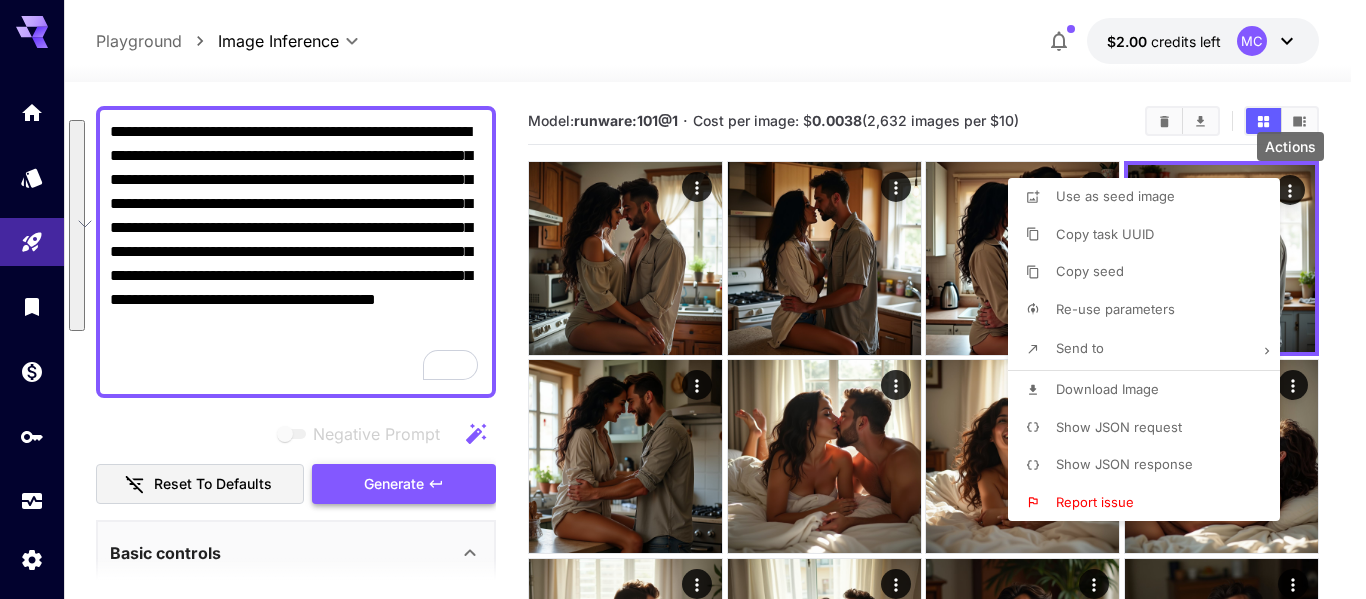 click at bounding box center (683, 299) 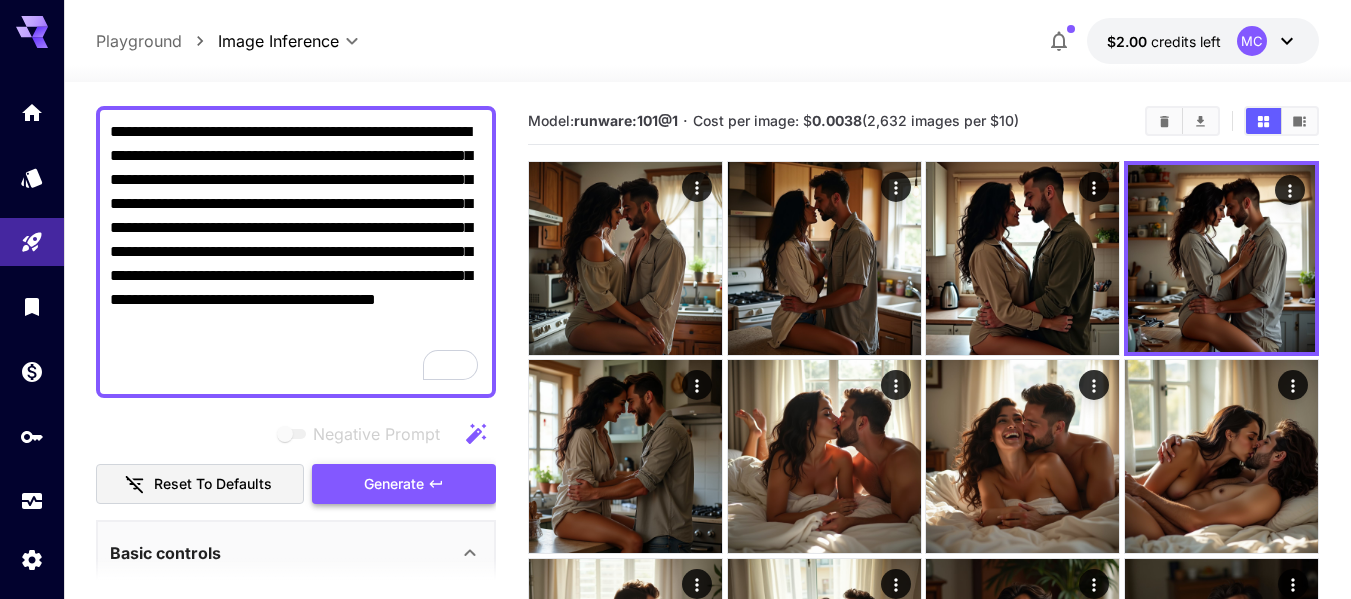 type 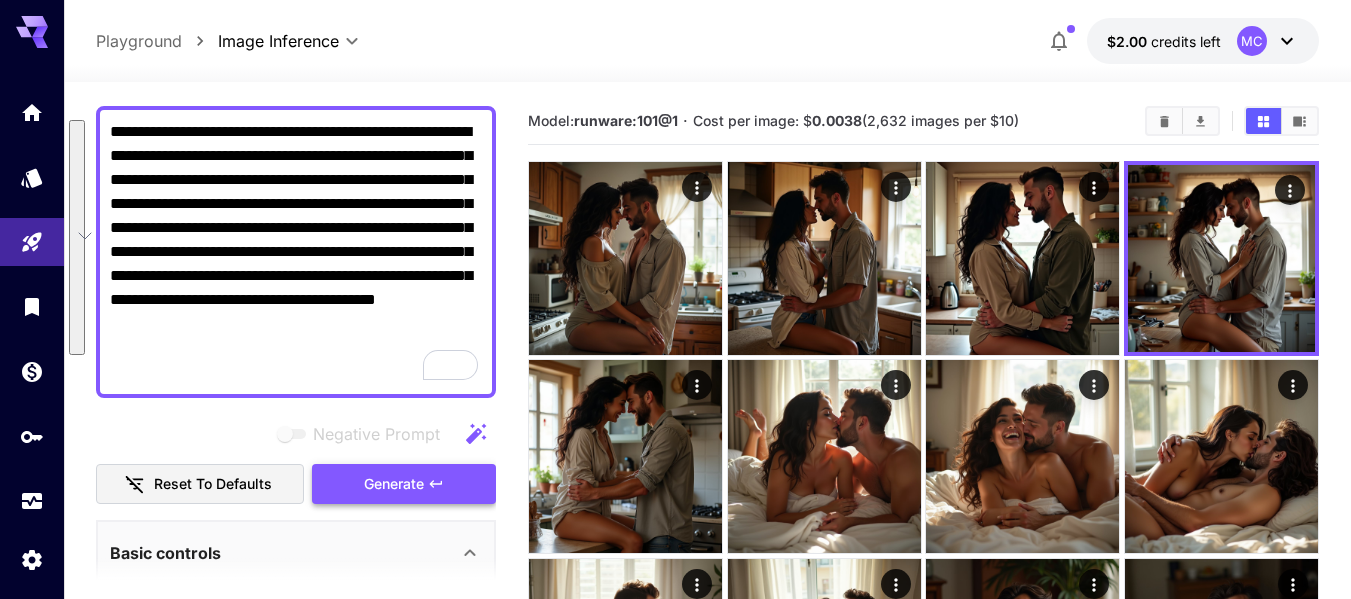 paste 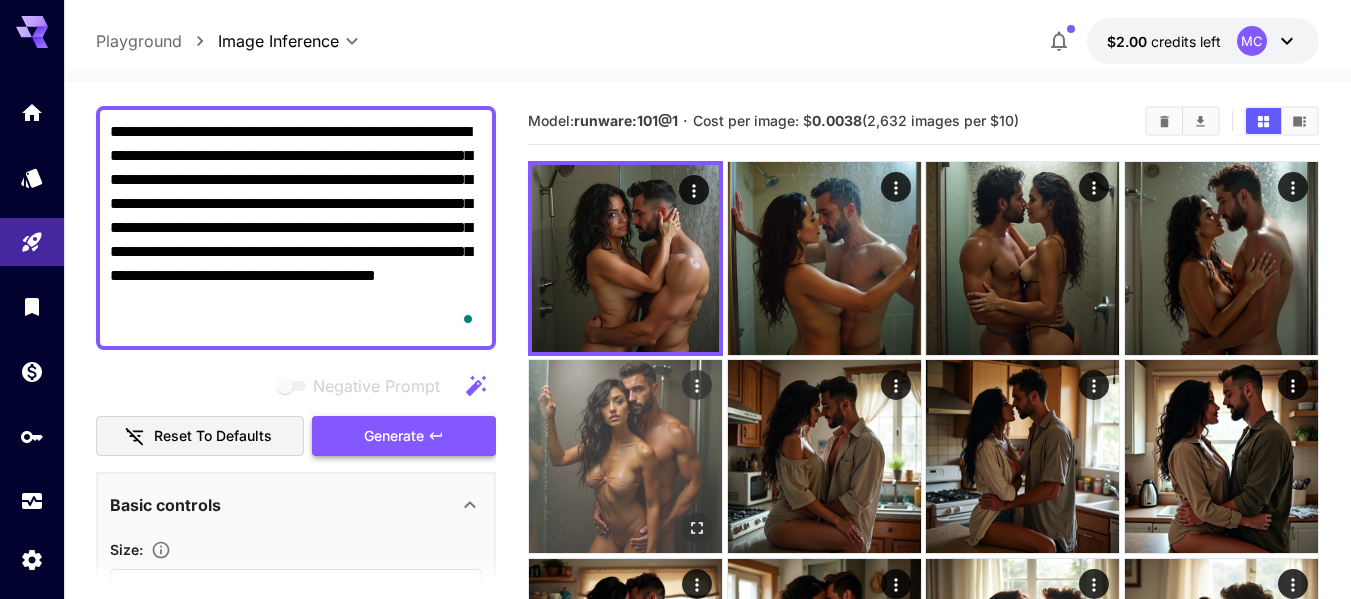 click at bounding box center (625, 456) 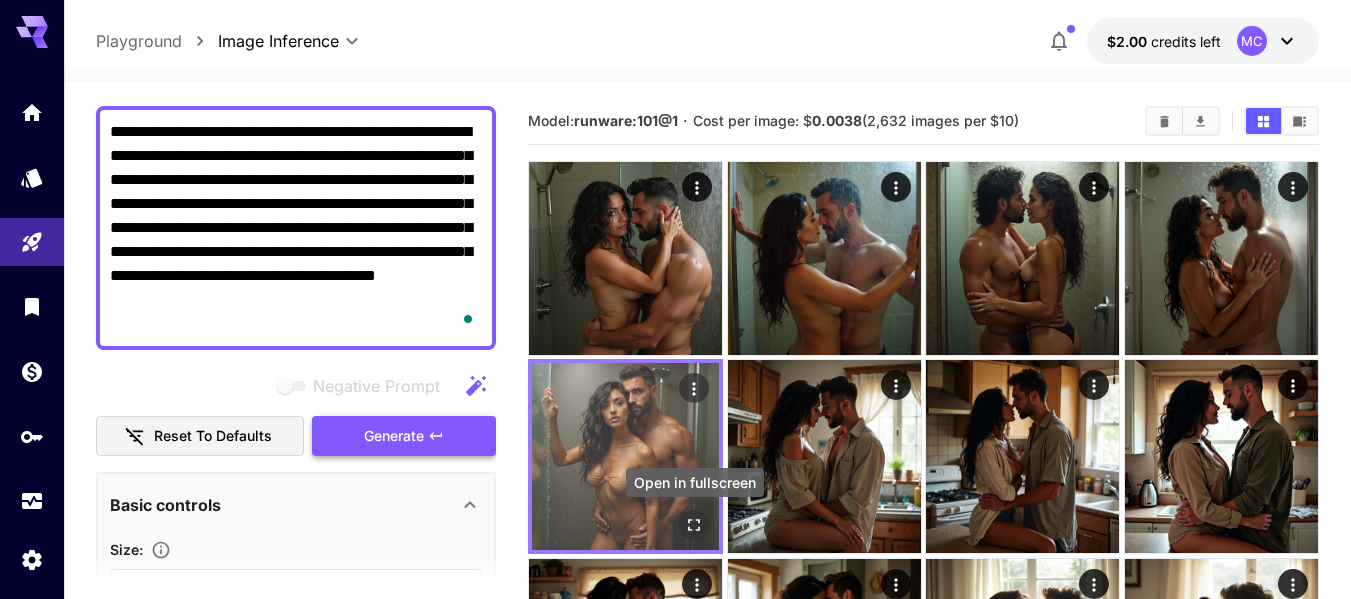 click 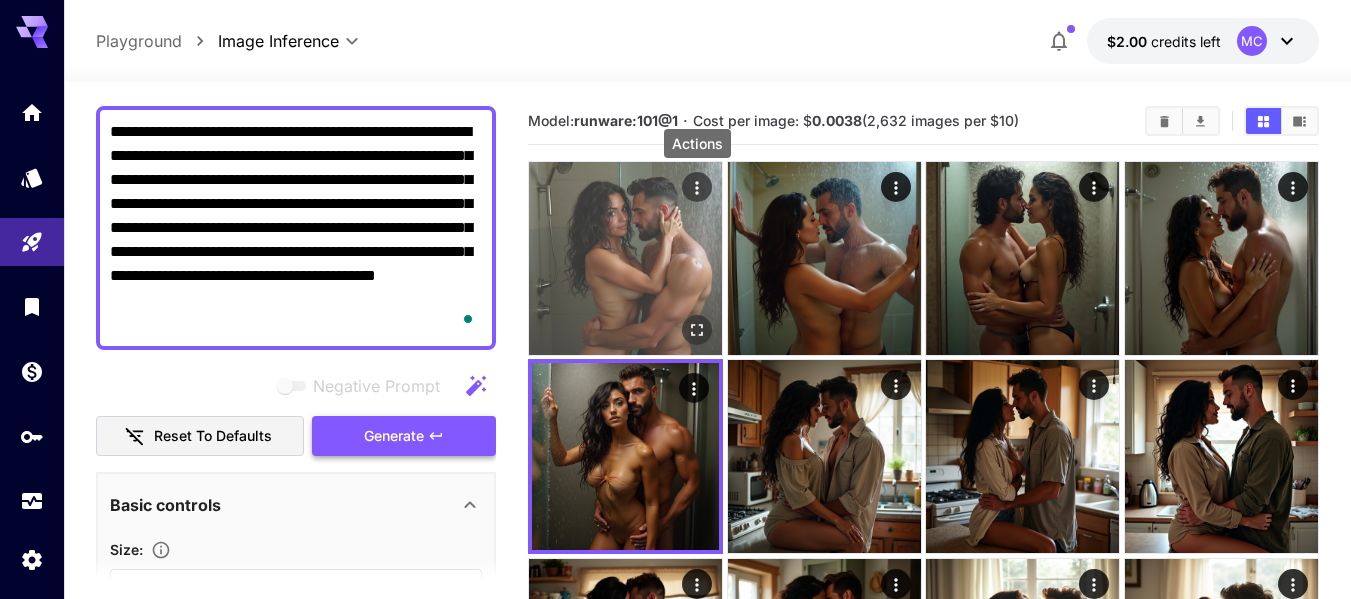 click 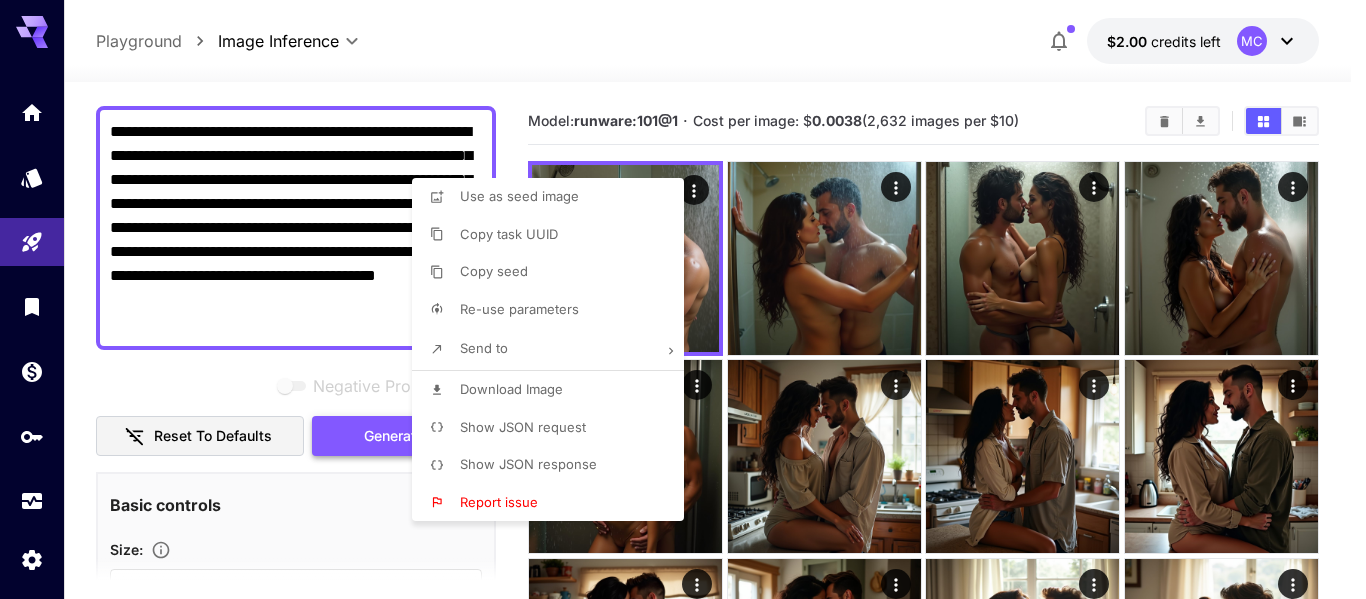 click at bounding box center [683, 299] 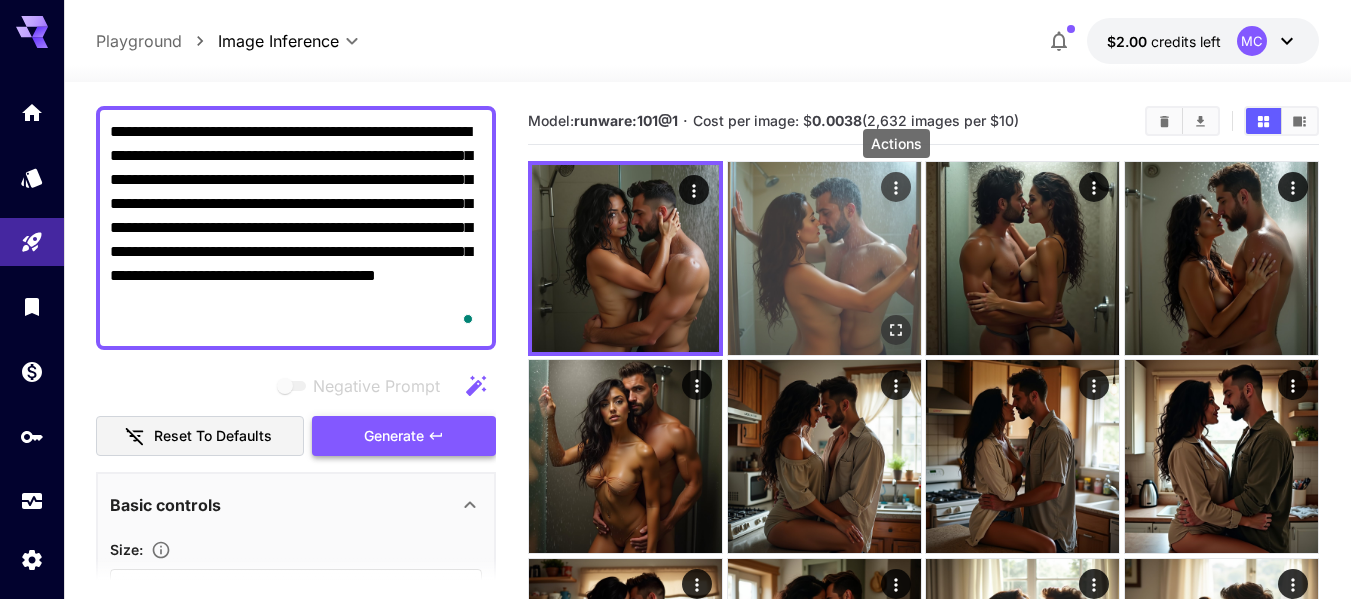 click 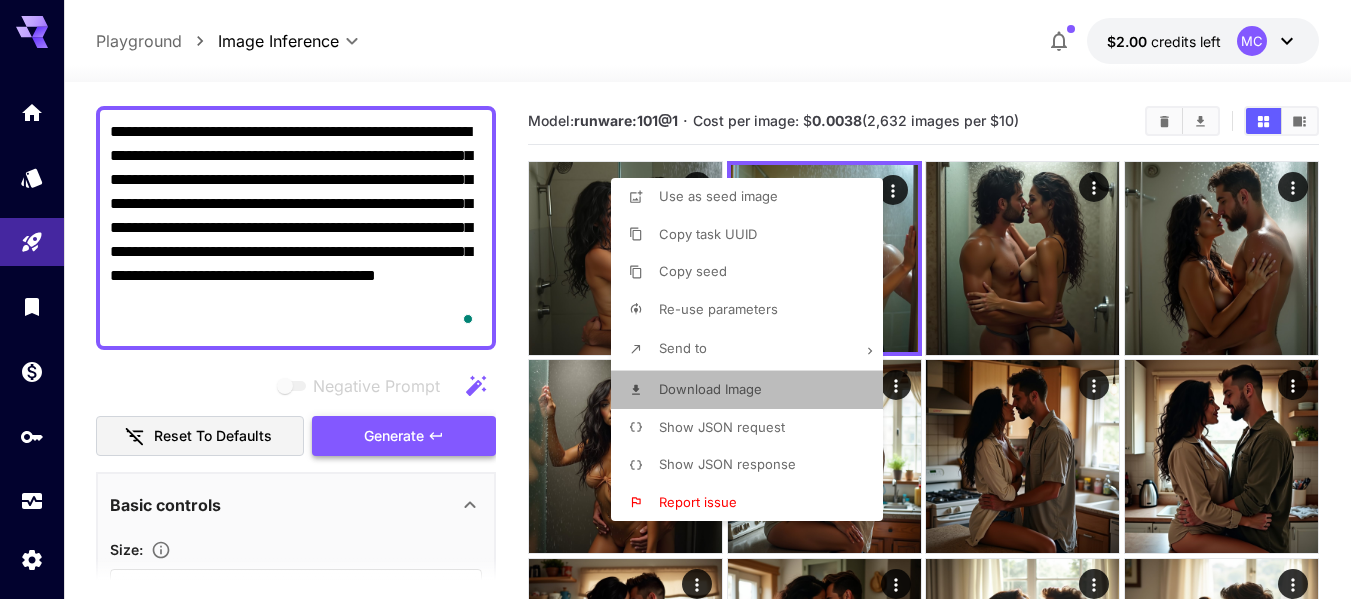 click on "Download Image" at bounding box center (710, 389) 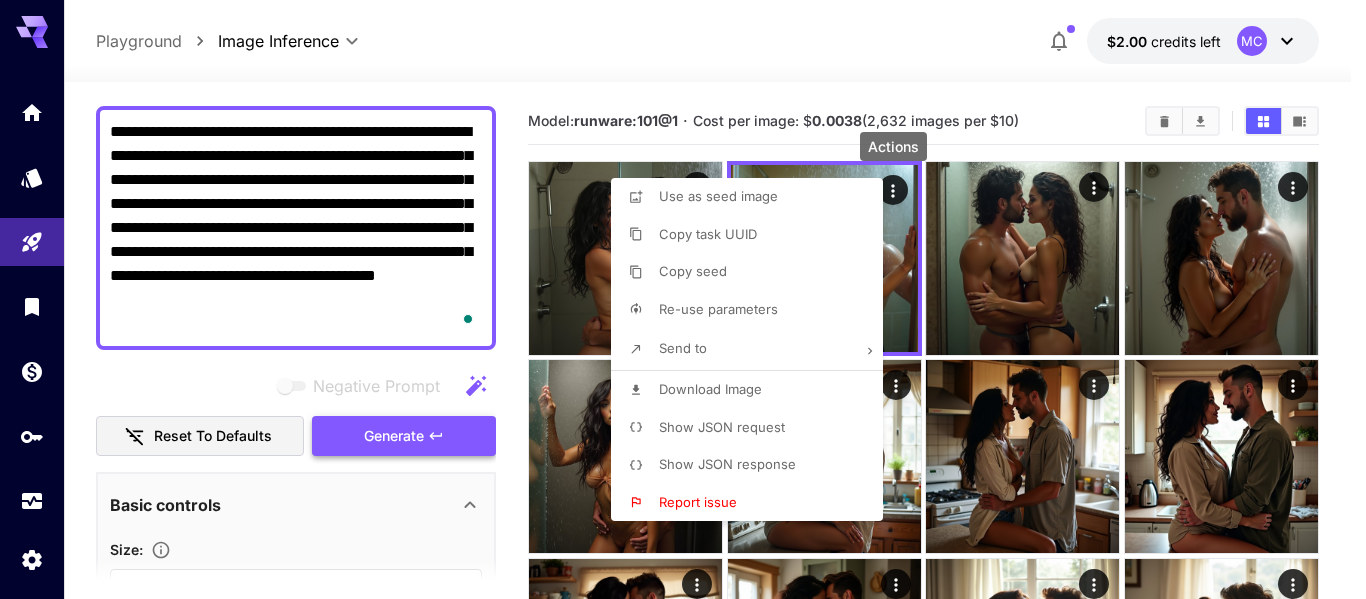 click at bounding box center (683, 299) 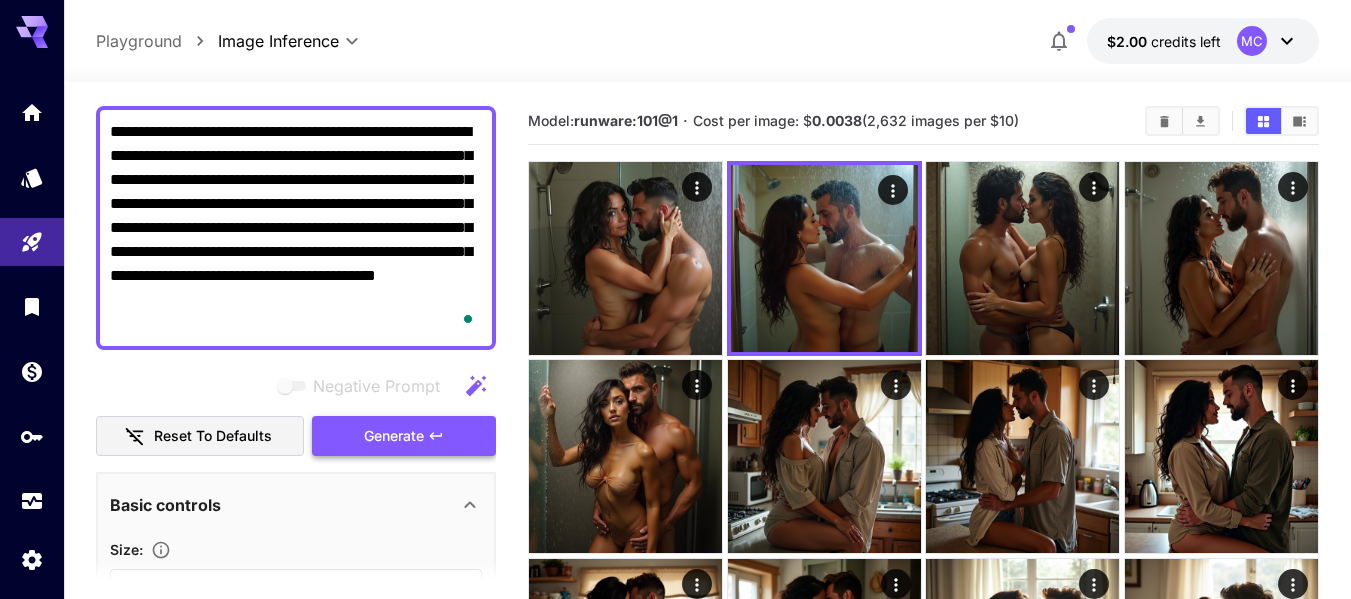 click on "**********" at bounding box center [296, 228] 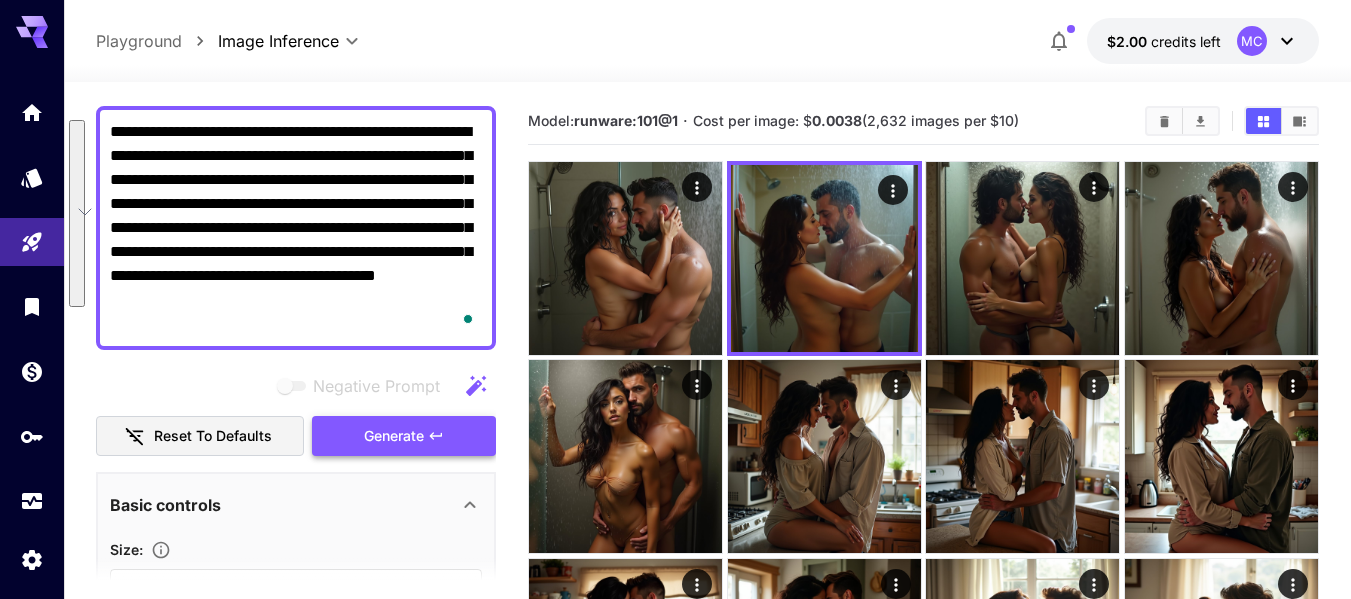 paste on "**********" 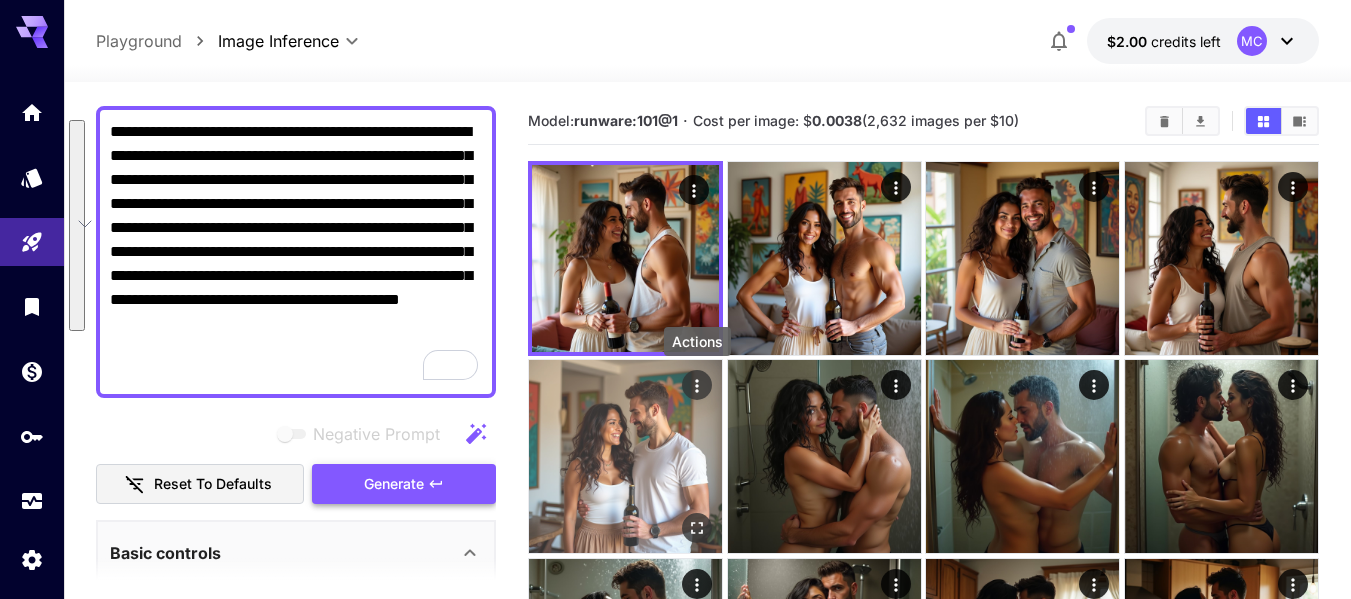 click 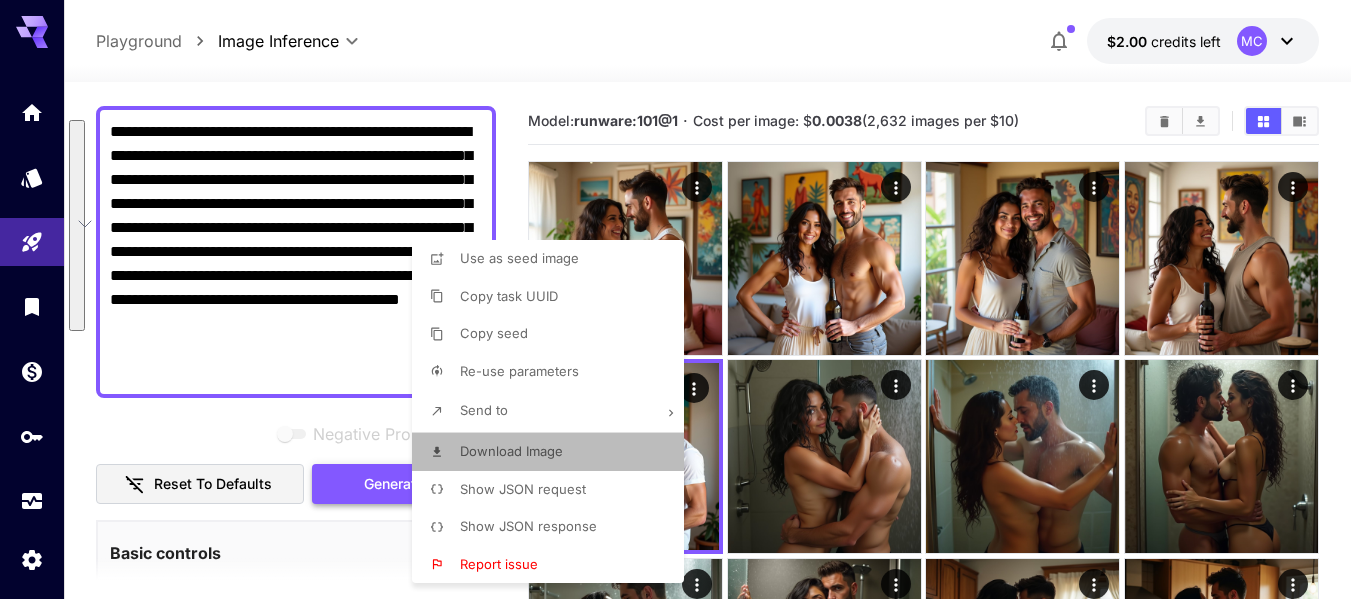 click on "Download Image" at bounding box center (511, 452) 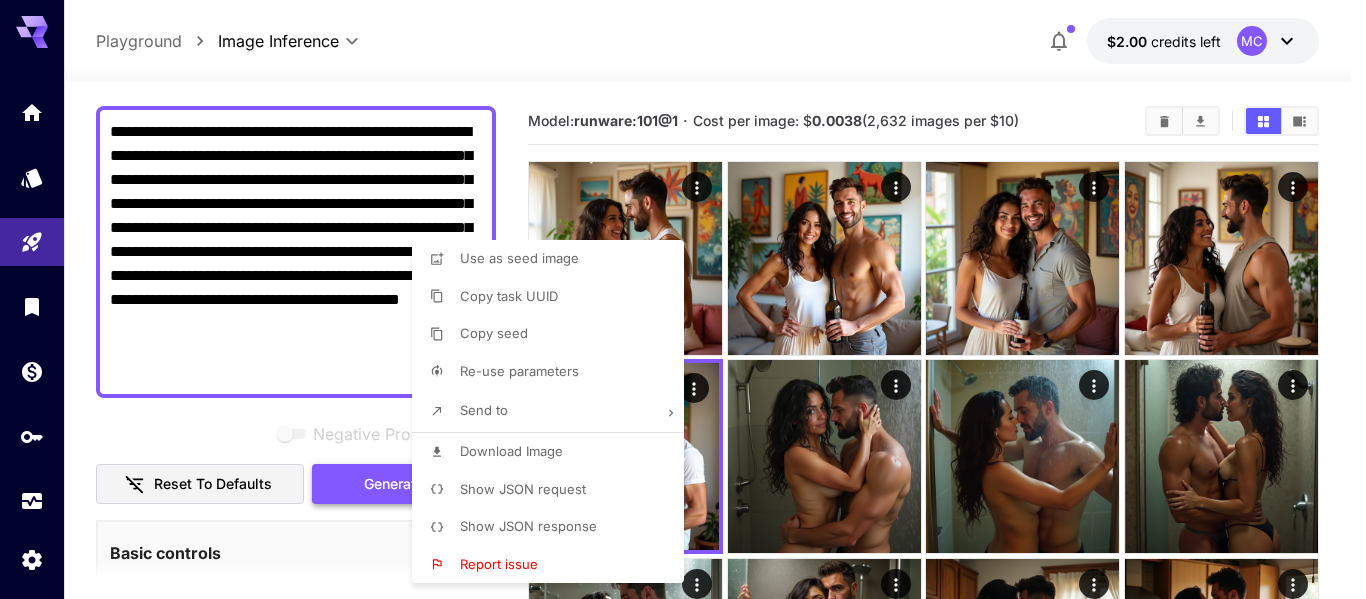 click at bounding box center [683, 299] 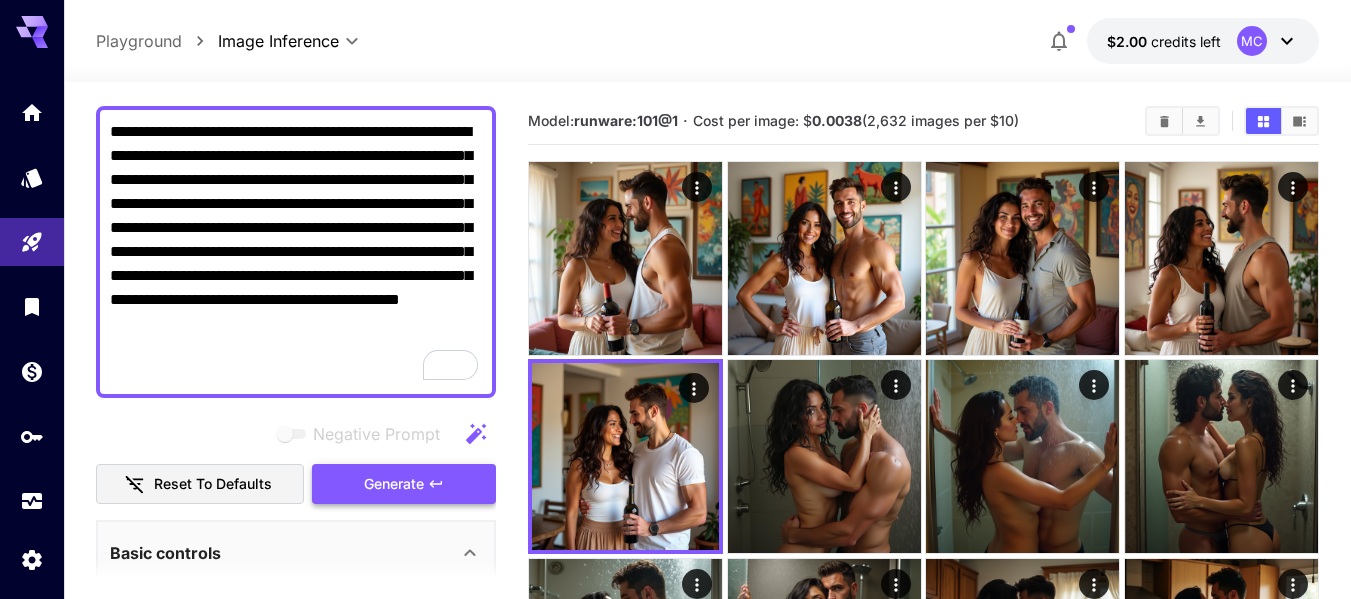 click on "**********" at bounding box center (296, 252) 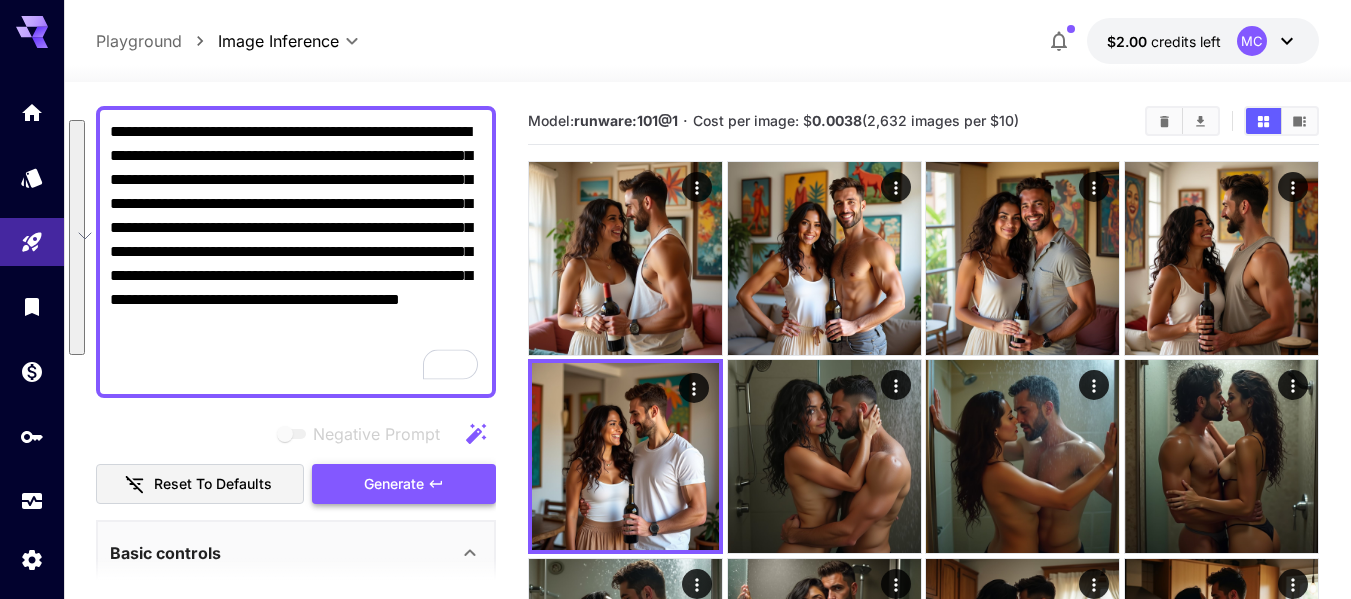 paste on "**********" 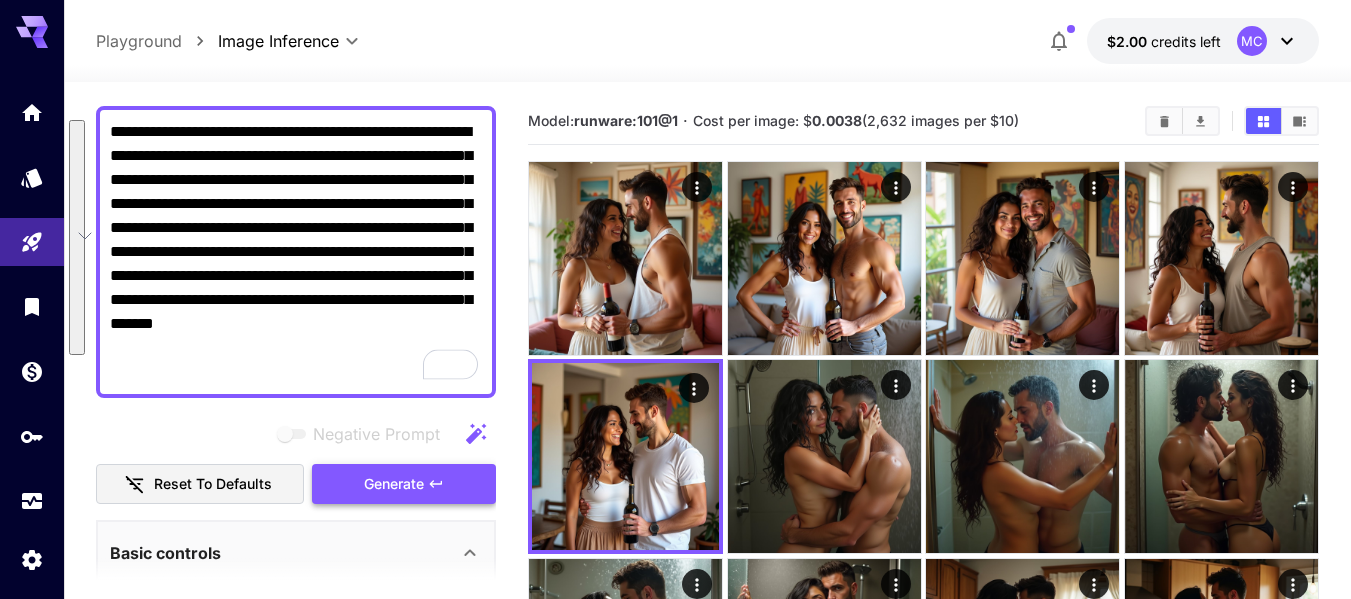 click on "Generate" at bounding box center [394, 484] 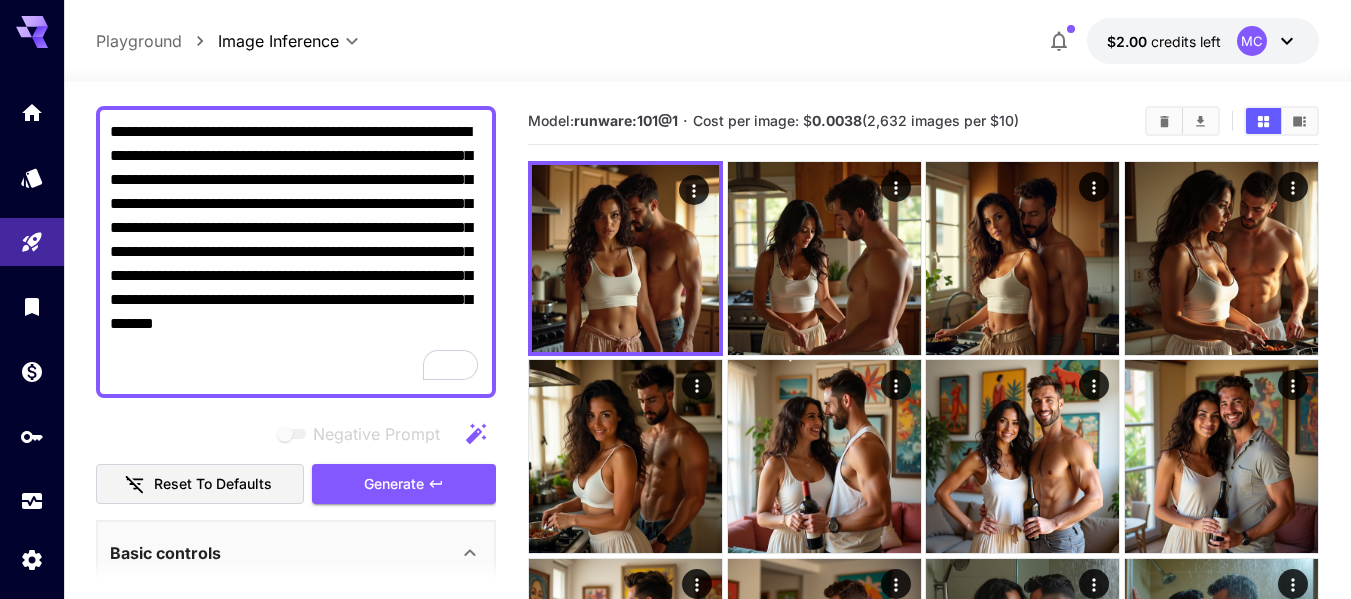 click on "Model:  runware:101@1 · Cost per image: $ 0.0038  (2,632 images per $10)" at bounding box center (828, 121) 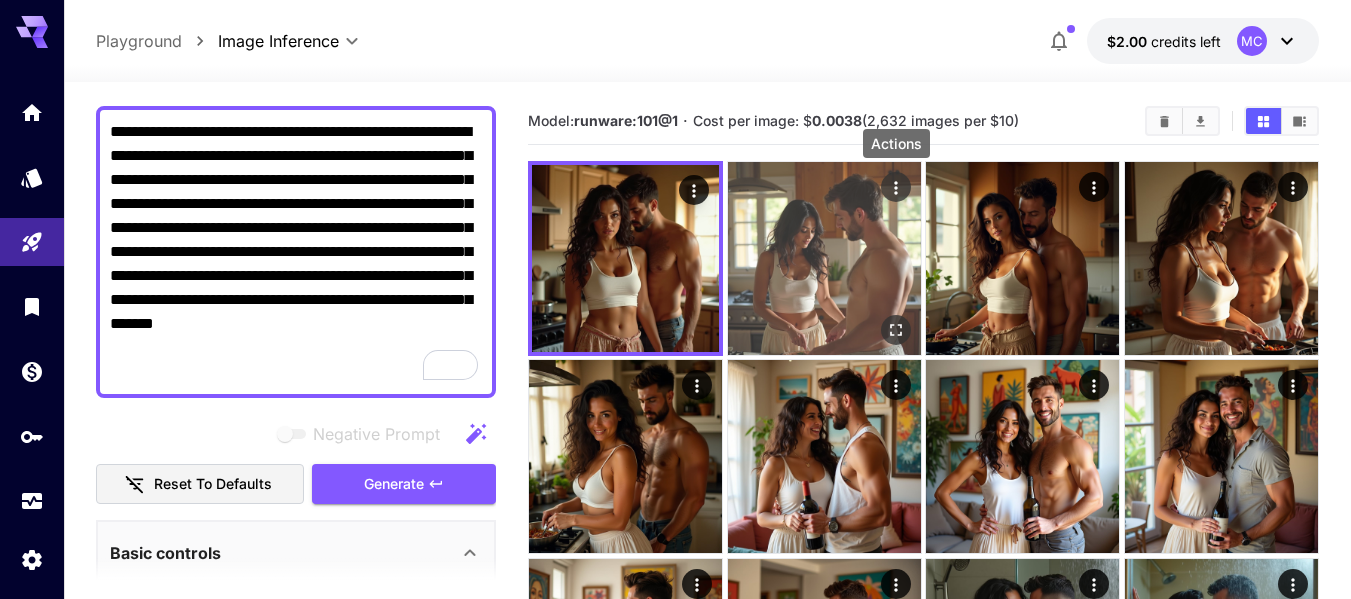 click 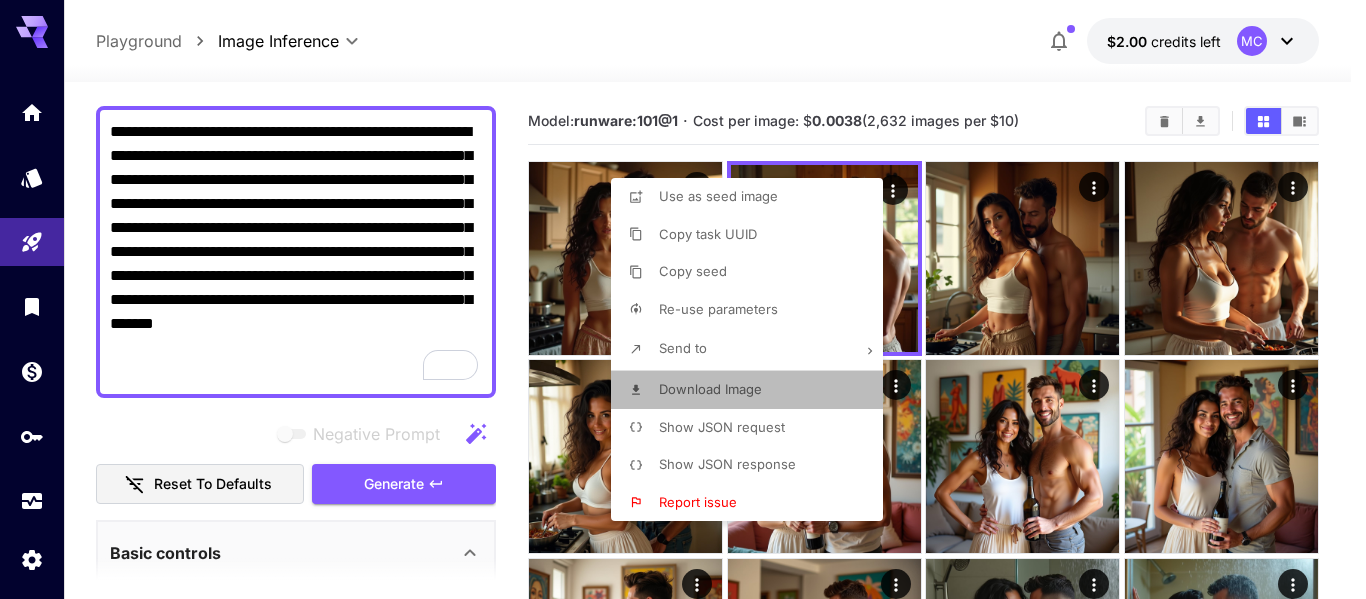 click on "Download Image" at bounding box center [710, 389] 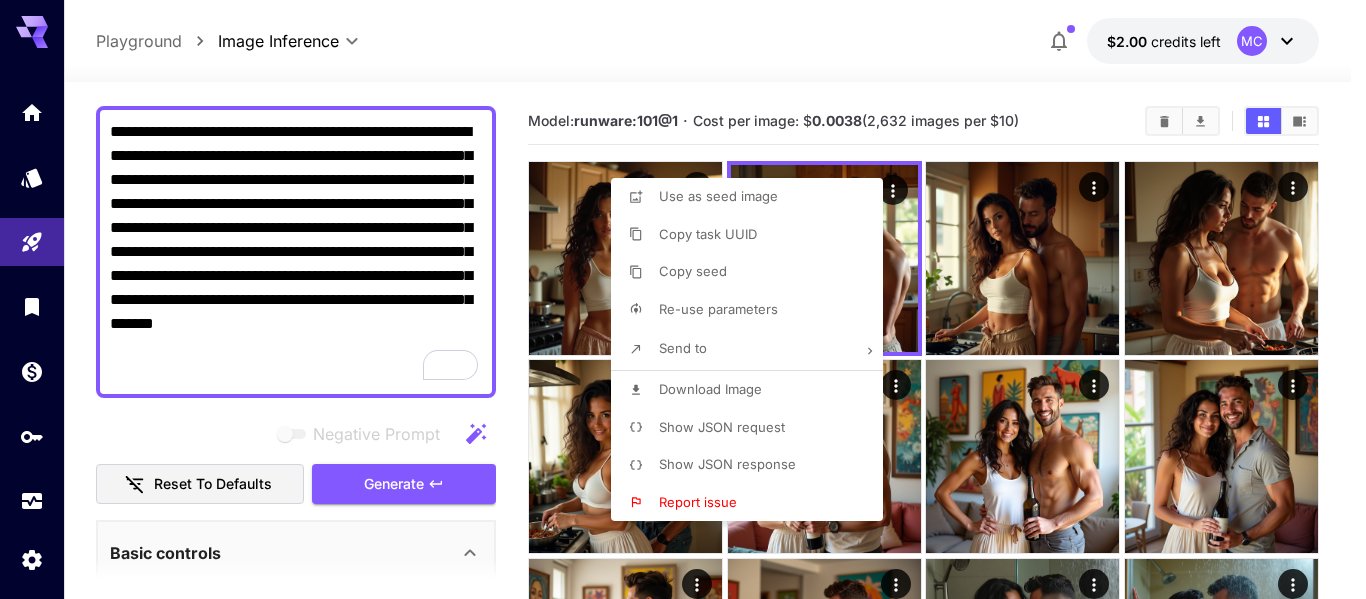 click at bounding box center [683, 299] 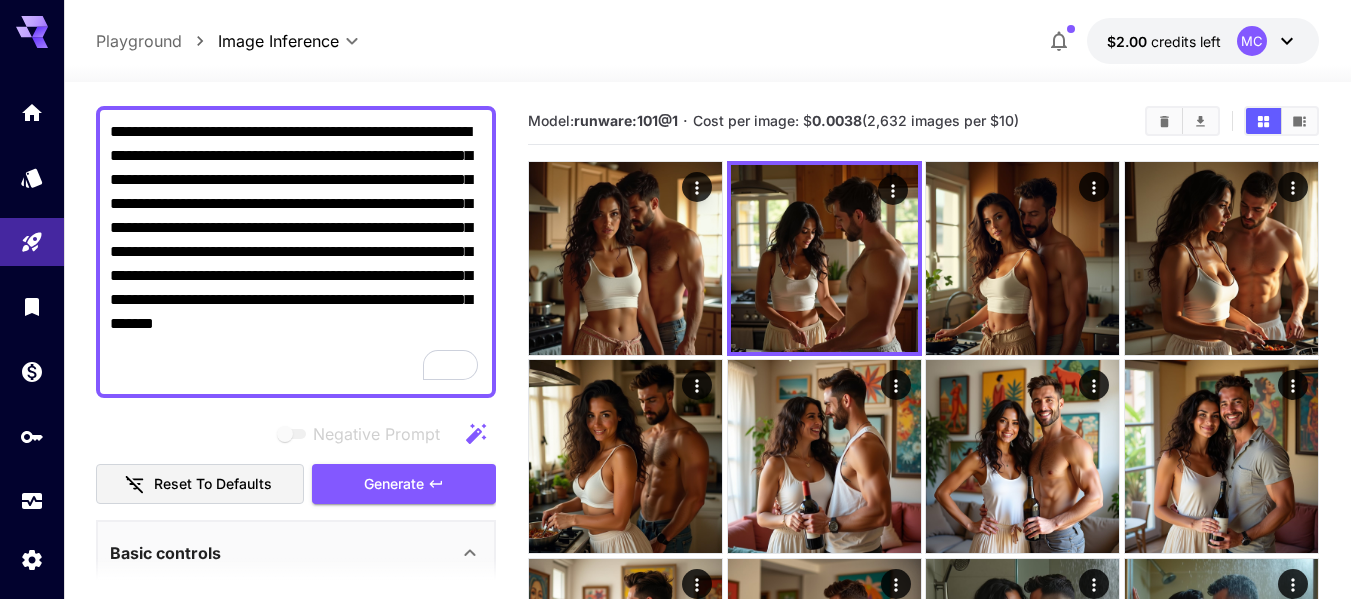 click on "**********" at bounding box center [296, 252] 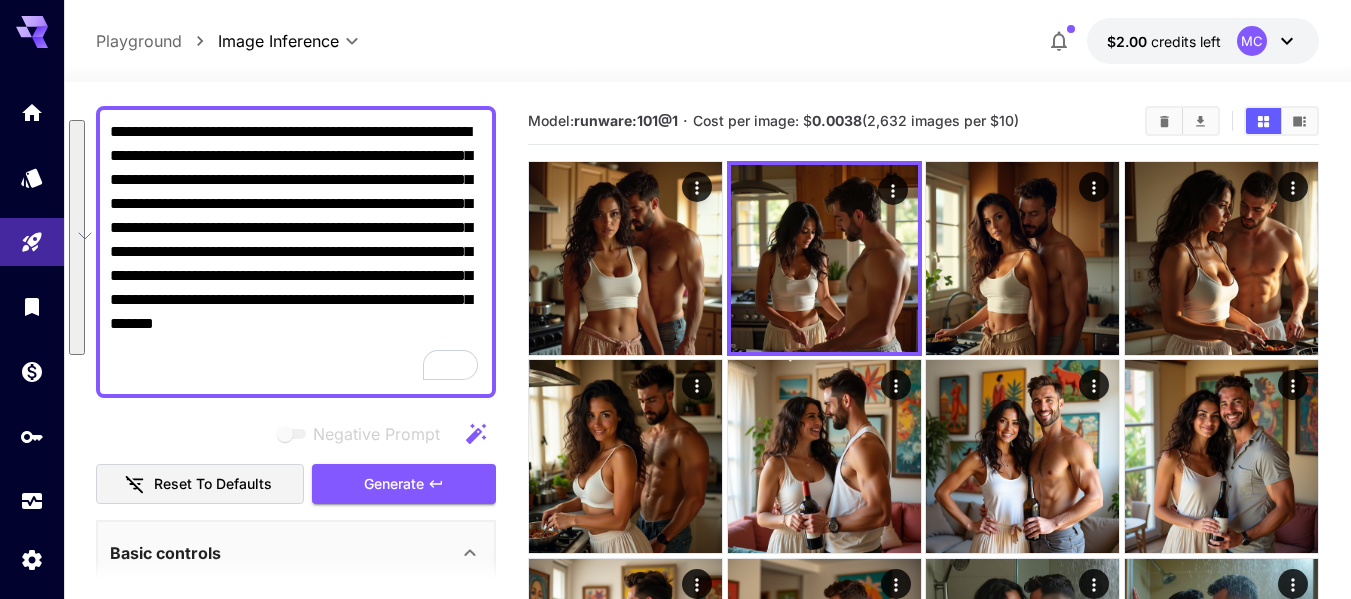 paste on "**********" 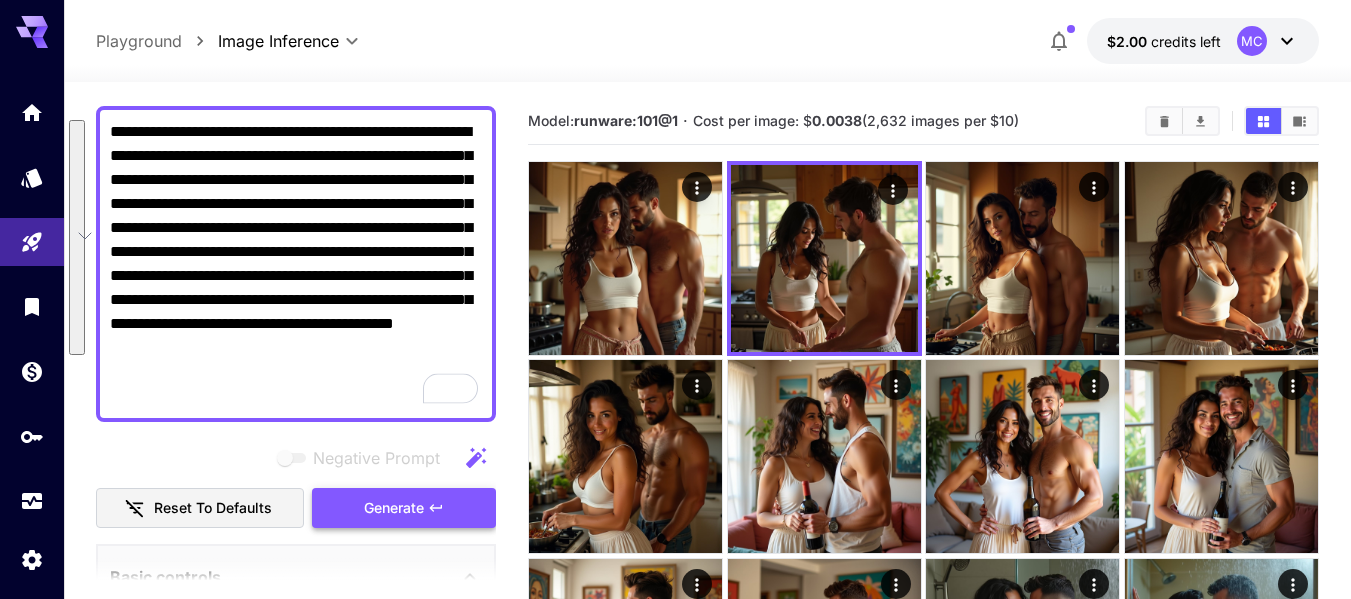 type on "**********" 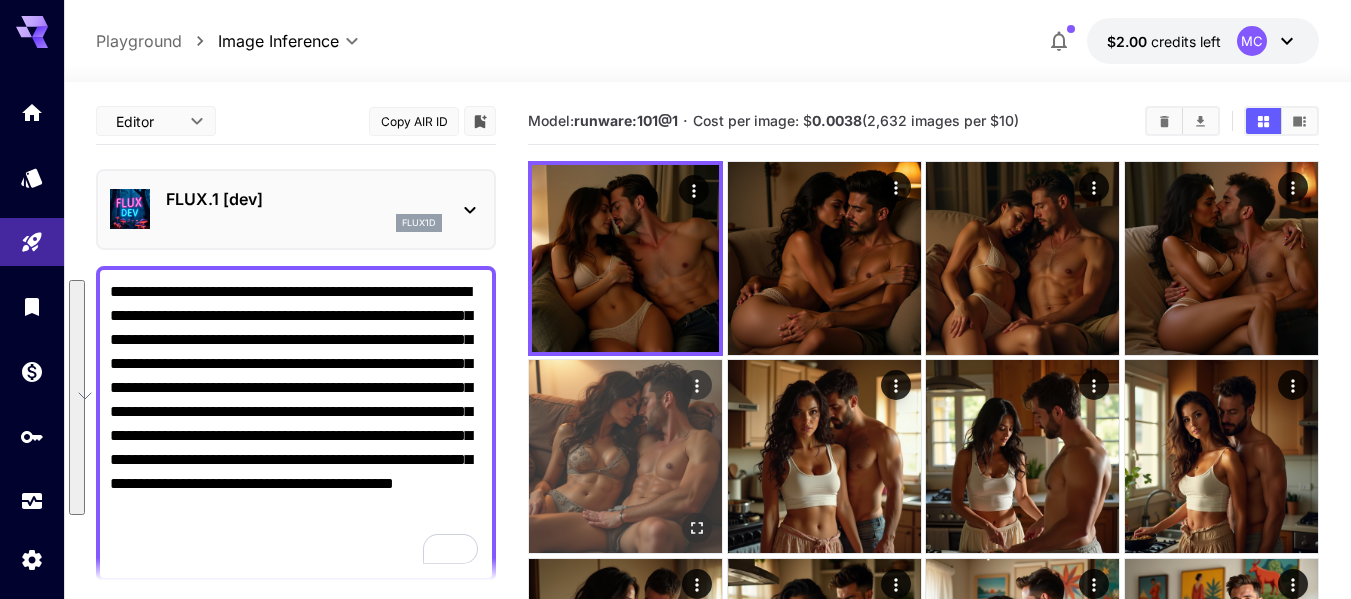 scroll, scrollTop: 0, scrollLeft: 0, axis: both 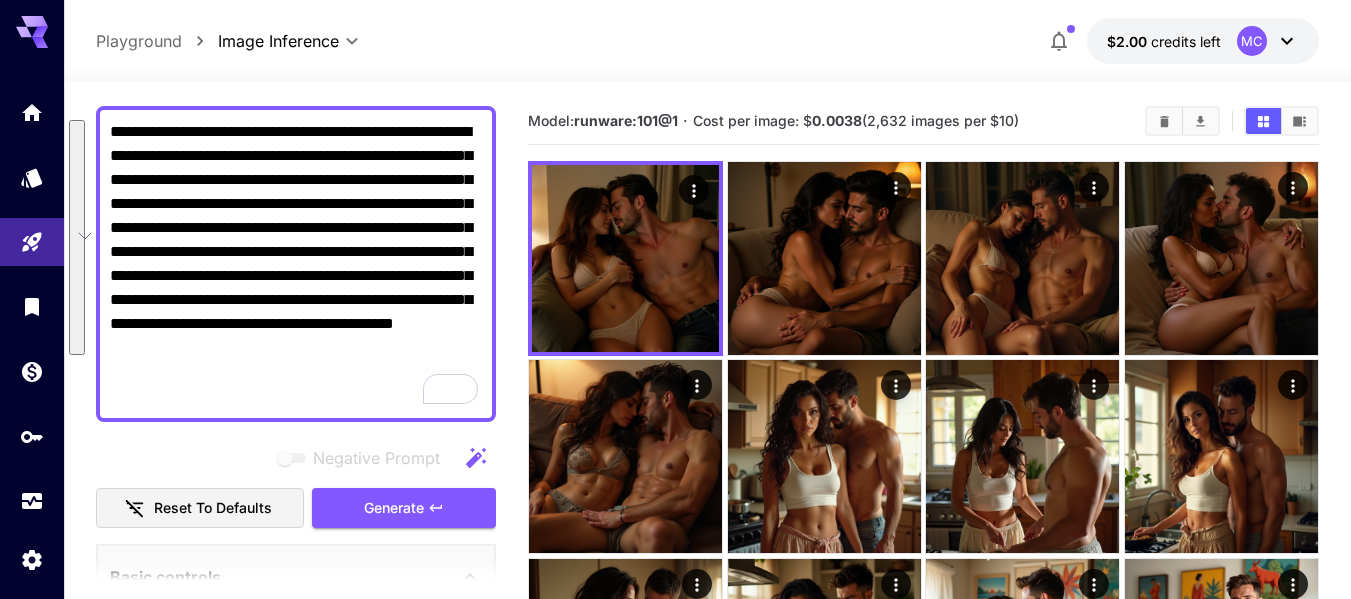 click on "**********" at bounding box center (296, 264) 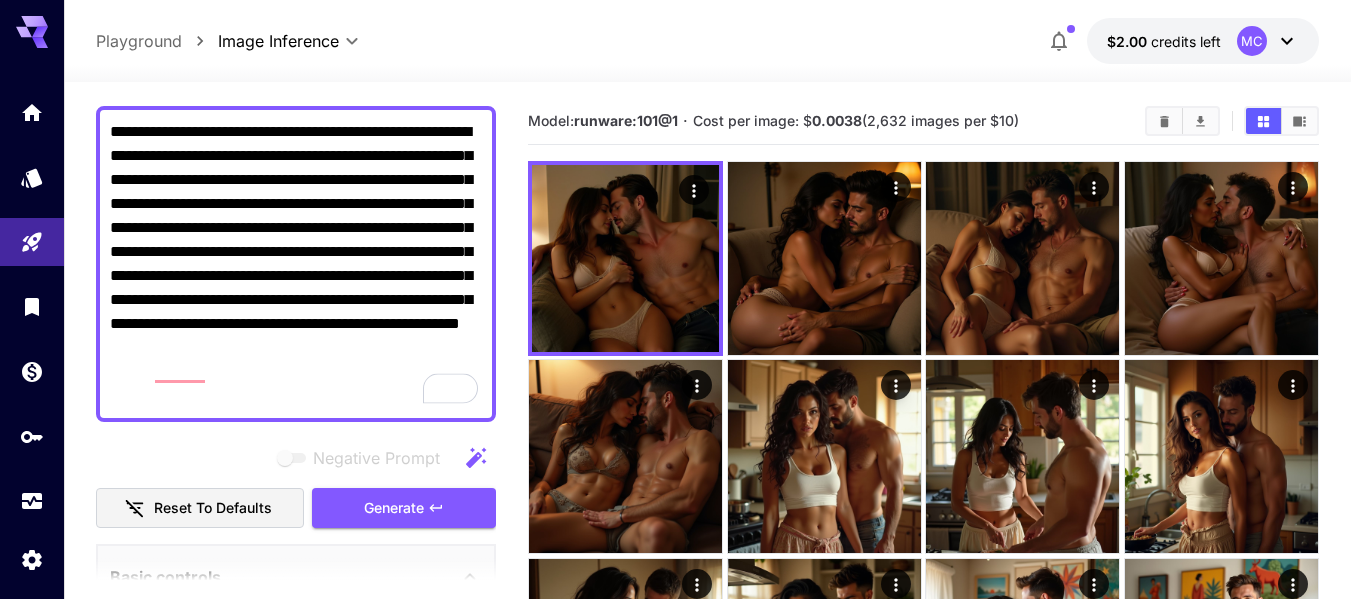 click on "**********" at bounding box center (296, 264) 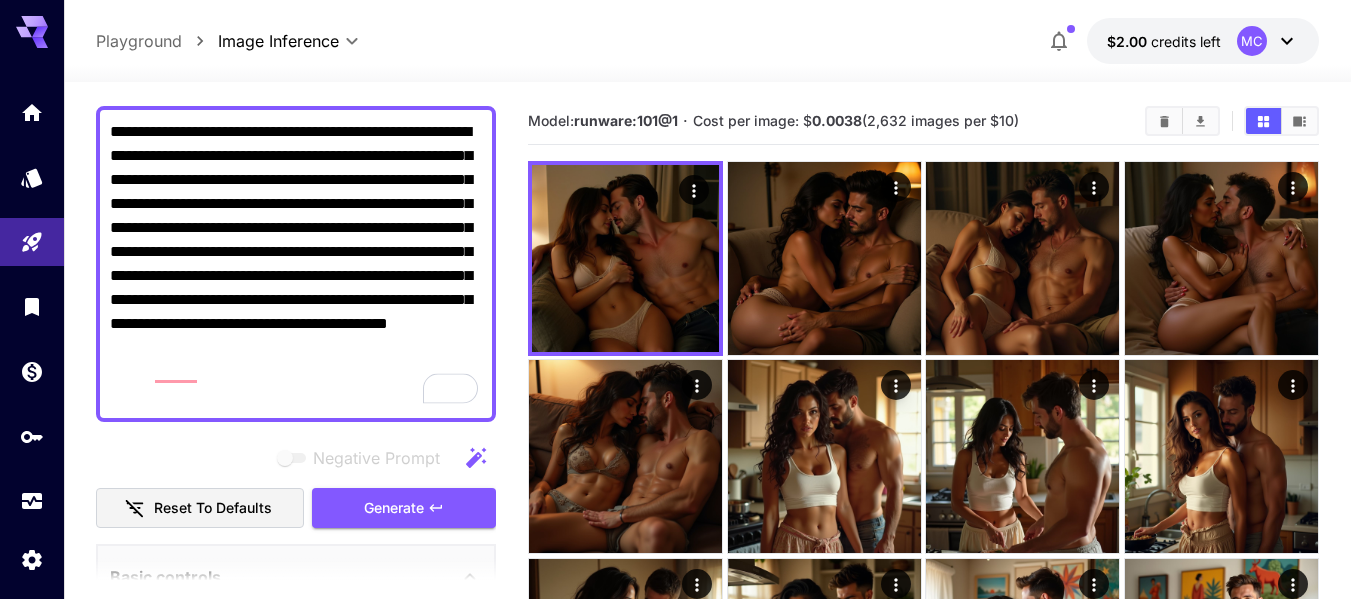 click at bounding box center [707, 70] 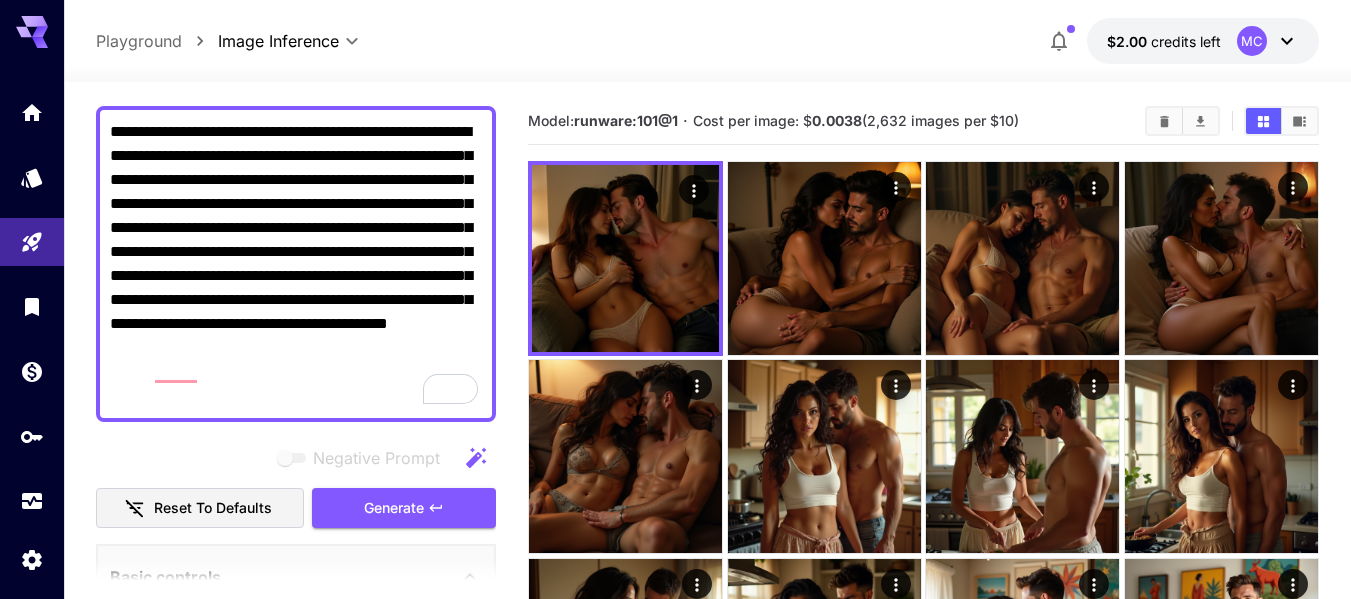scroll, scrollTop: 236, scrollLeft: 0, axis: vertical 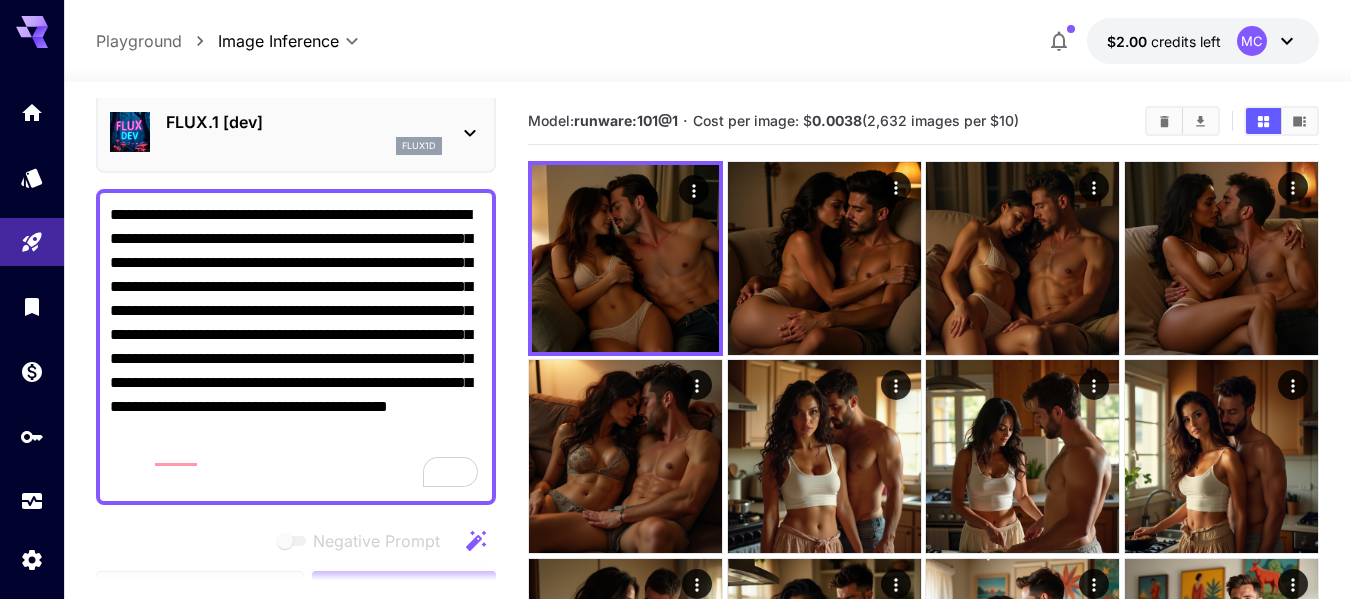click on "**********" at bounding box center [296, 347] 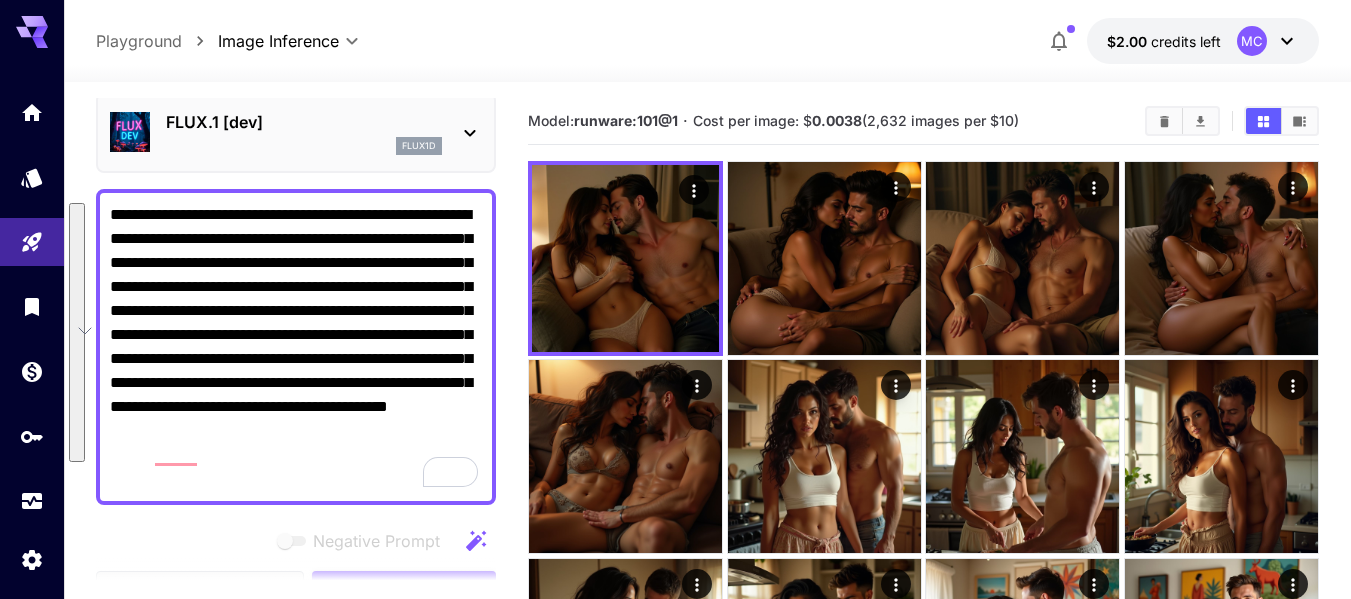 paste on "**********" 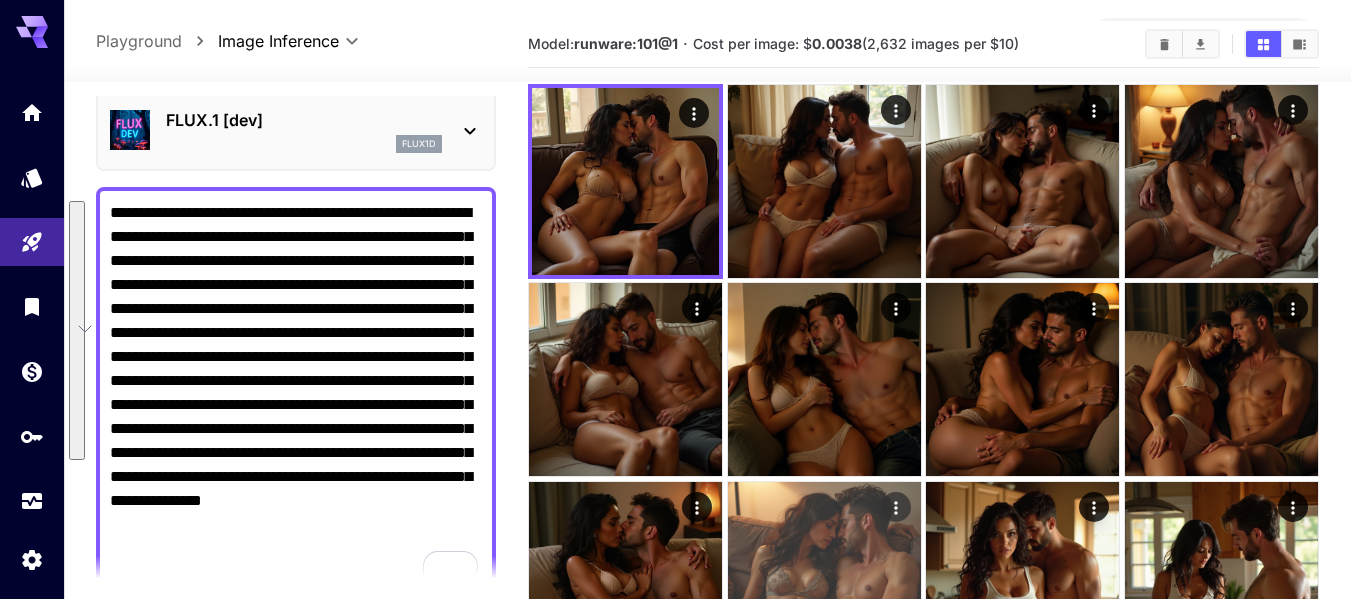 scroll, scrollTop: 76, scrollLeft: 0, axis: vertical 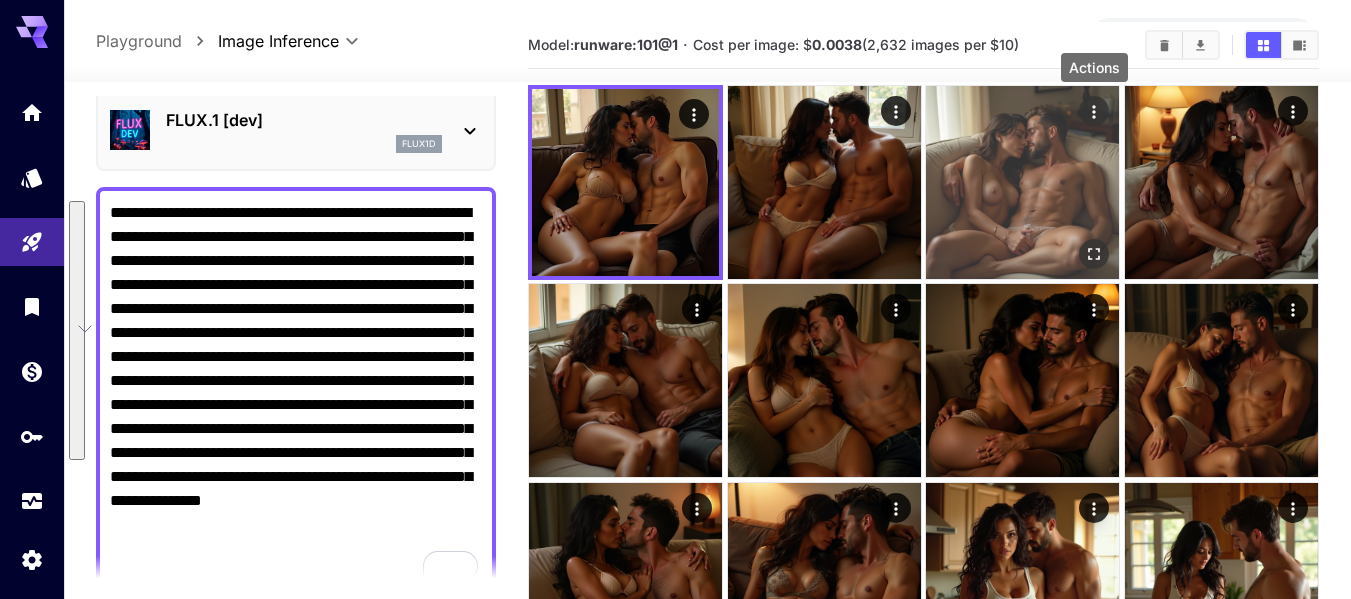 click 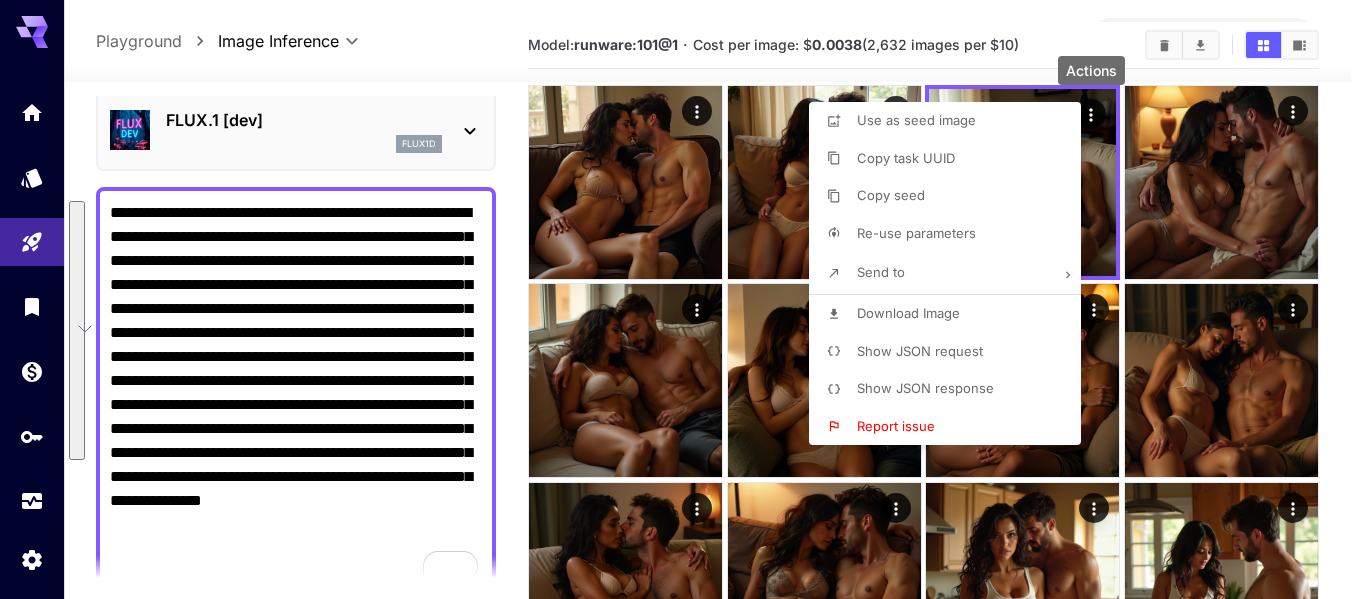 click on "Download Image" at bounding box center [908, 313] 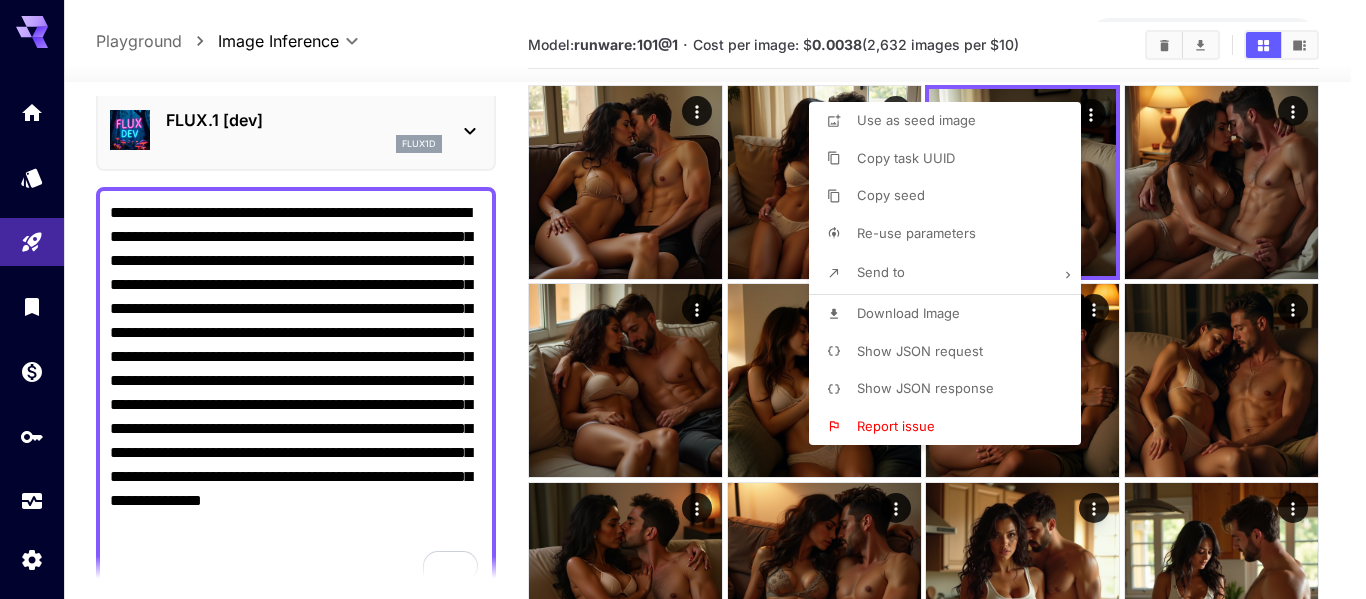 click at bounding box center (683, 299) 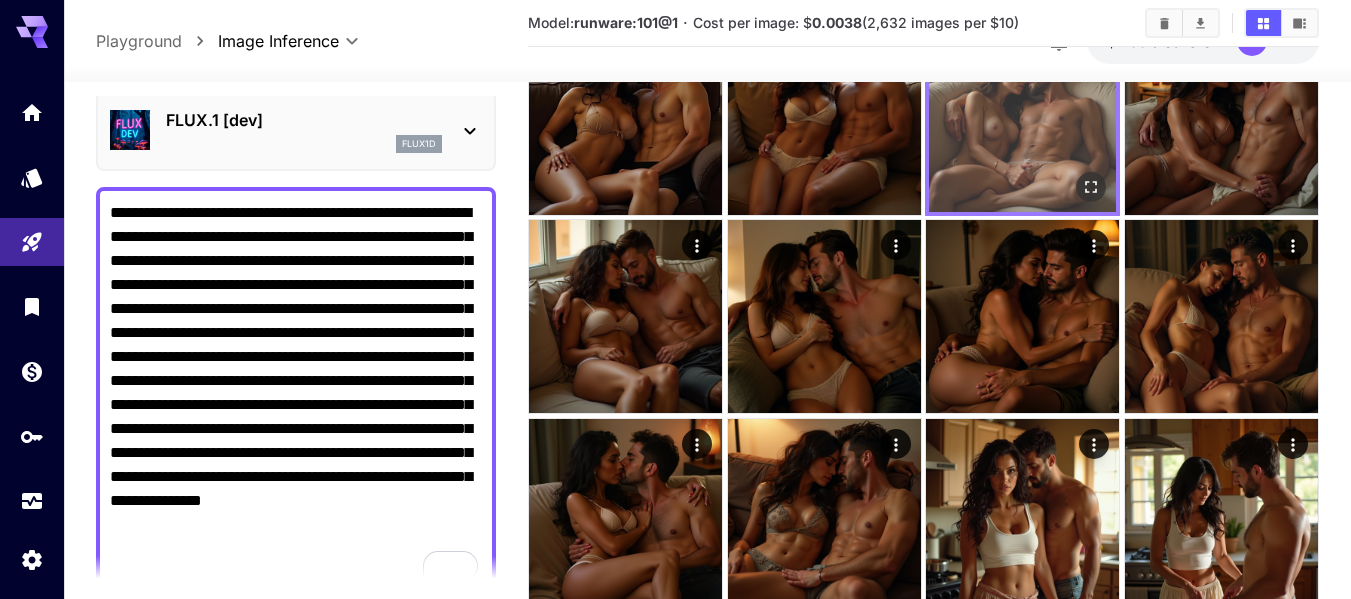scroll, scrollTop: 141, scrollLeft: 0, axis: vertical 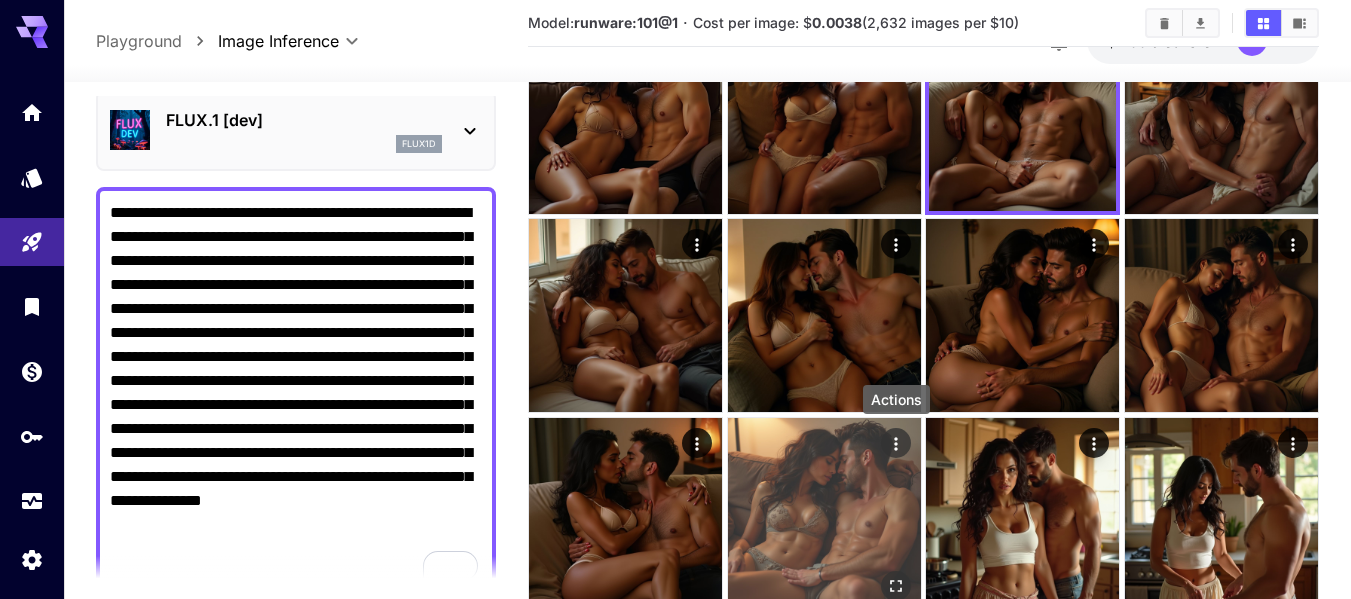 click 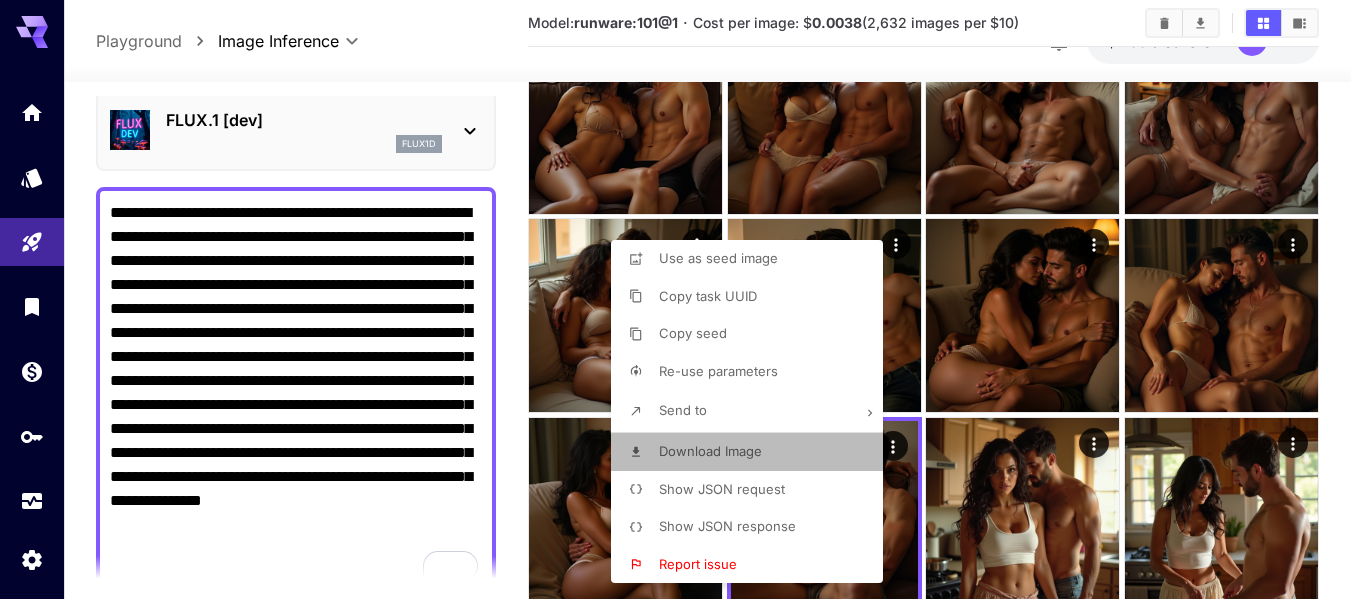 click on "Download Image" at bounding box center [753, 452] 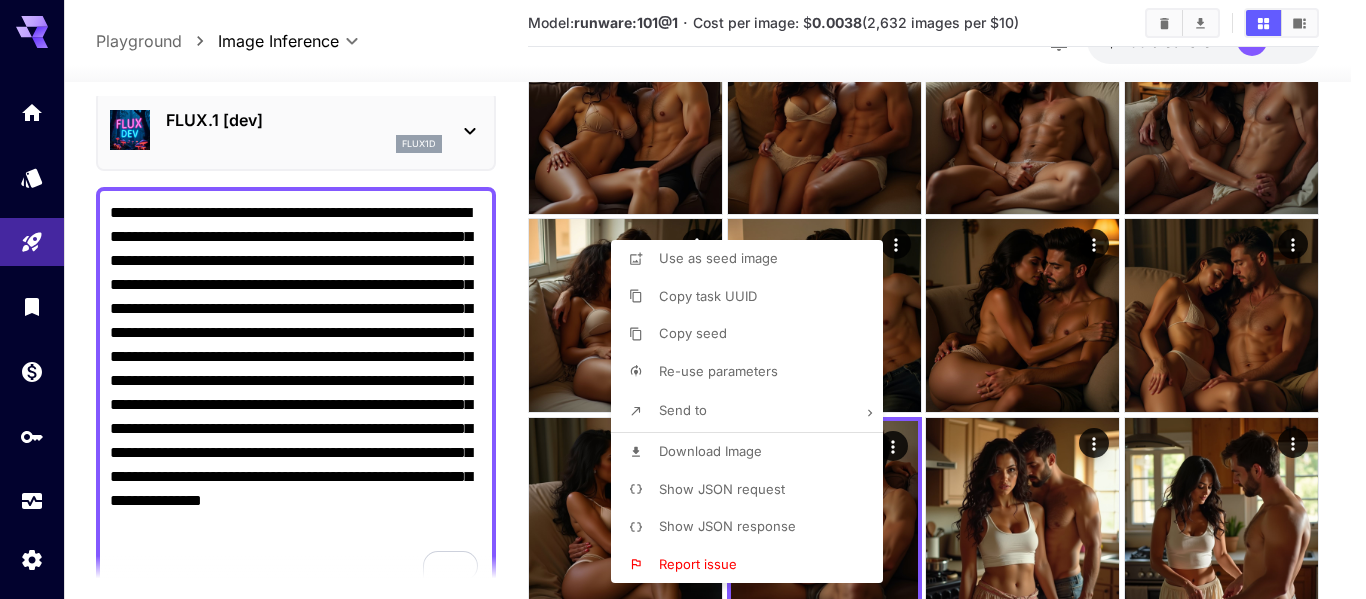 click at bounding box center [683, 299] 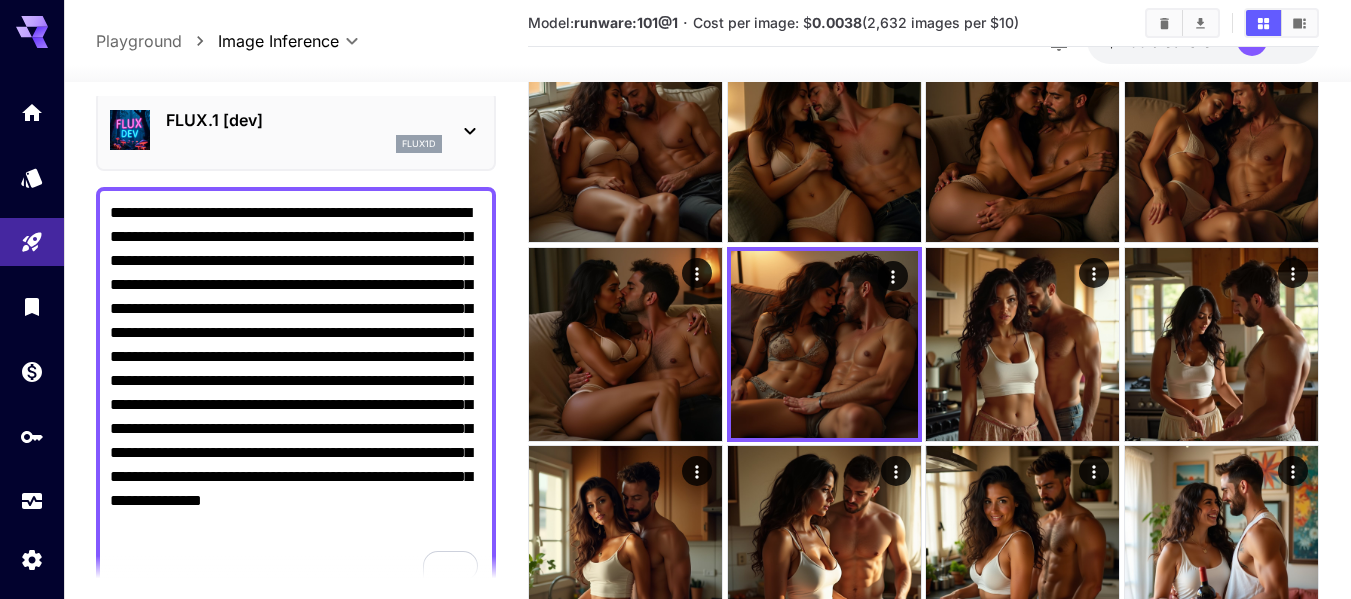 scroll, scrollTop: 0, scrollLeft: 0, axis: both 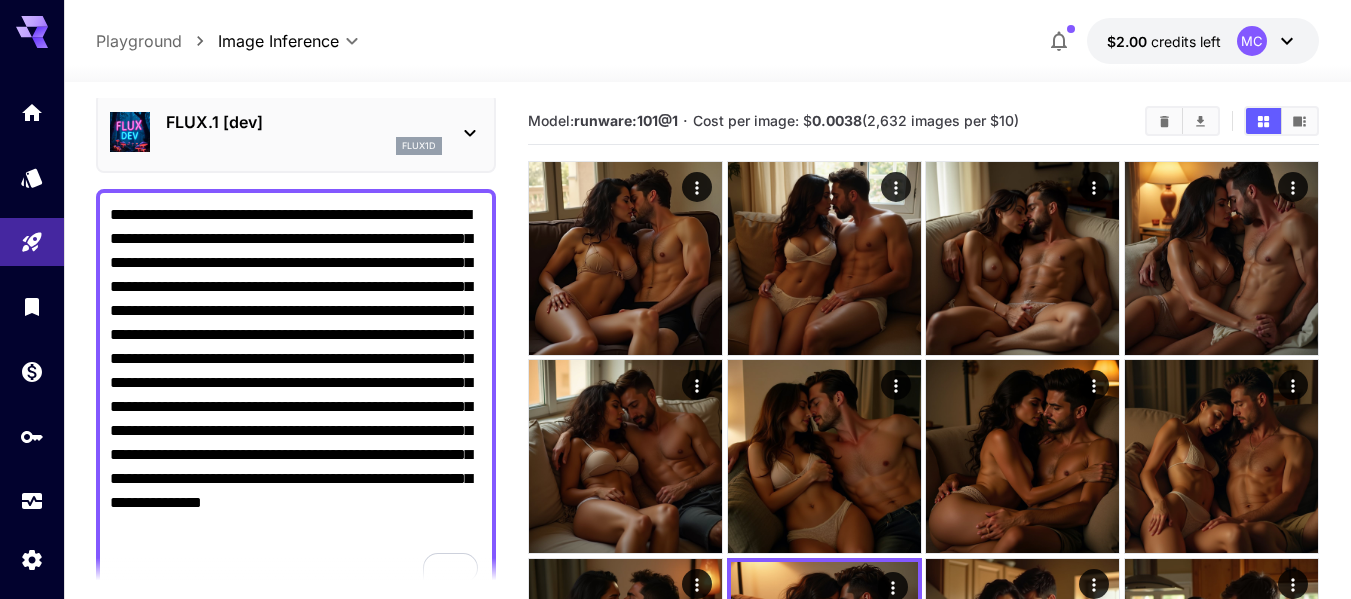click on "$2.00    credits left  MC" at bounding box center [1203, 41] 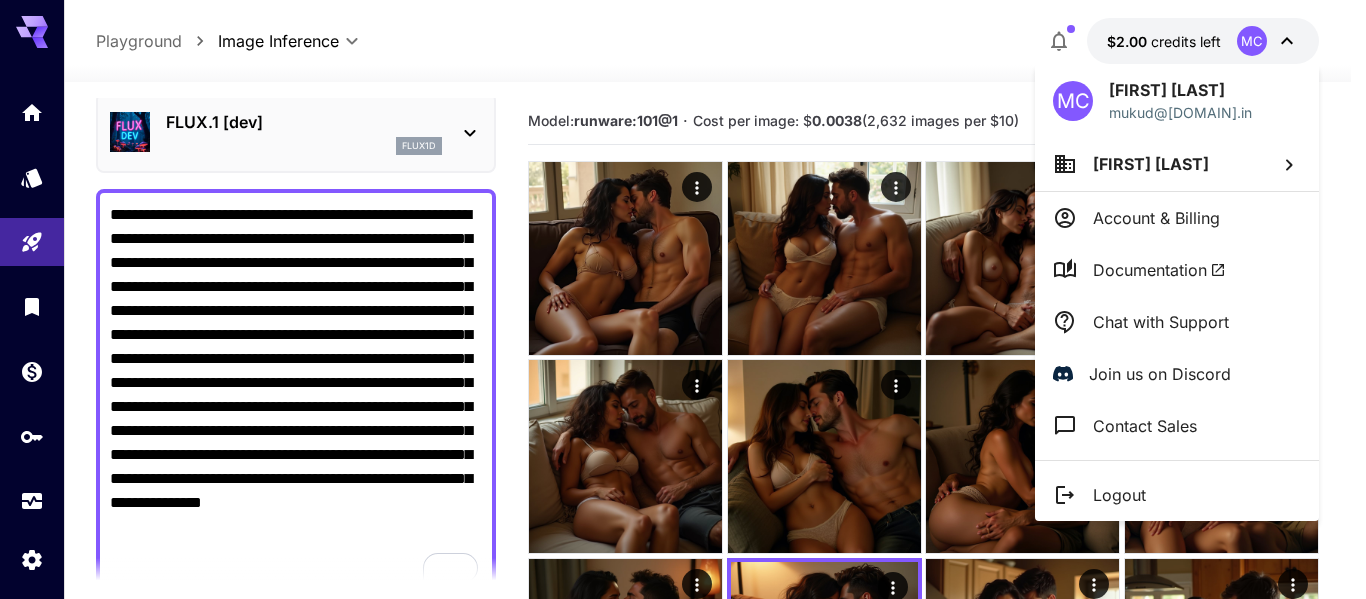 click at bounding box center (683, 299) 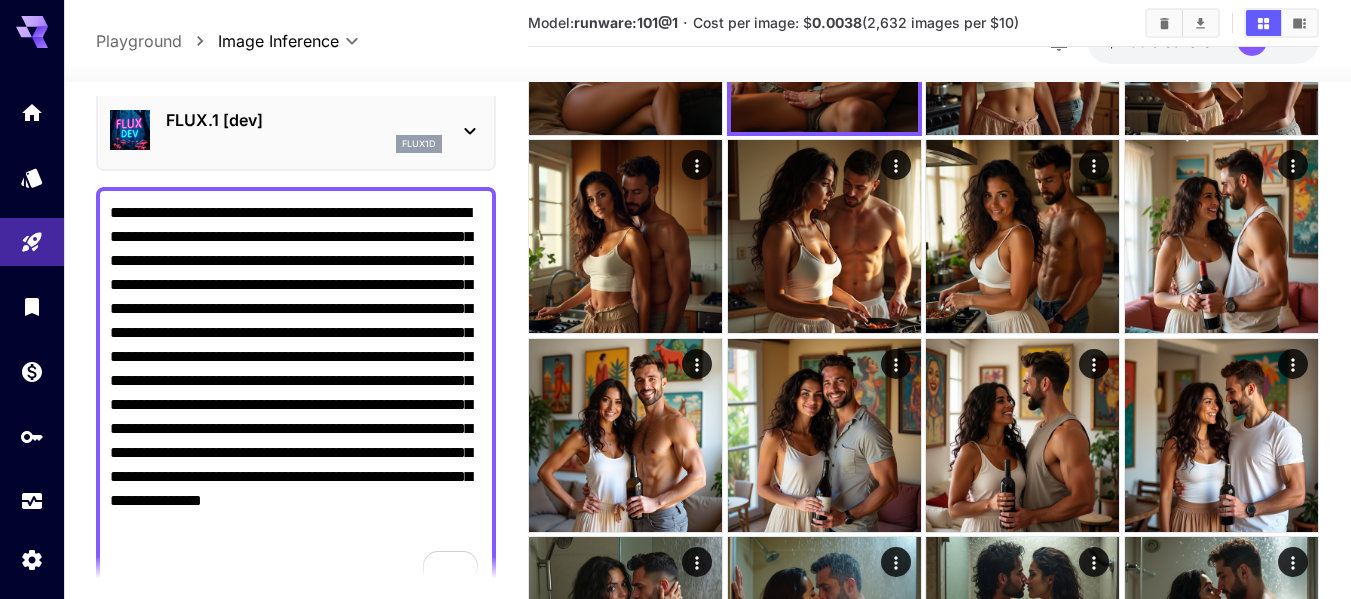scroll, scrollTop: 618, scrollLeft: 0, axis: vertical 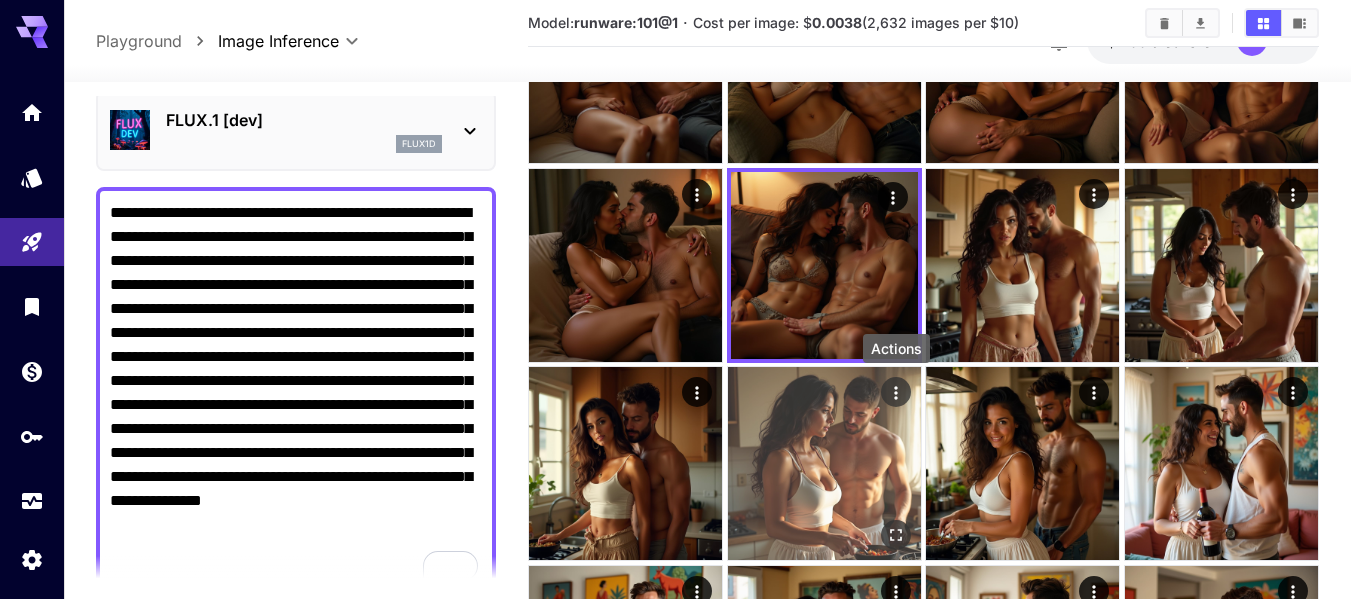 click 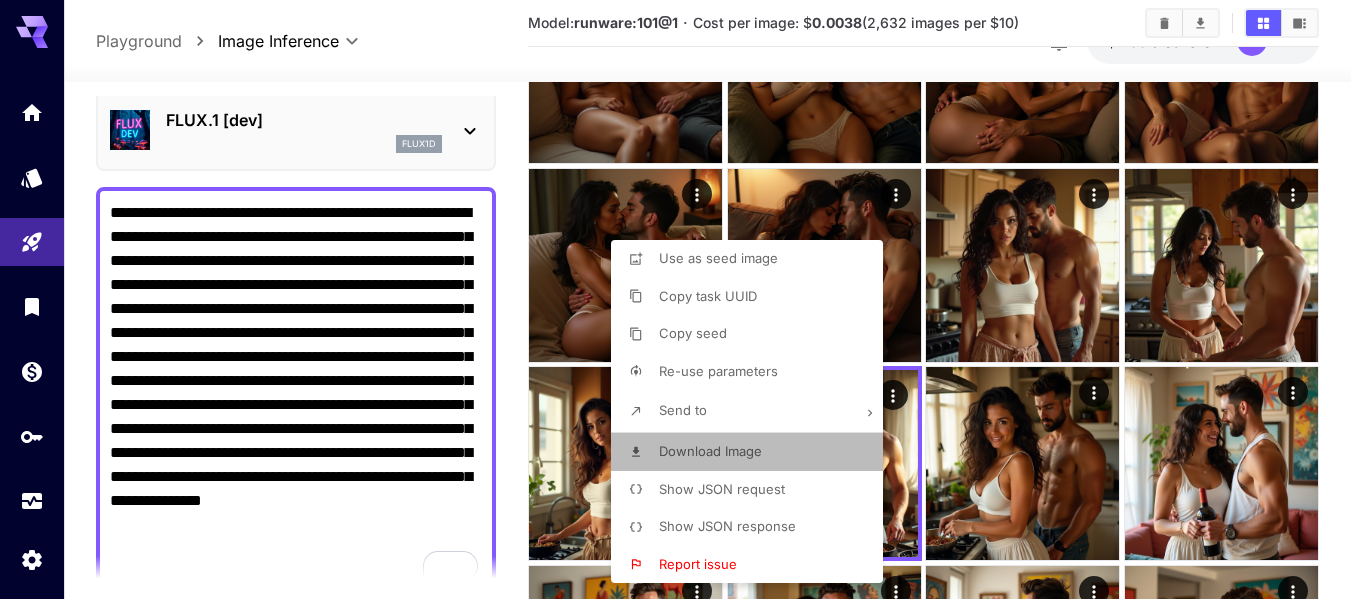 click on "Download Image" at bounding box center (710, 451) 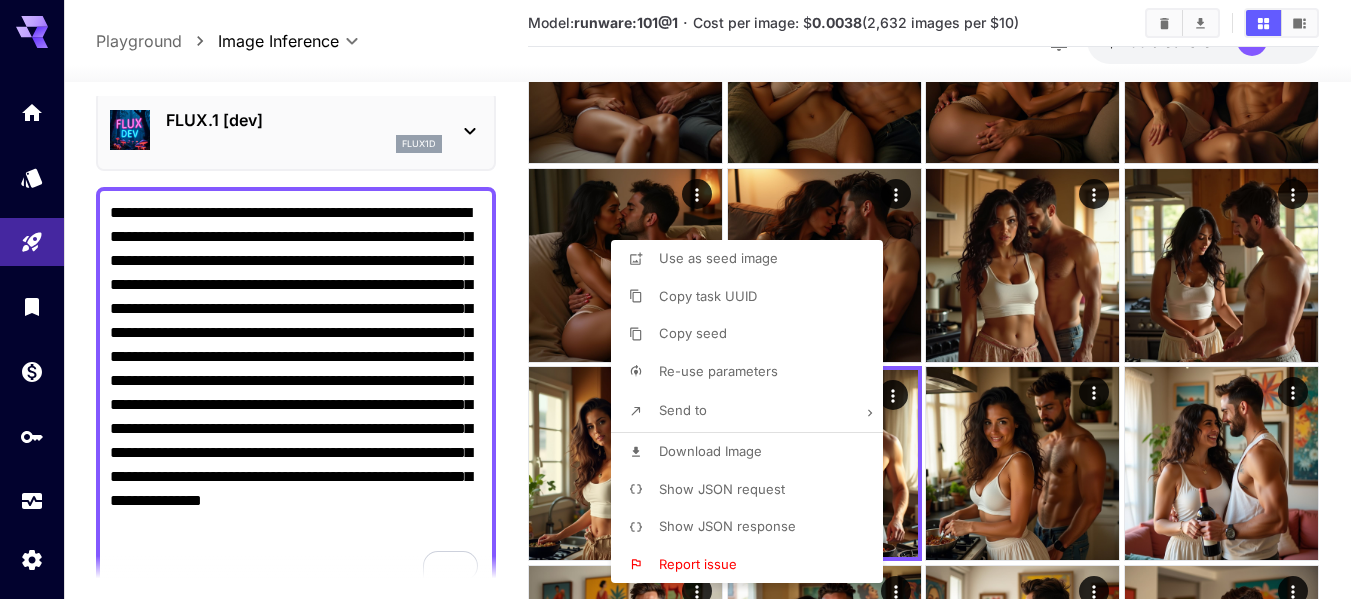 click at bounding box center (683, 299) 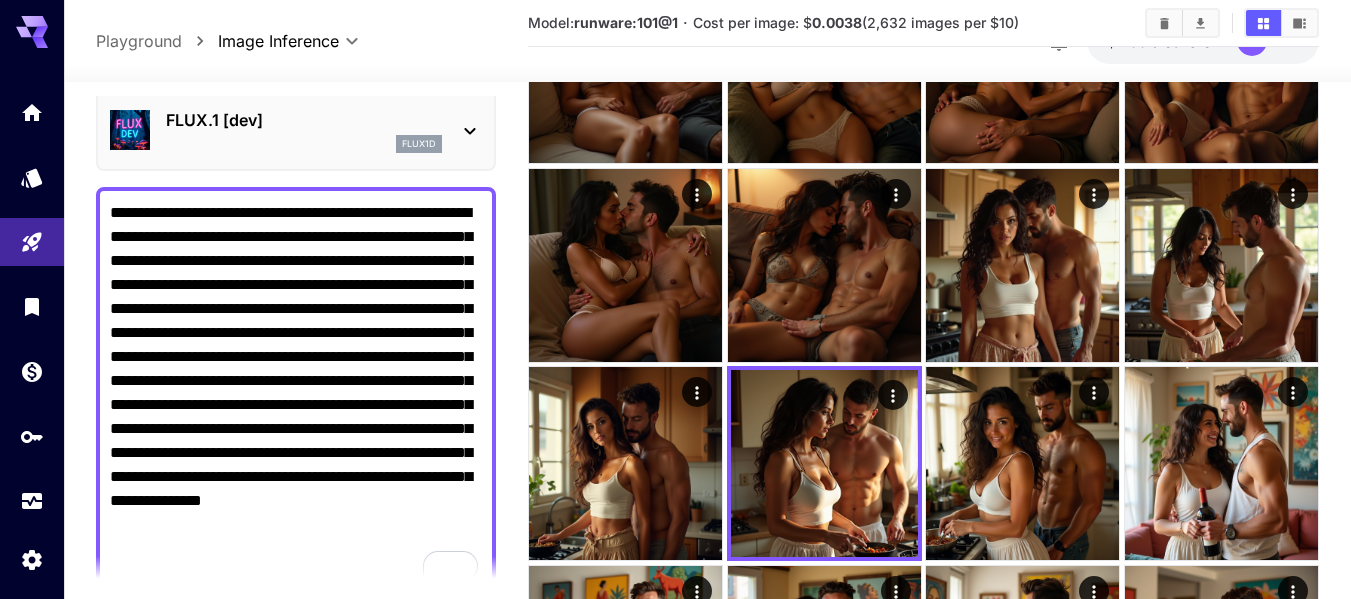 click on "**********" at bounding box center [707, 1532] 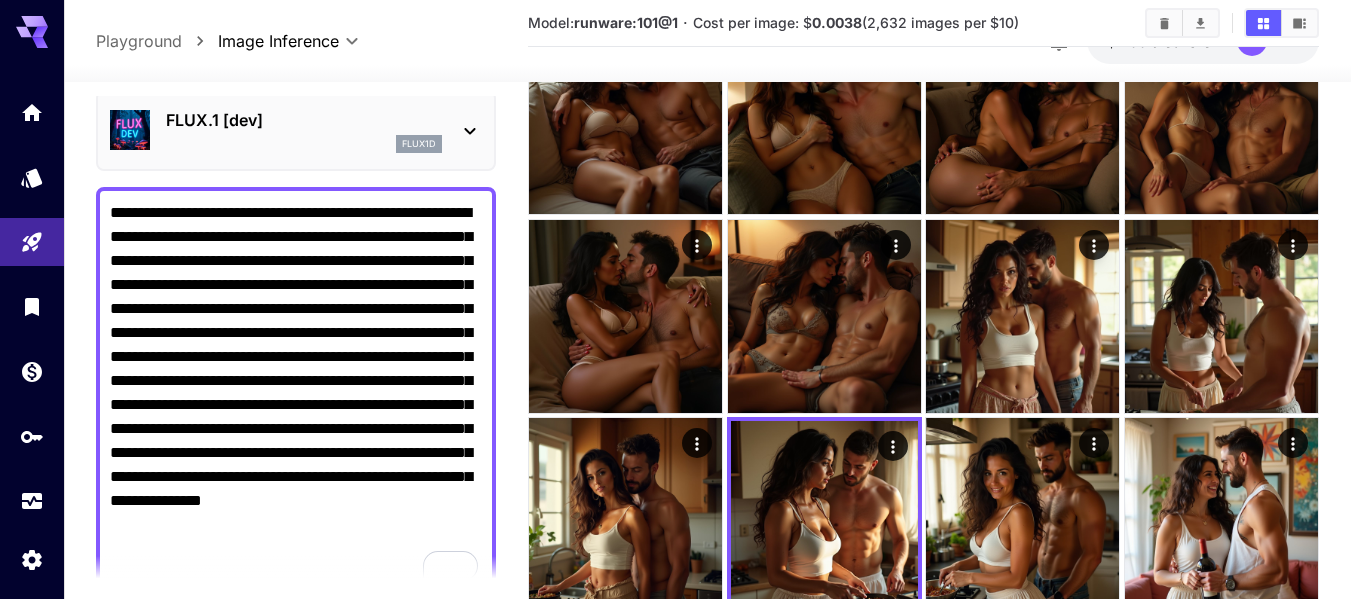 scroll, scrollTop: 338, scrollLeft: 0, axis: vertical 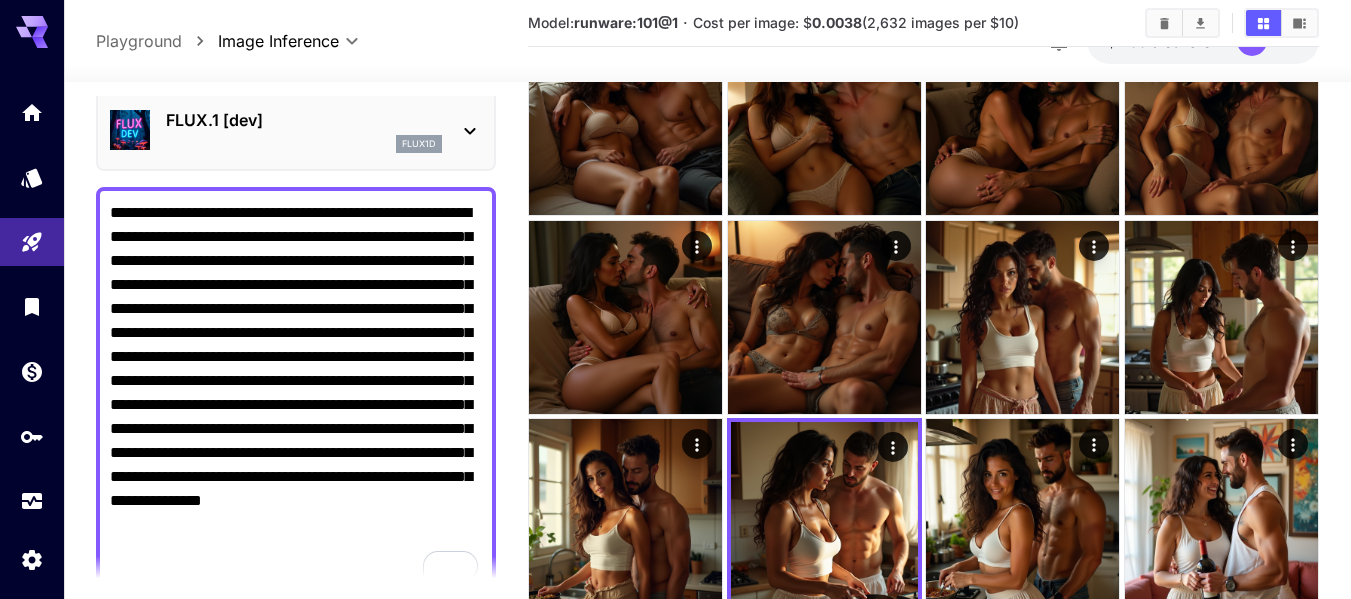 click on "**********" at bounding box center [296, 393] 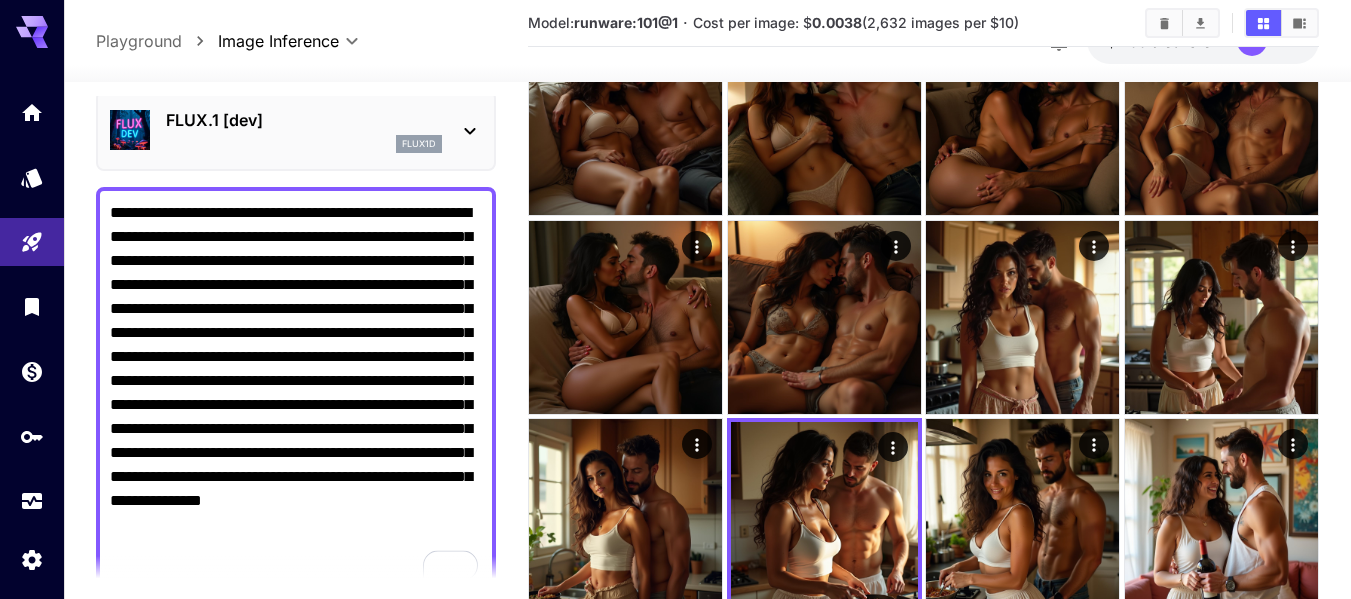click on "**********" at bounding box center (707, 1584) 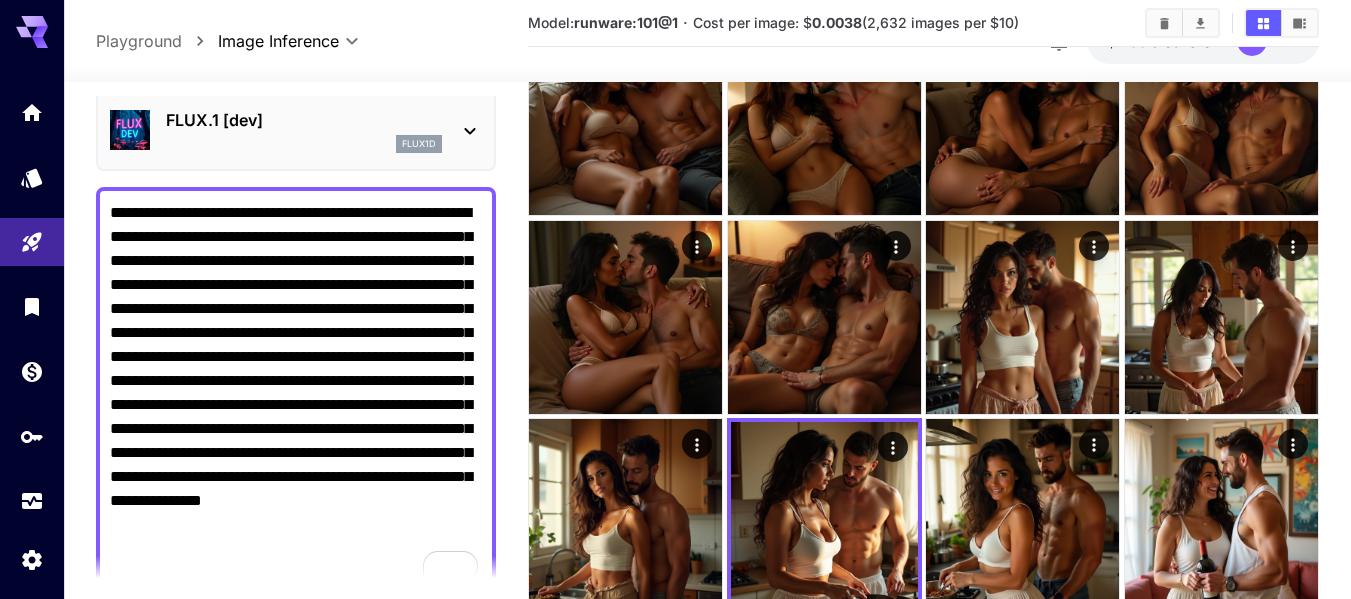click on "**********" at bounding box center [296, 393] 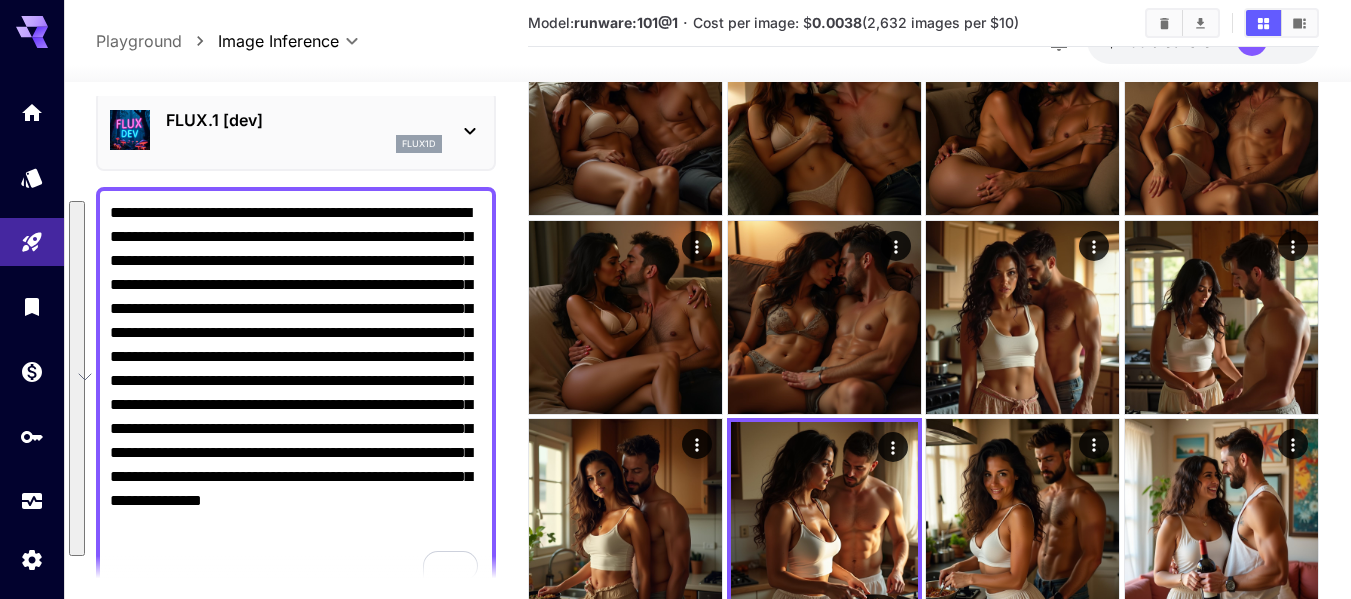 click on "**********" at bounding box center [707, 1584] 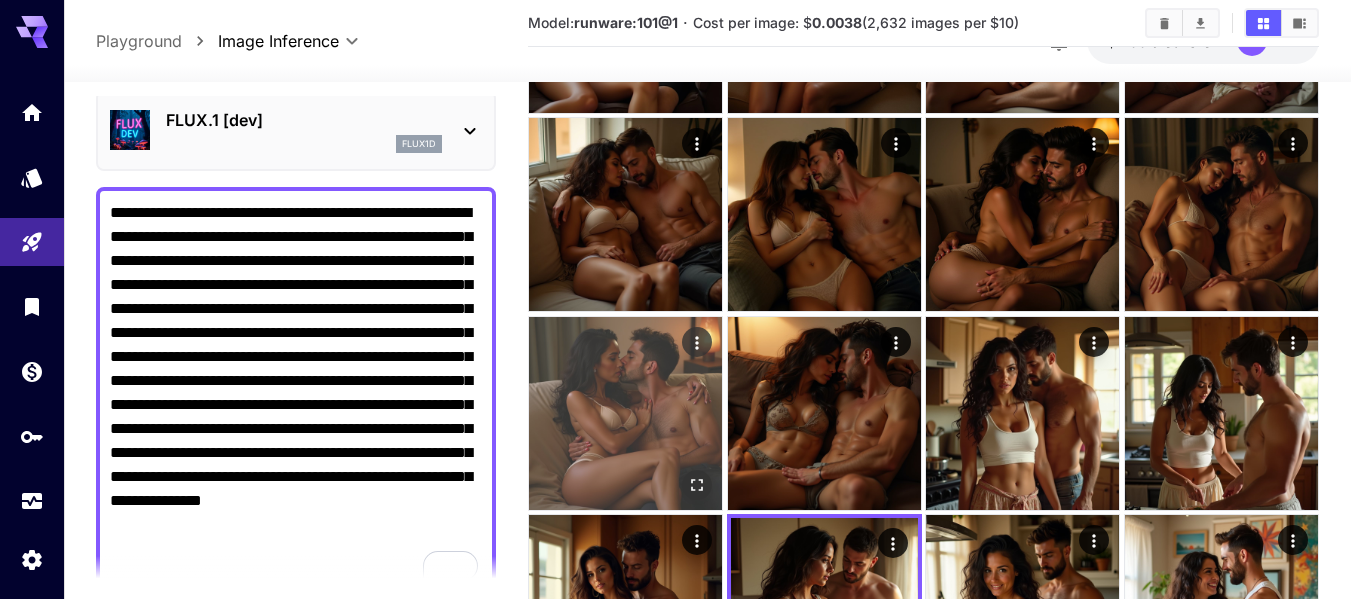 scroll, scrollTop: 241, scrollLeft: 0, axis: vertical 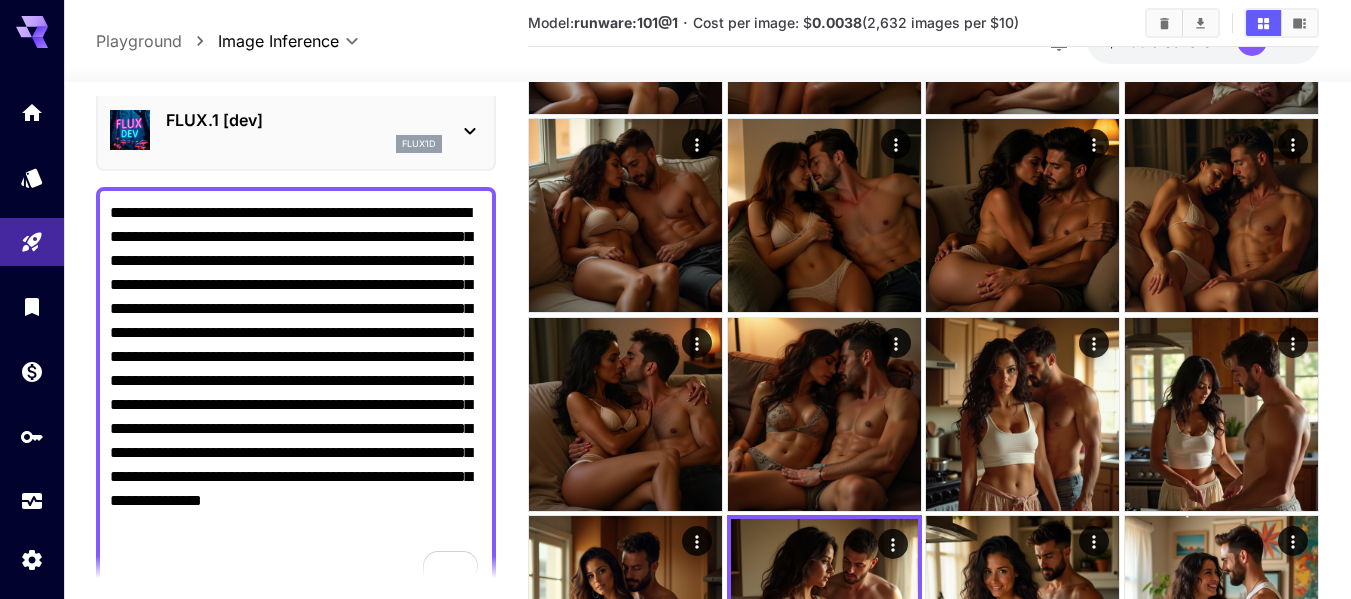 click on "**********" at bounding box center [296, 393] 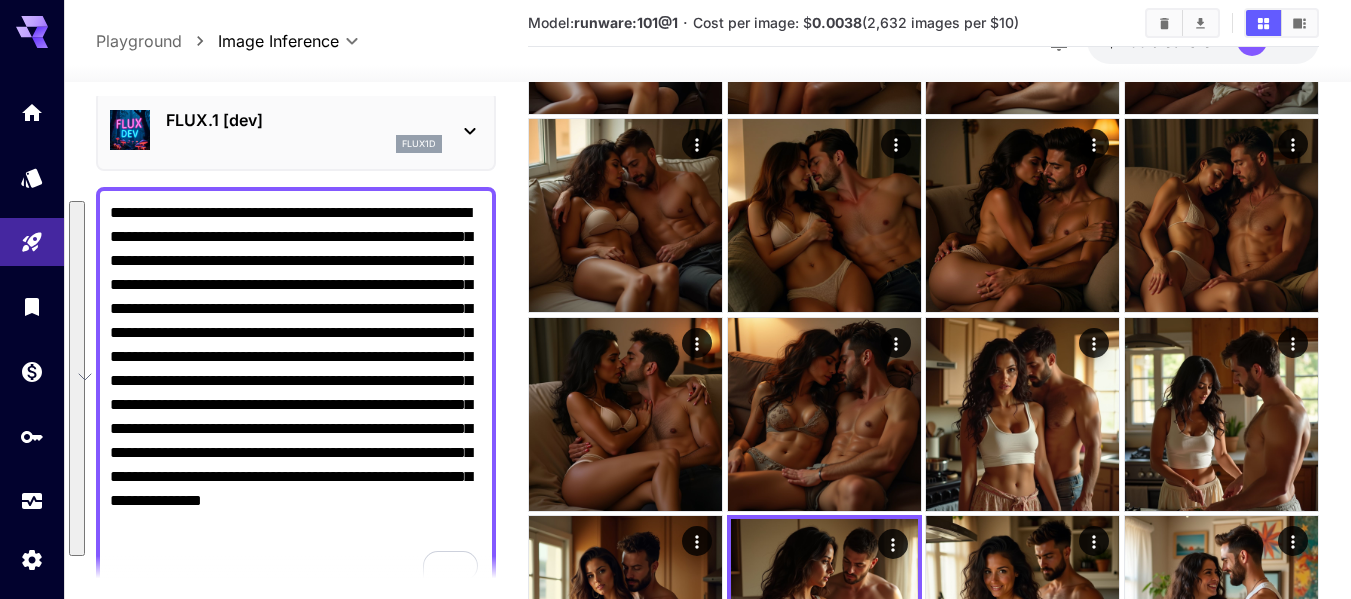 paste 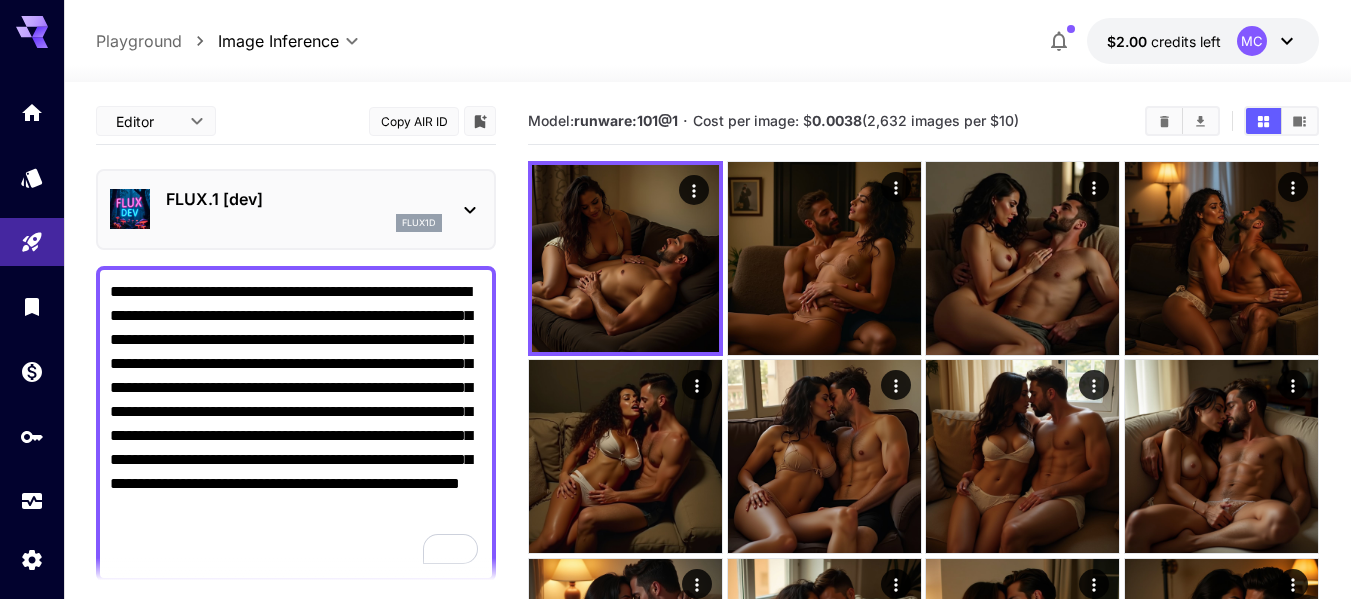 scroll, scrollTop: 241, scrollLeft: 0, axis: vertical 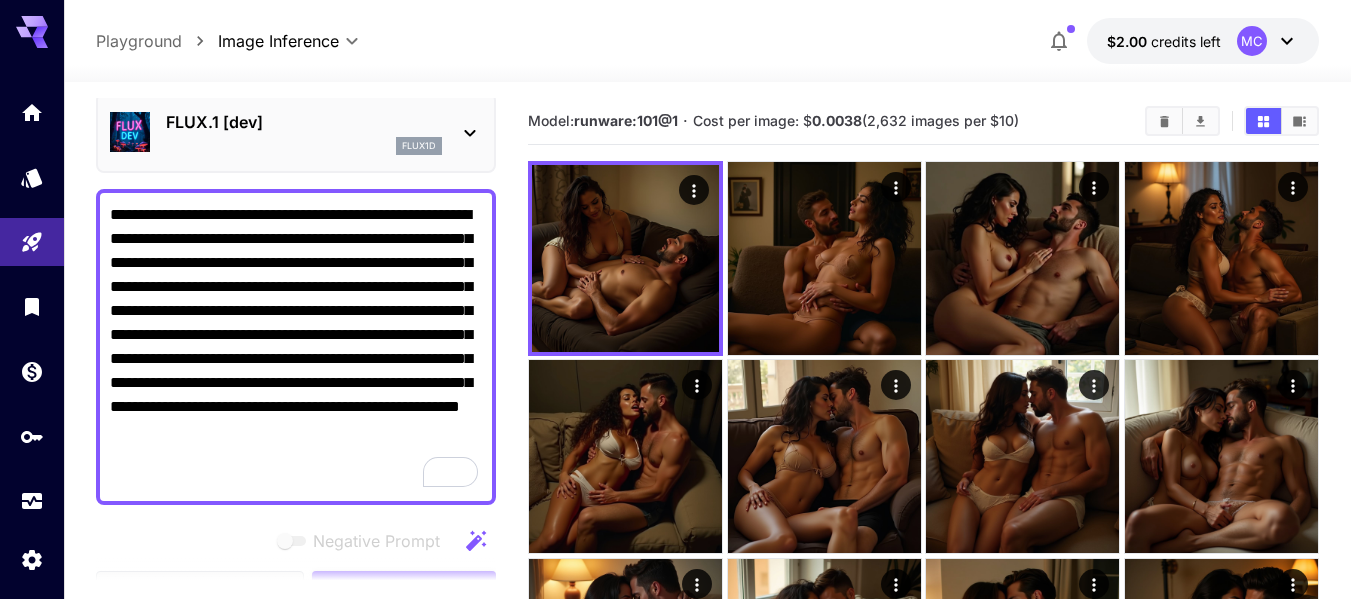 type on "**********" 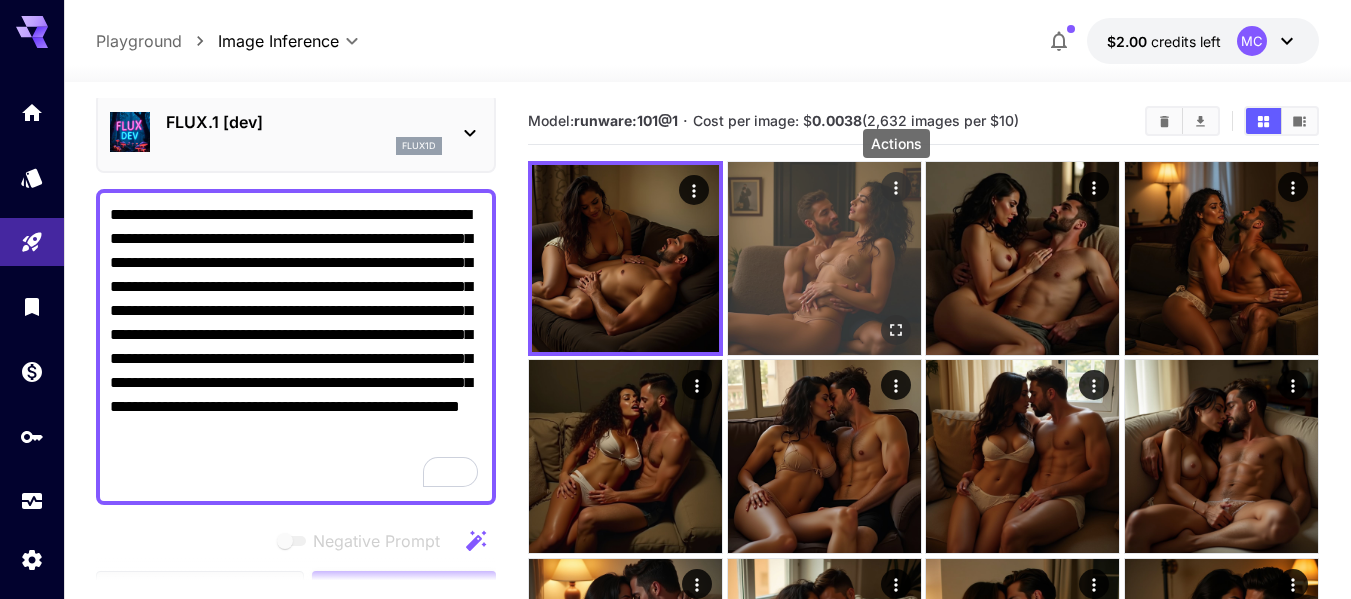 click 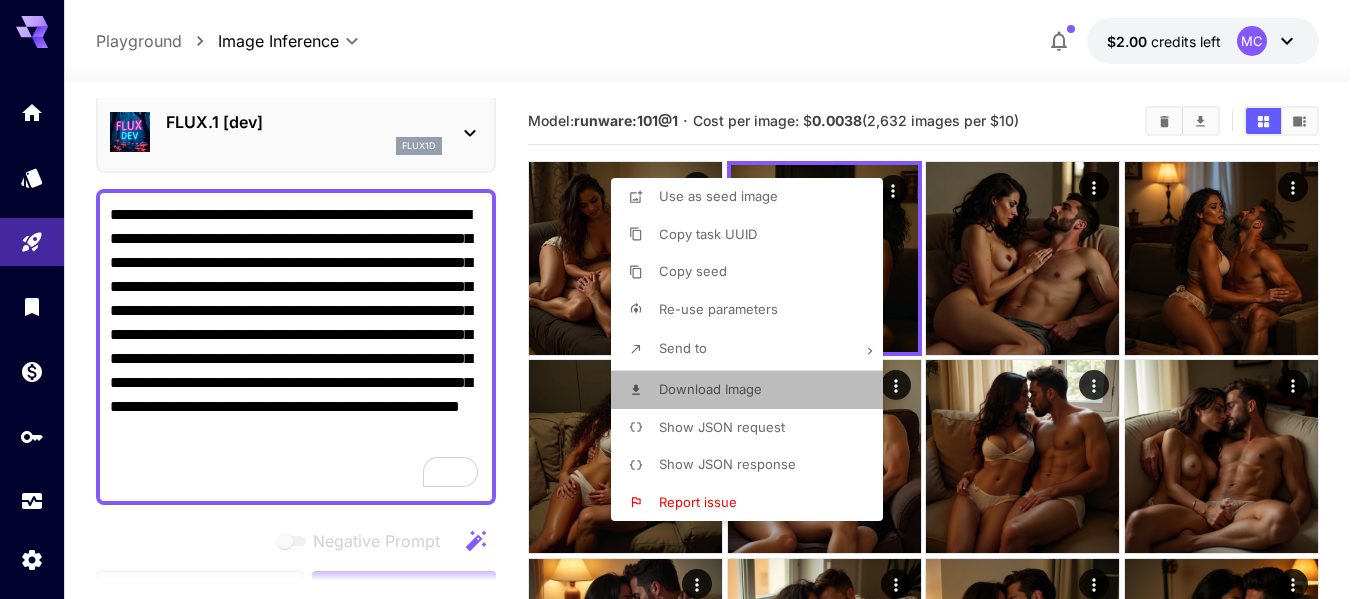 click on "Download Image" at bounding box center (710, 389) 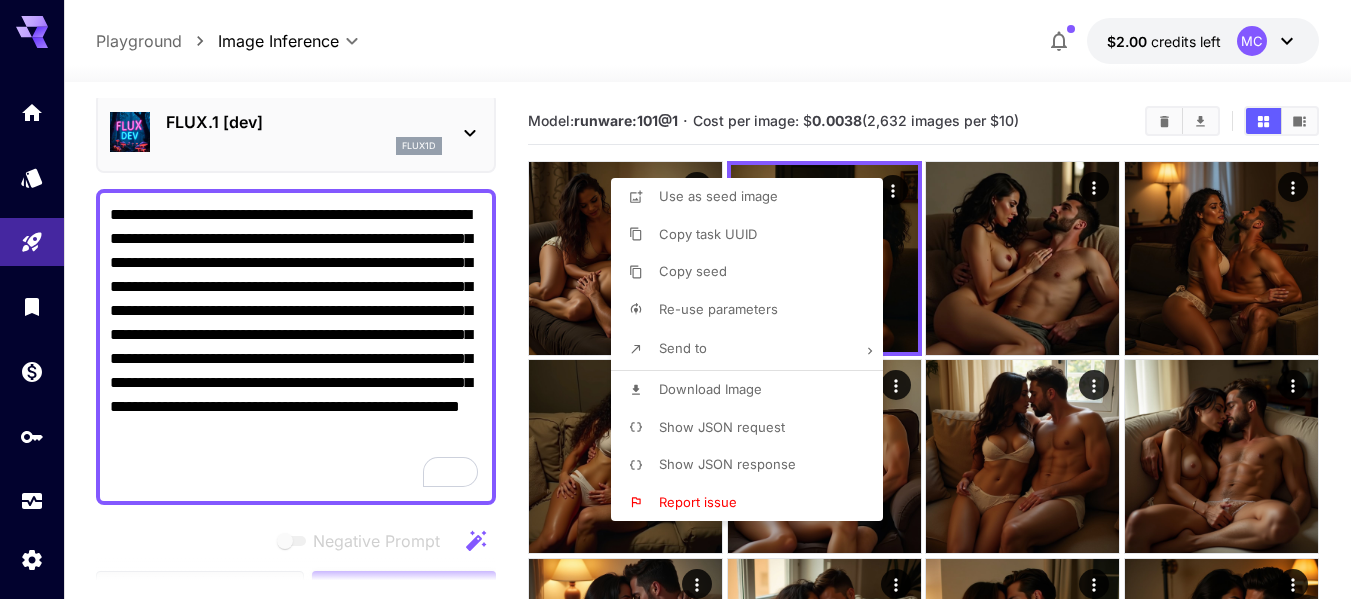 click at bounding box center (683, 299) 